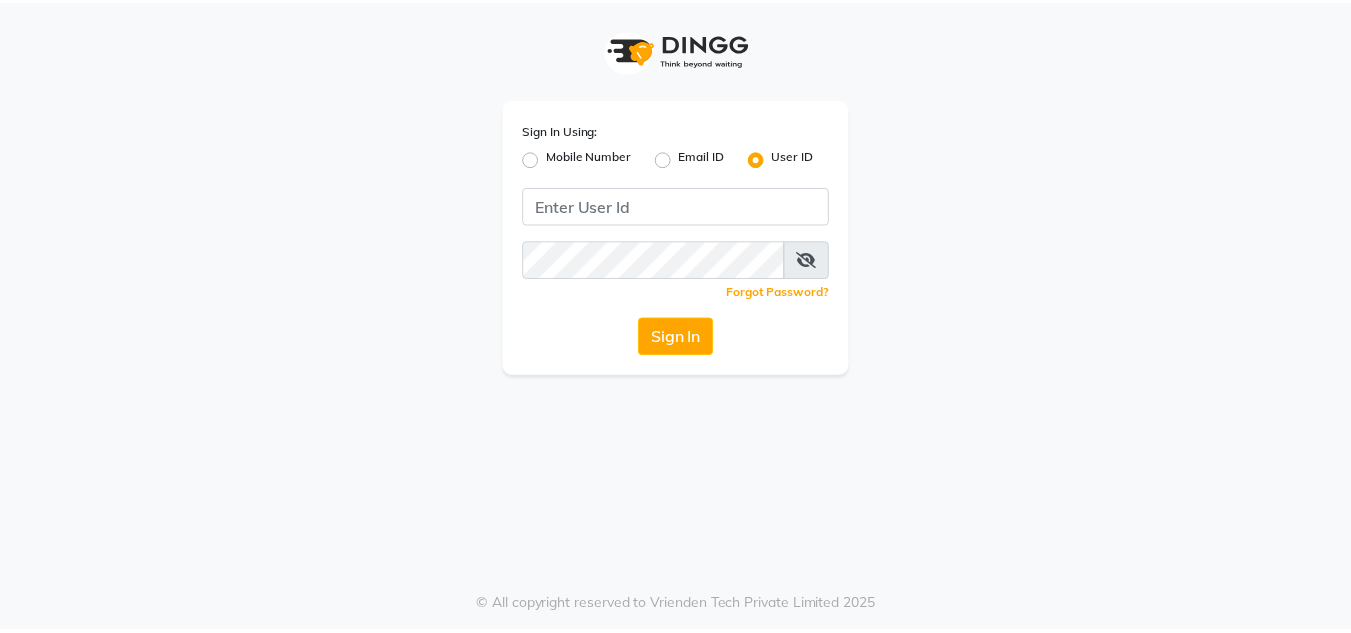 scroll, scrollTop: 0, scrollLeft: 0, axis: both 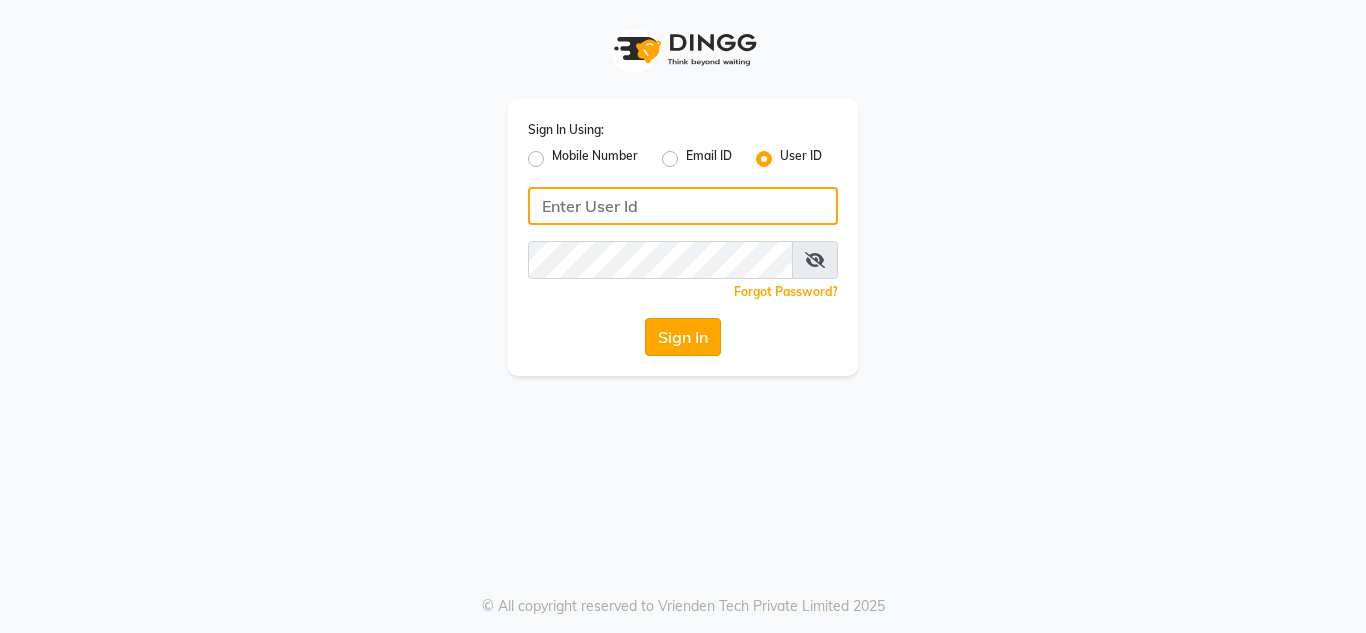 type on "[EMAIL]" 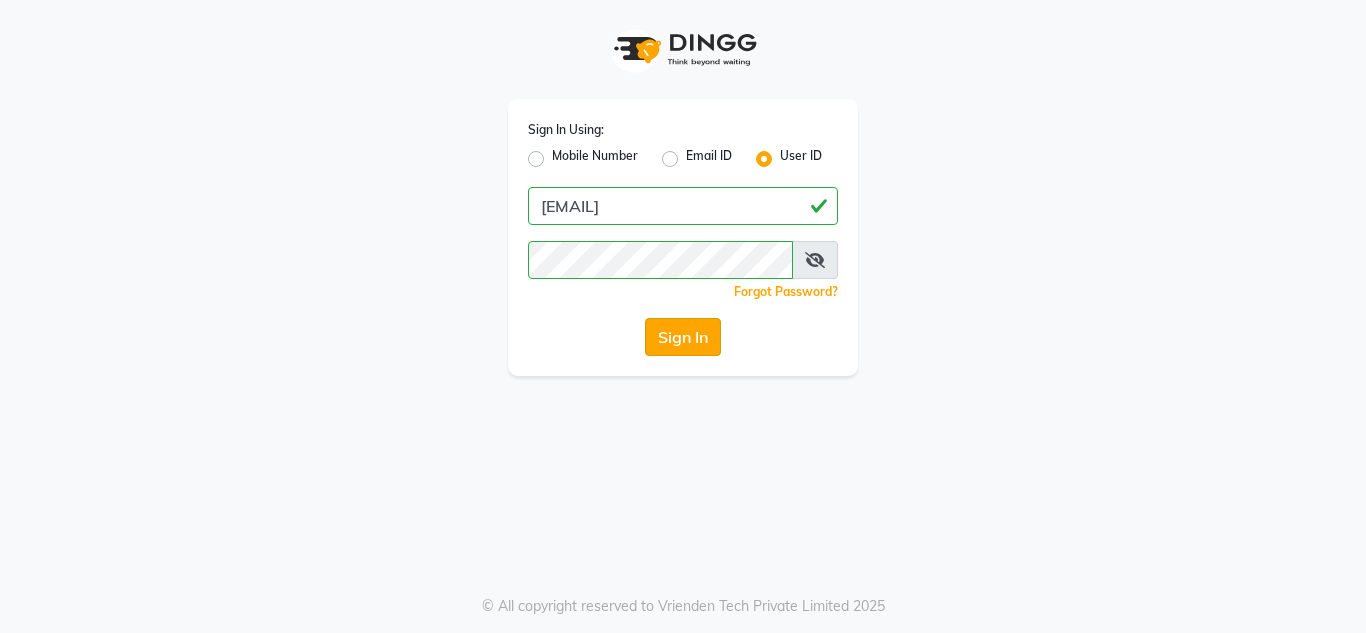 click on "Sign In" 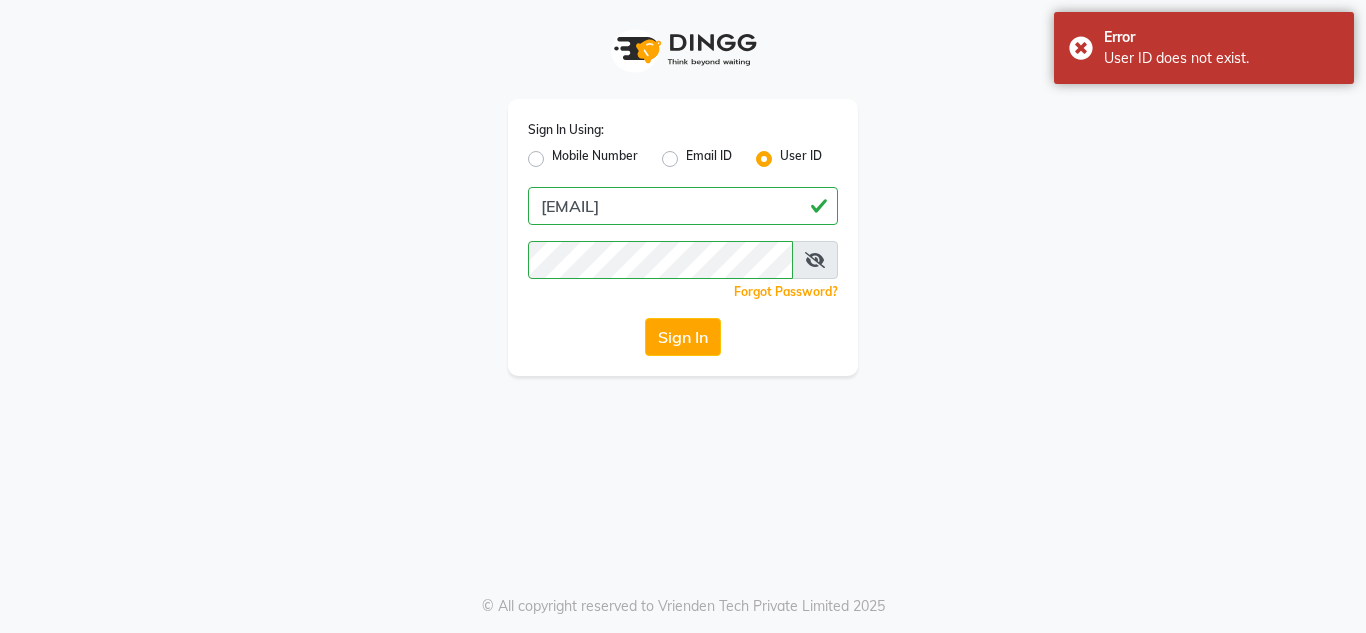 click on "Email ID" 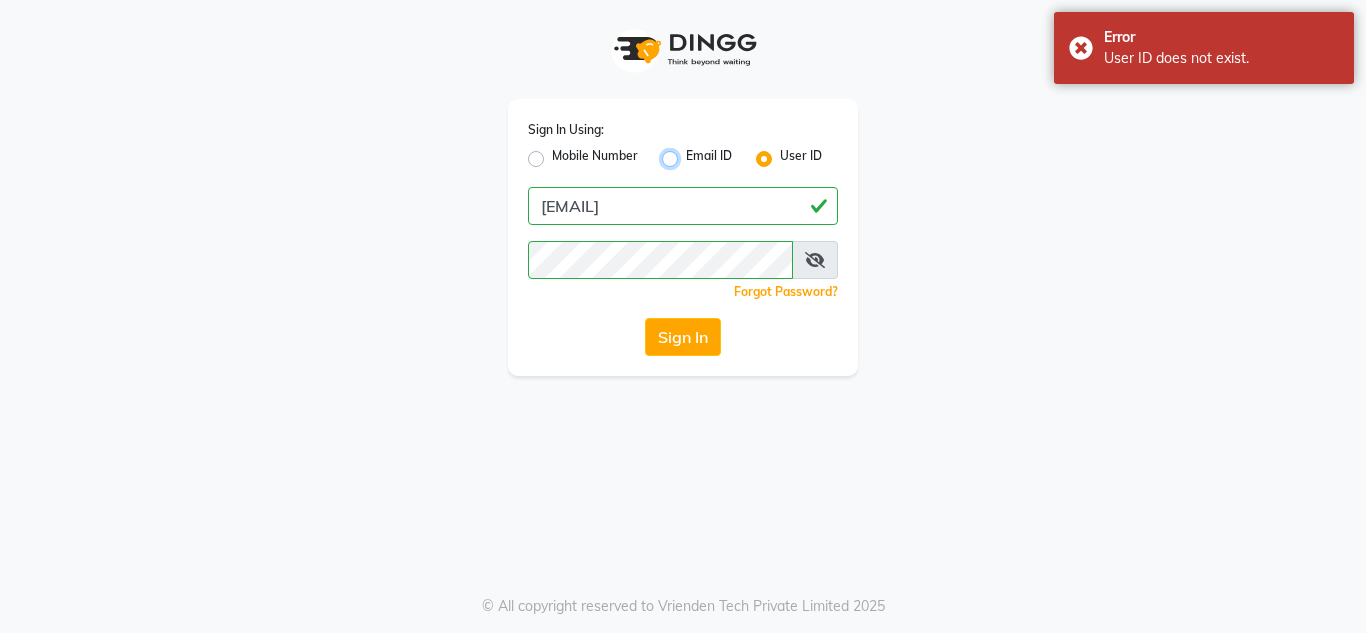 click on "Email ID" at bounding box center [692, 153] 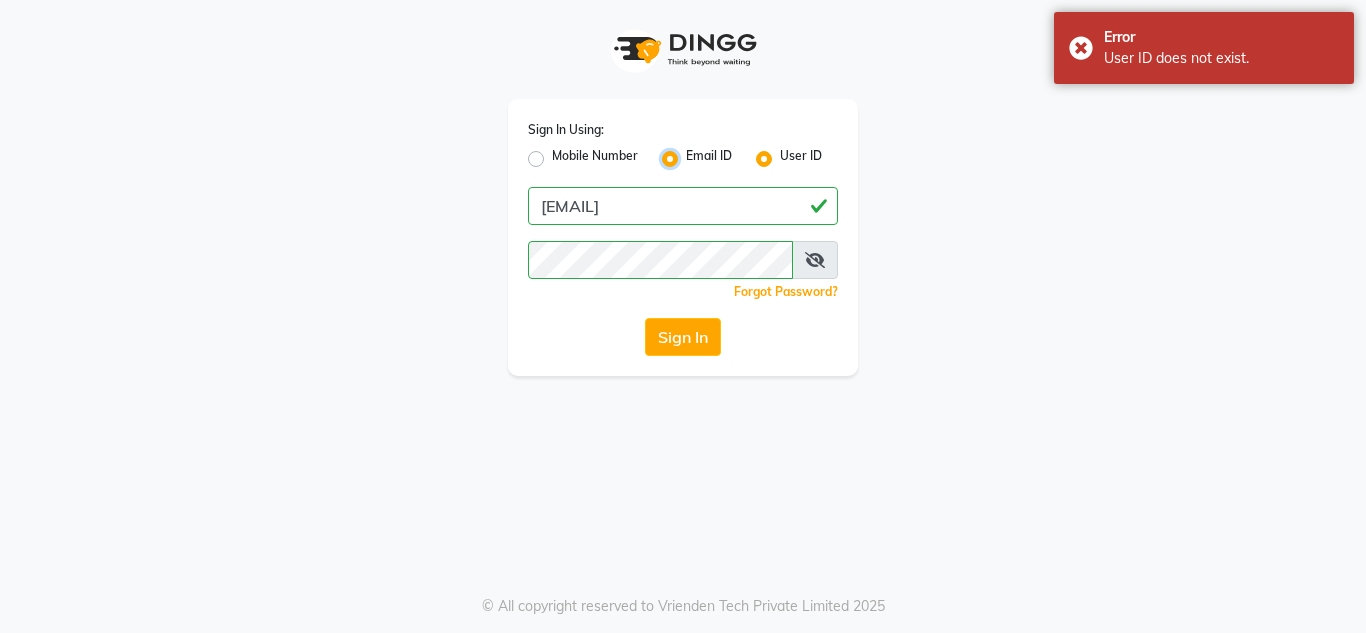radio on "false" 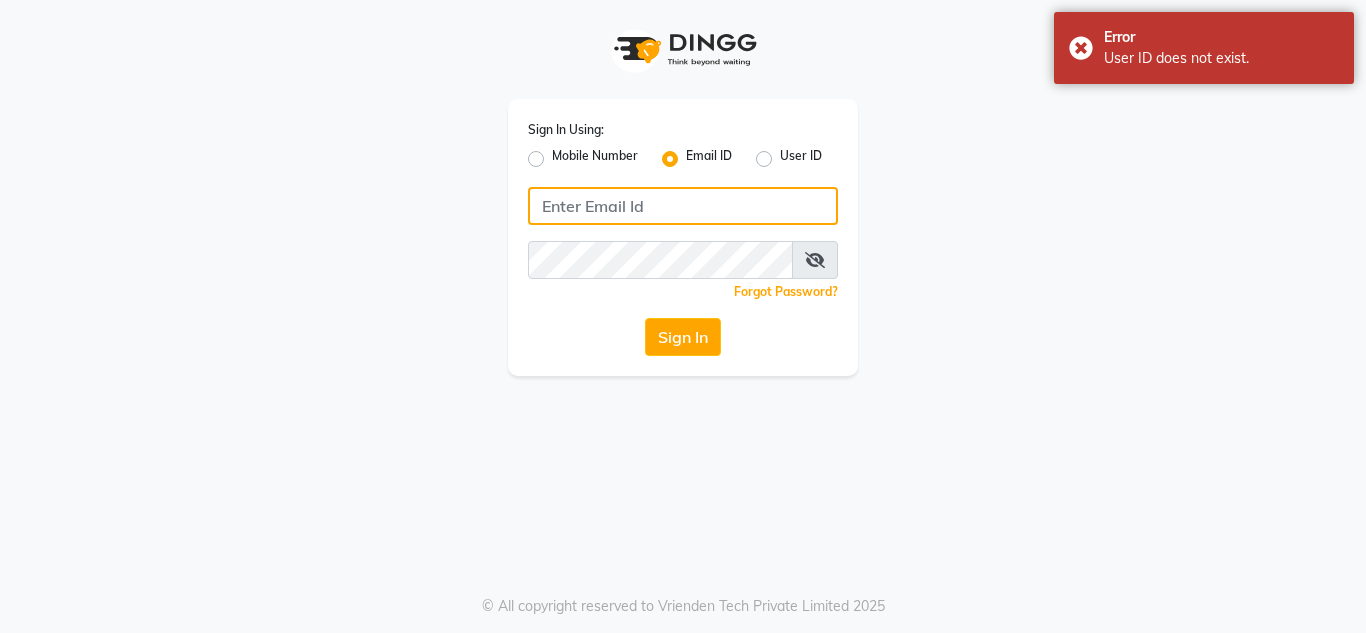 click 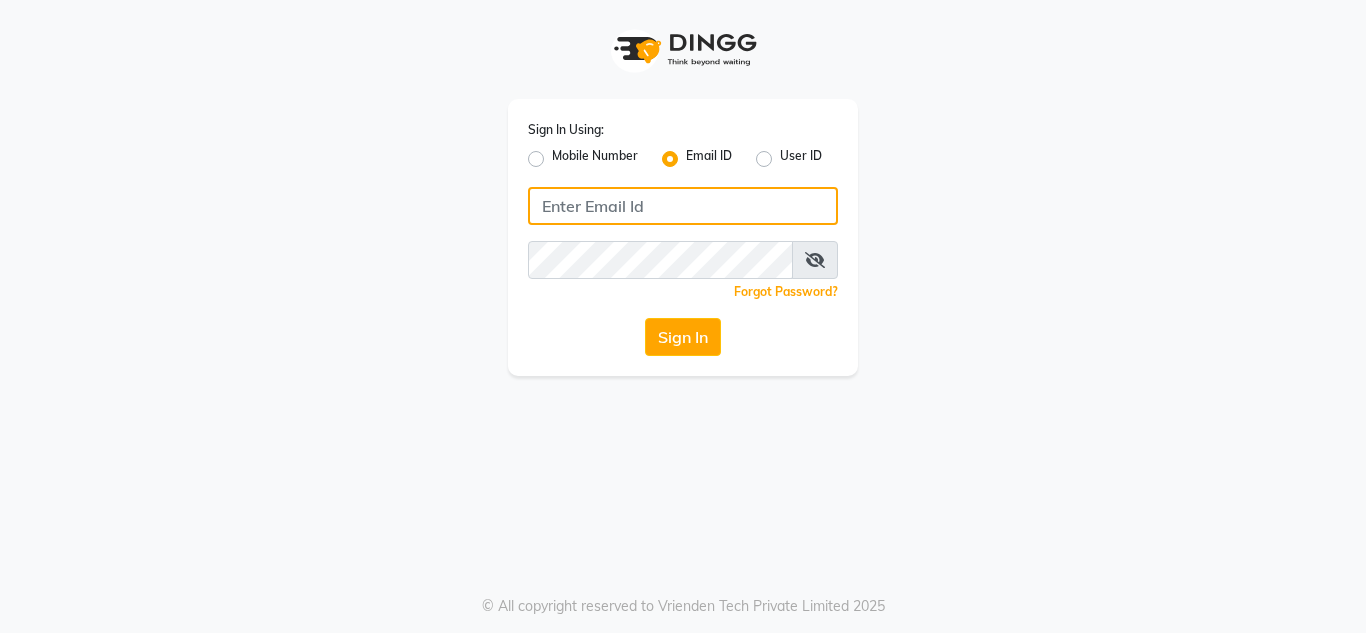 type on "[EMAIL]" 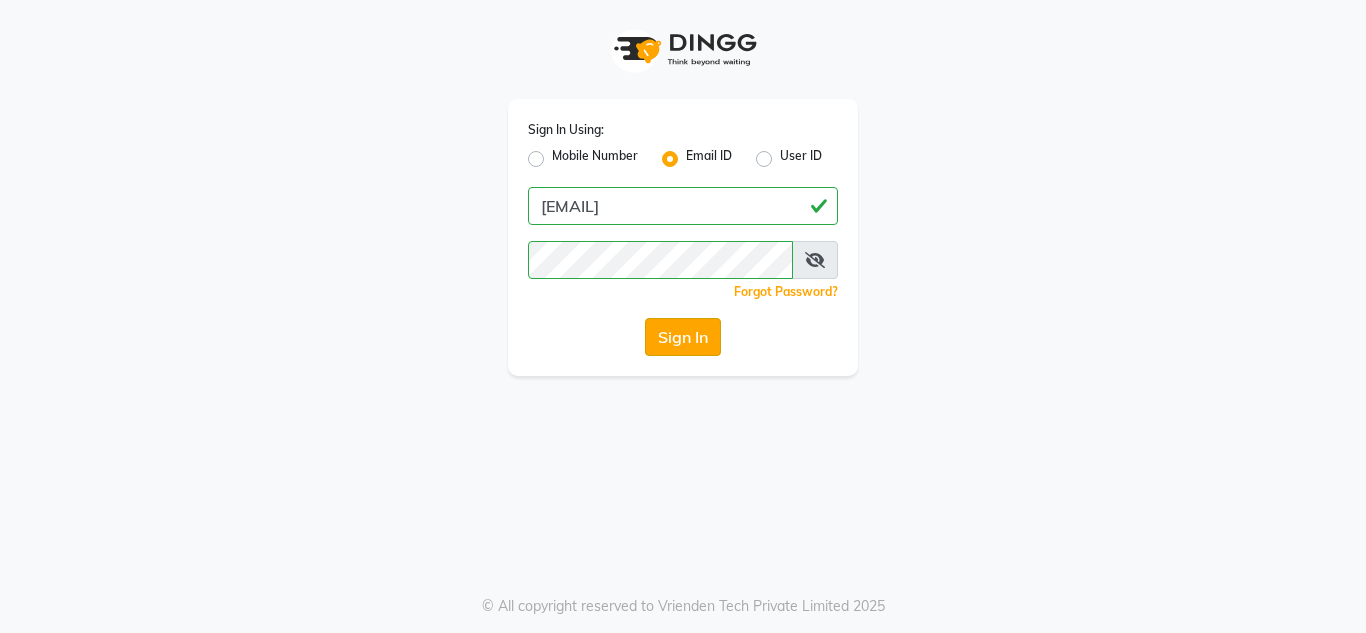 click on "Sign In" 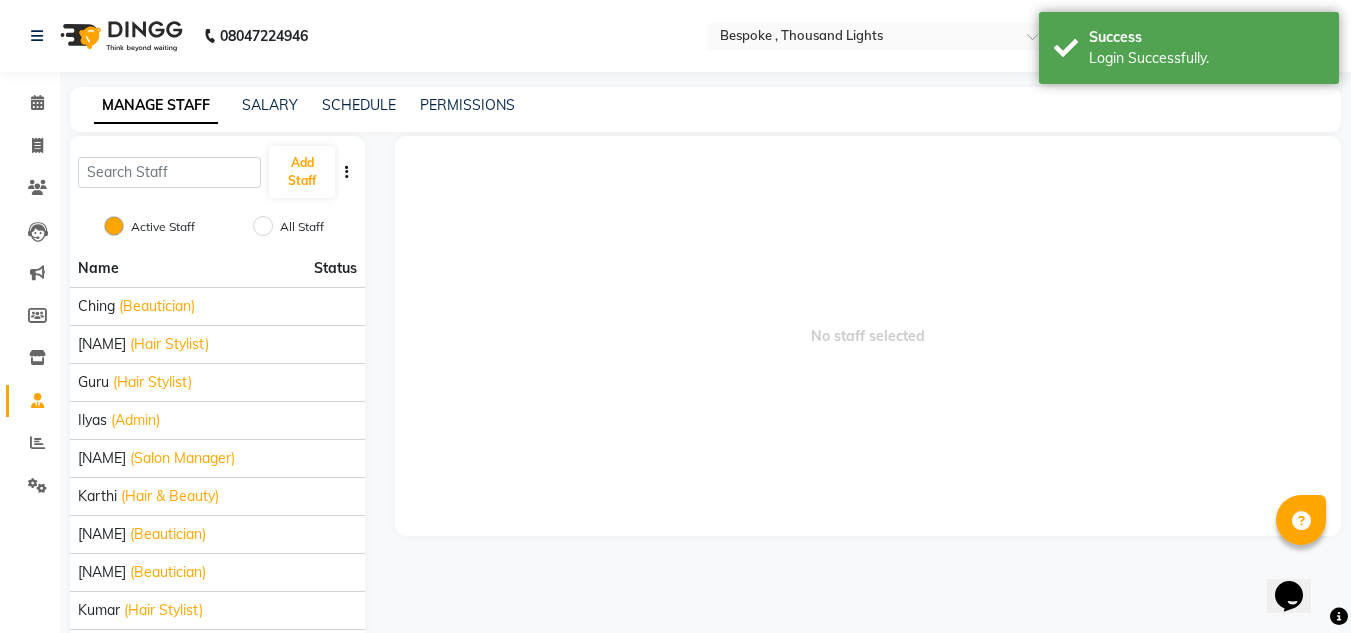 scroll, scrollTop: 0, scrollLeft: 0, axis: both 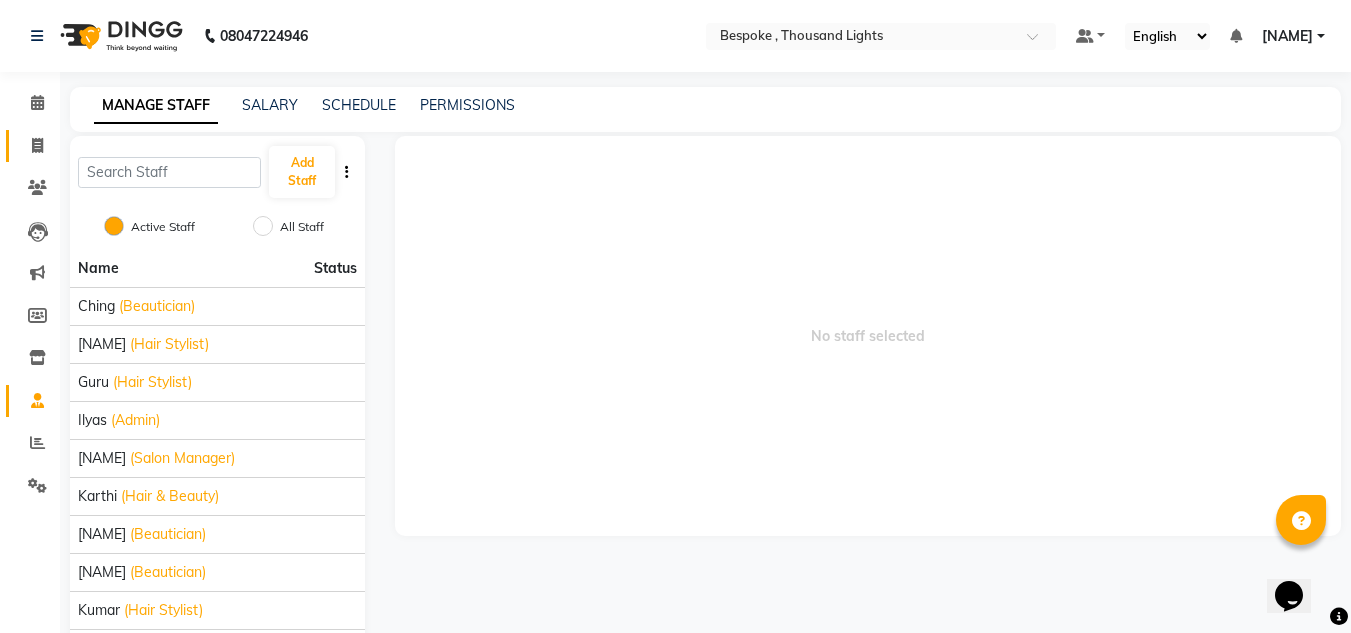 click 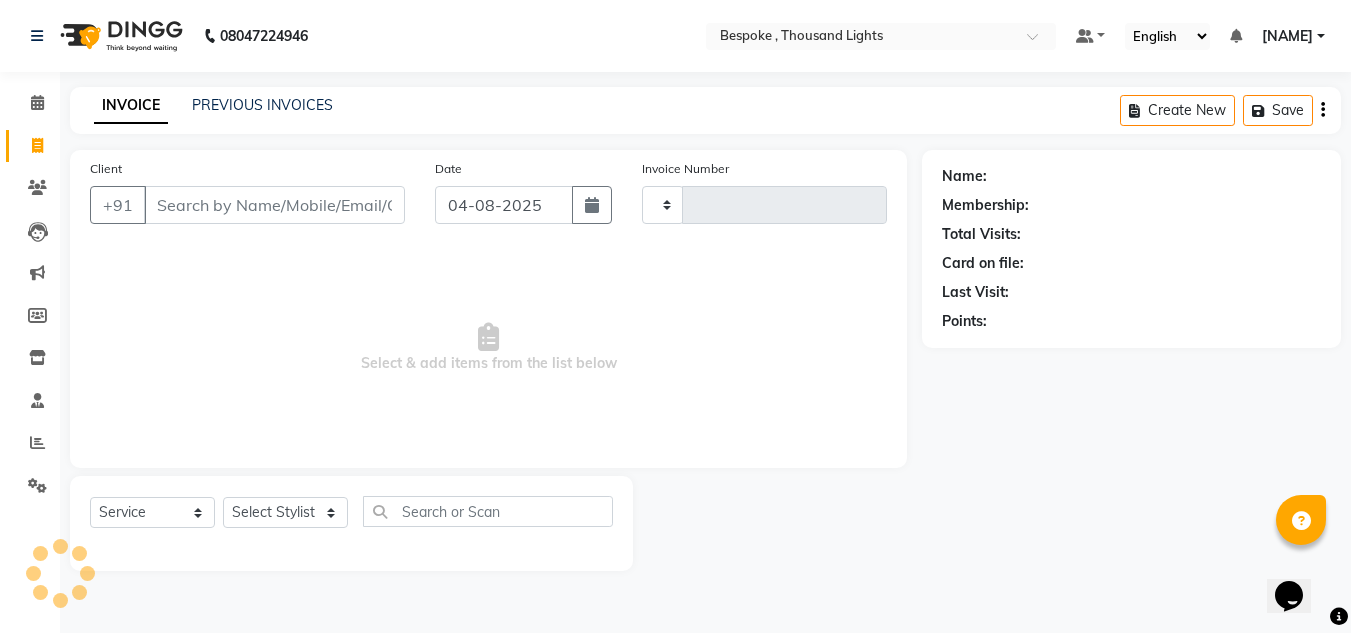 type on "0261" 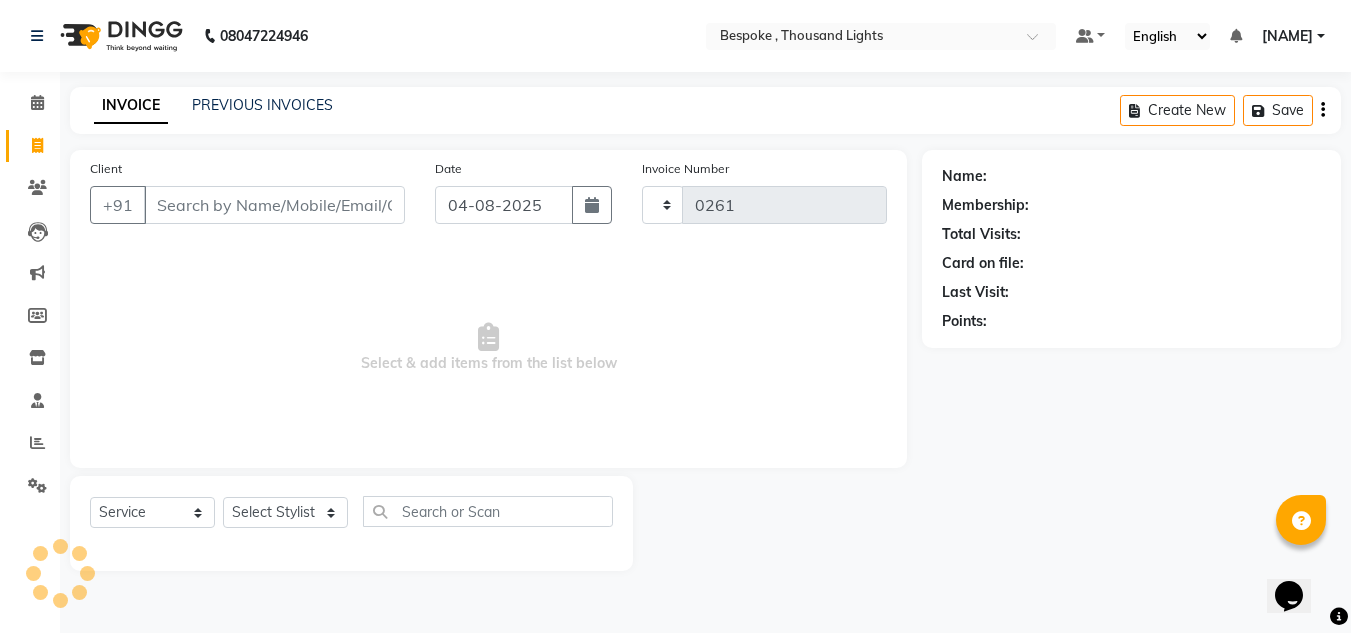 select on "8177" 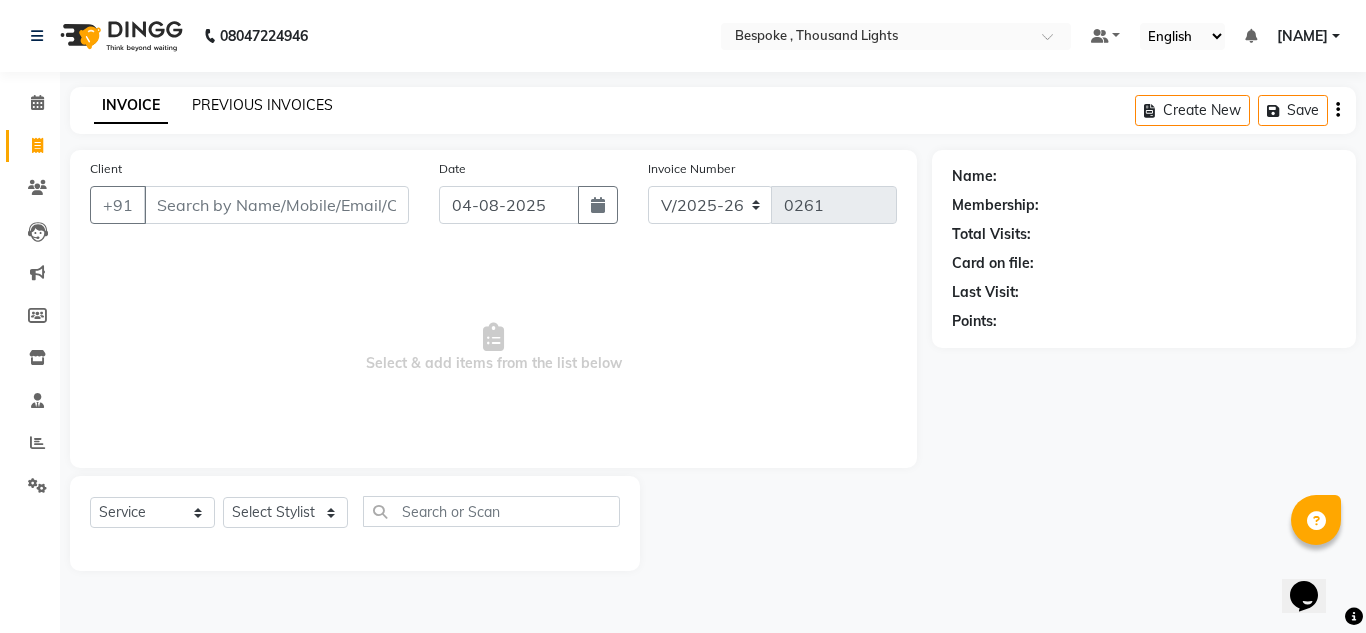 click on "PREVIOUS INVOICES" 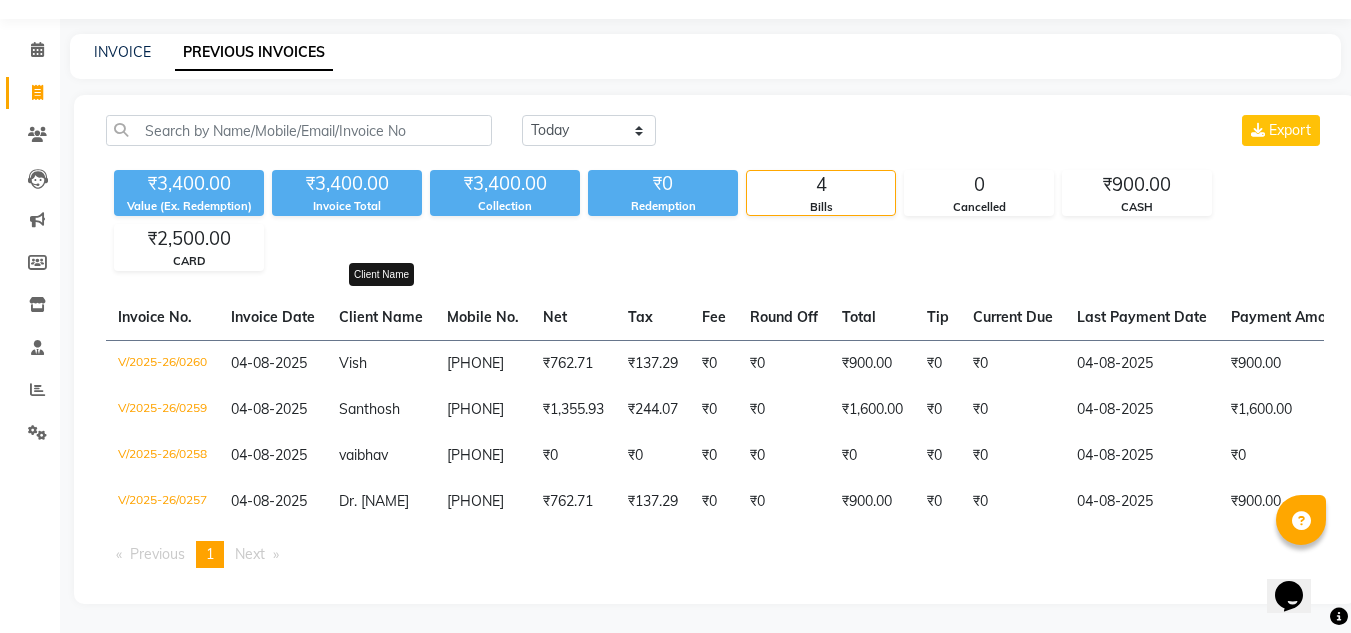 scroll, scrollTop: 69, scrollLeft: 0, axis: vertical 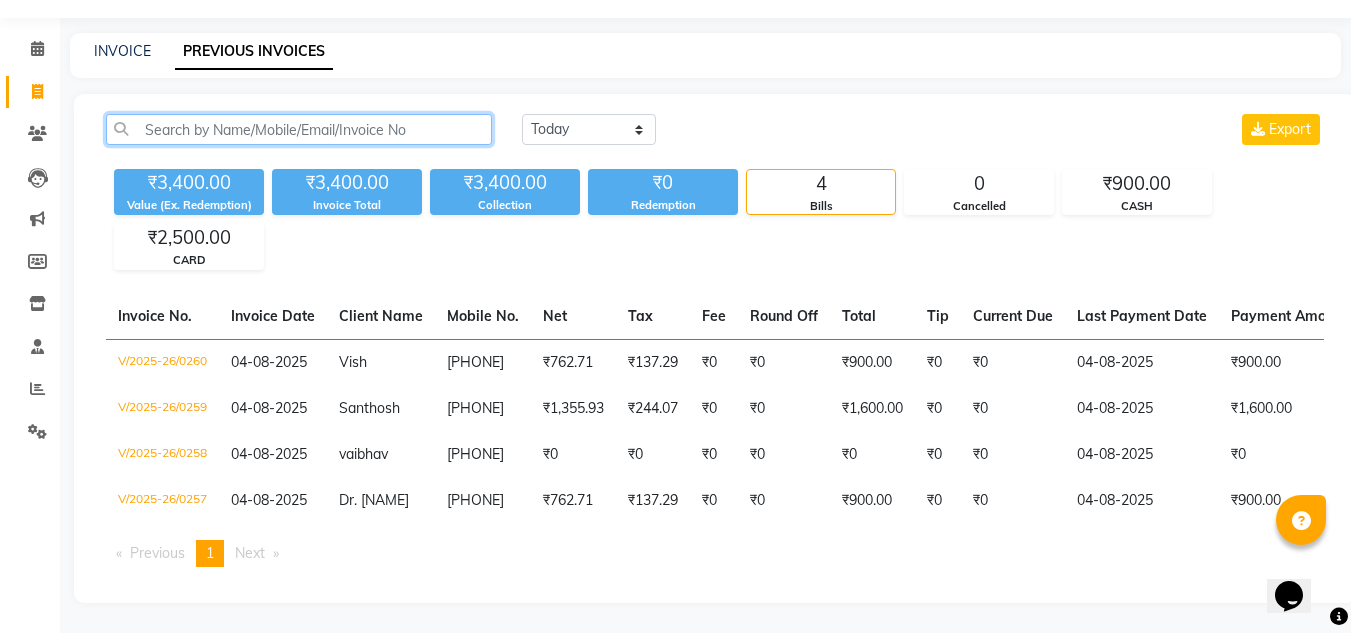 click 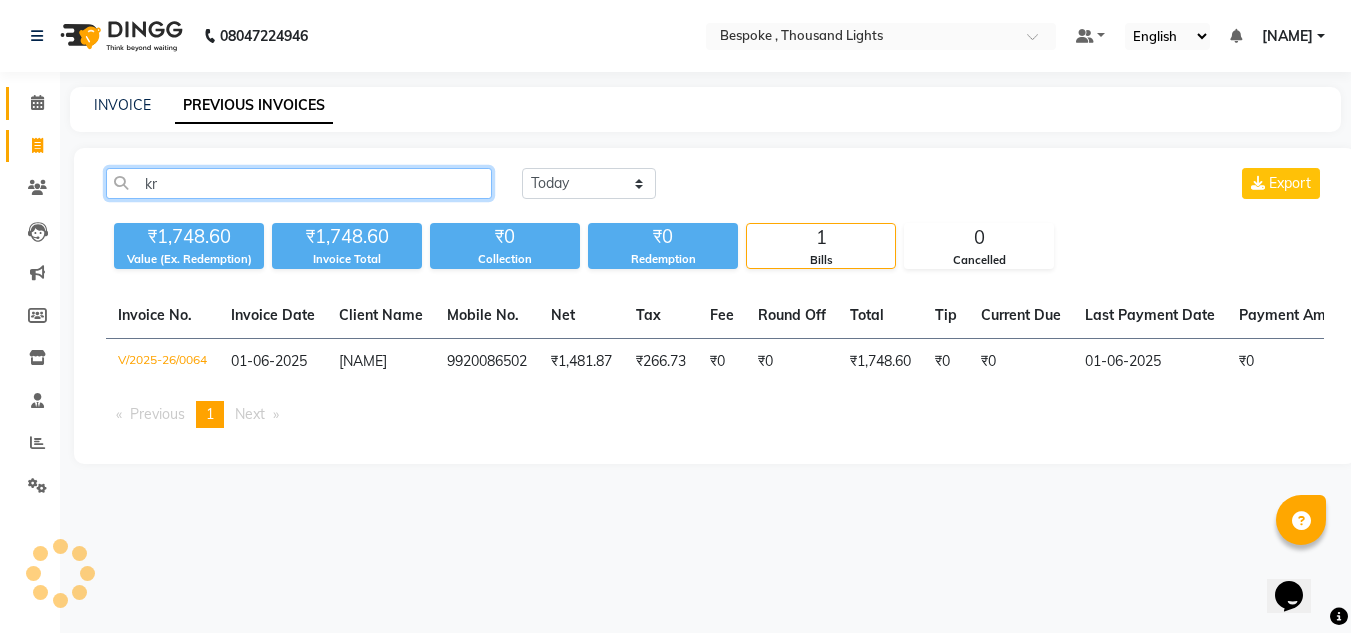 scroll, scrollTop: 0, scrollLeft: 0, axis: both 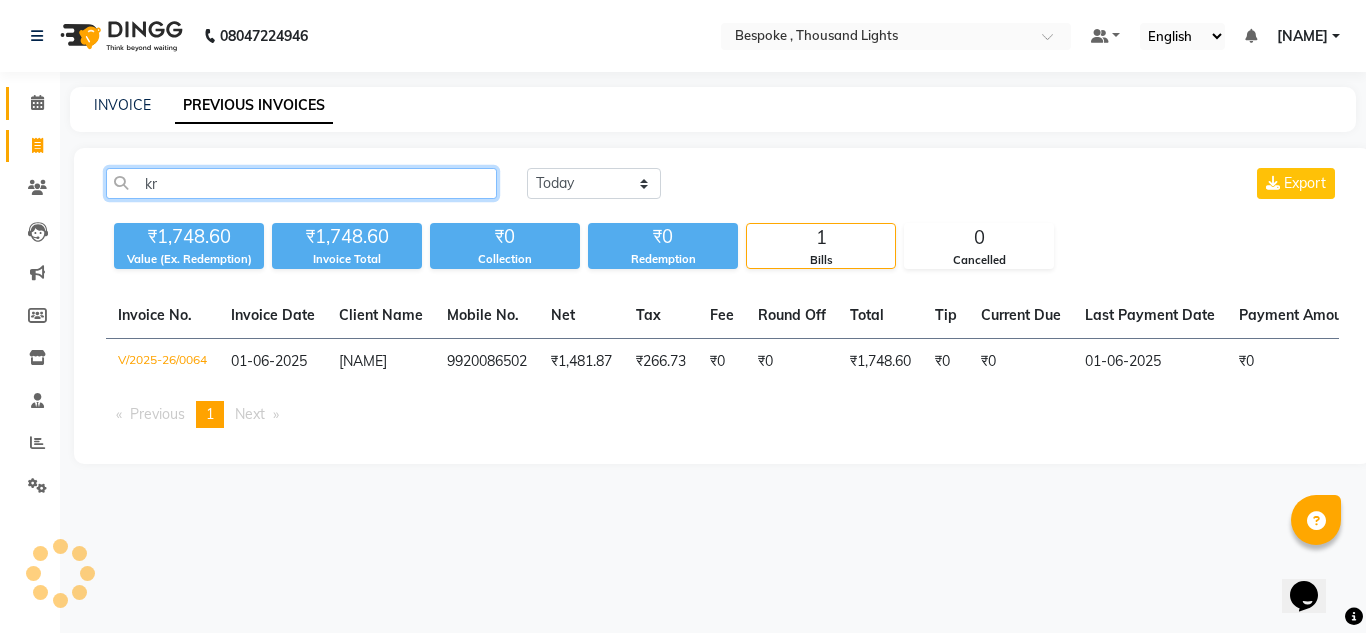type on "kr" 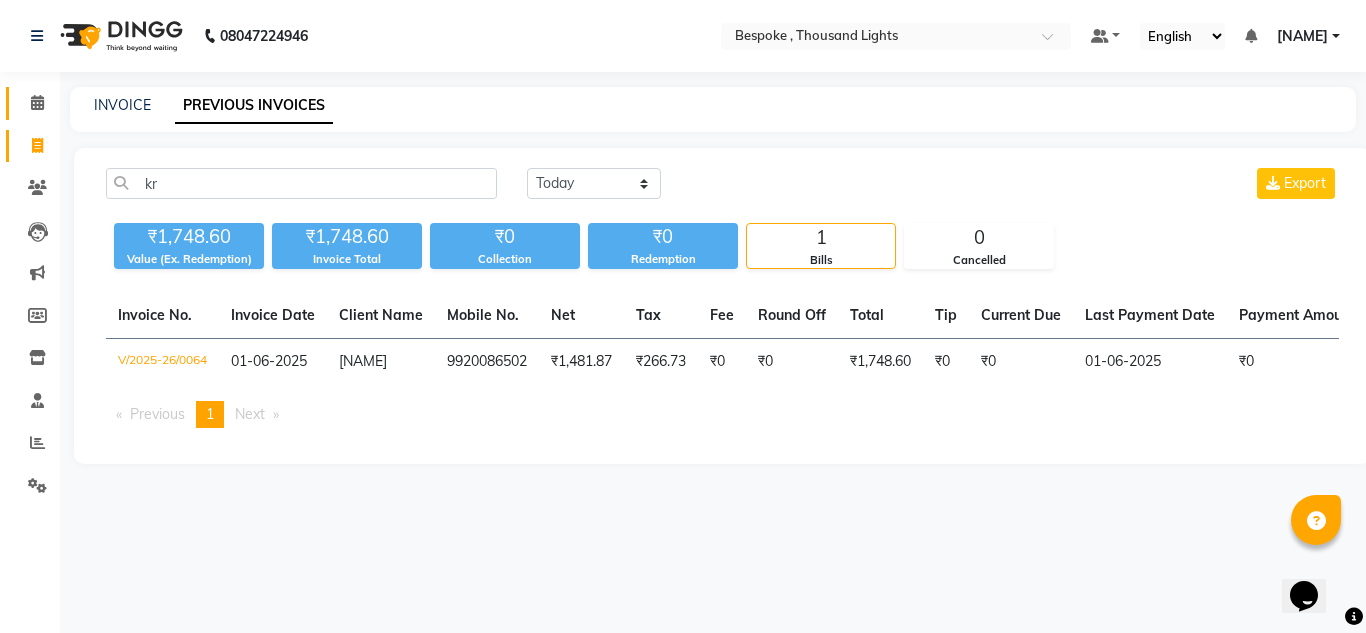 click on "Calendar" 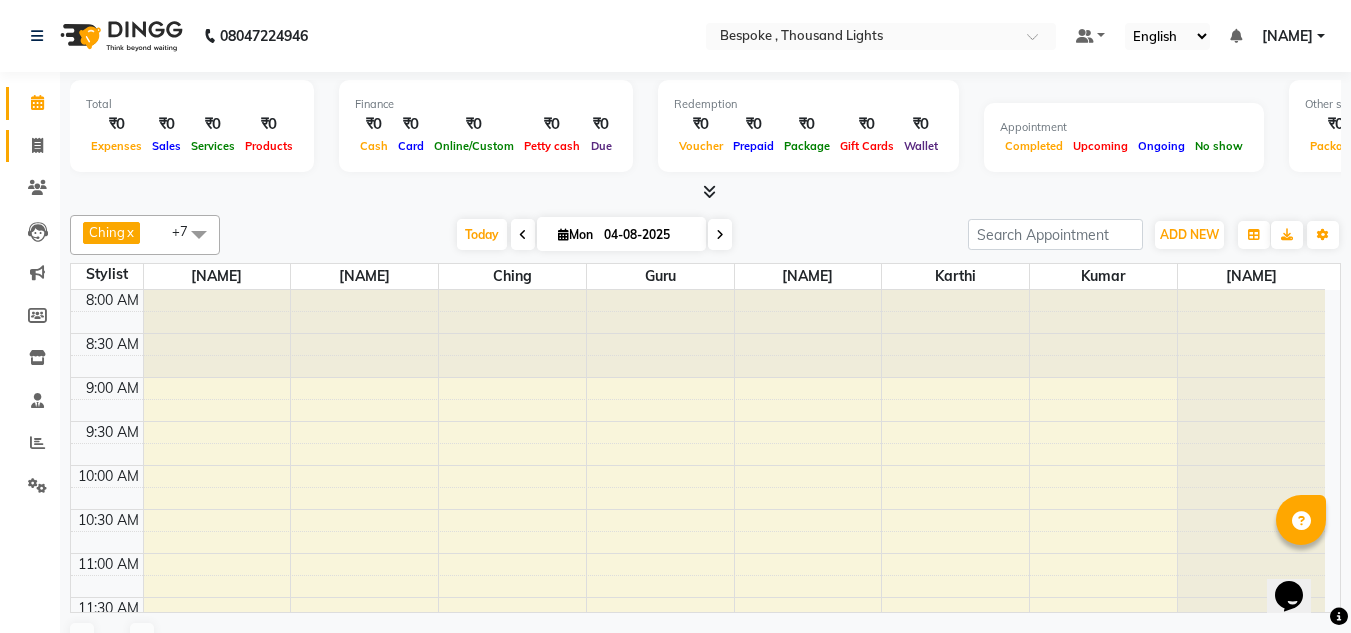 scroll, scrollTop: 793, scrollLeft: 0, axis: vertical 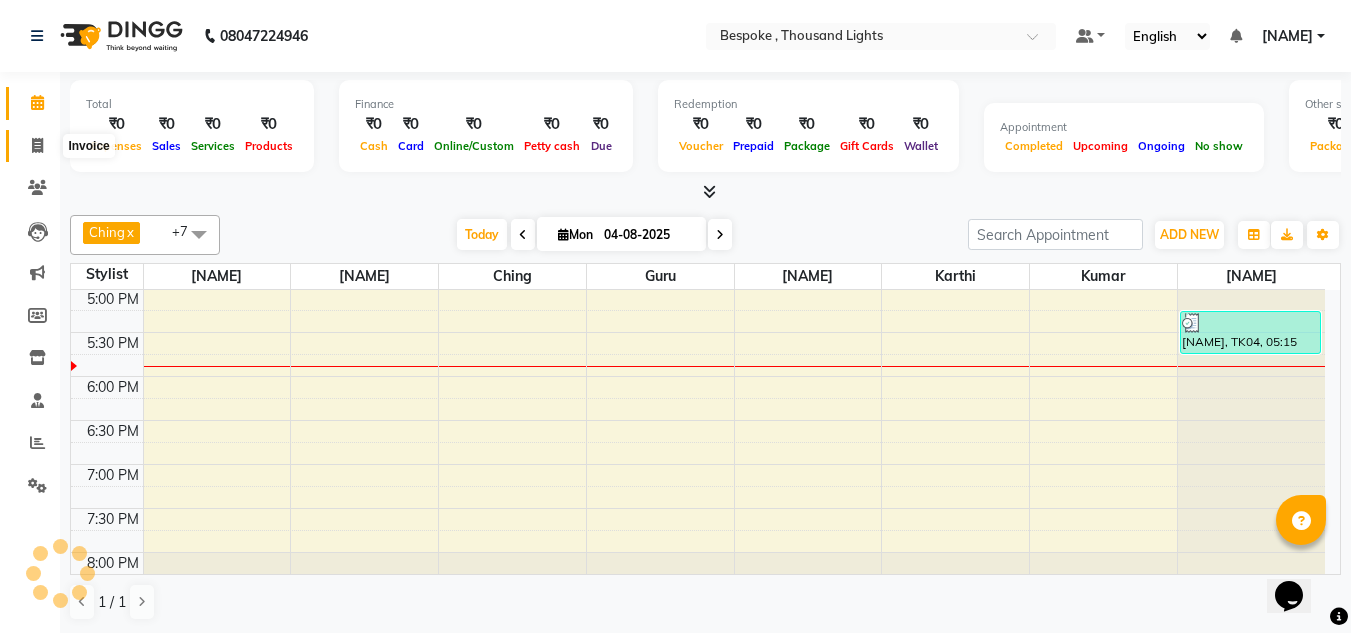 click 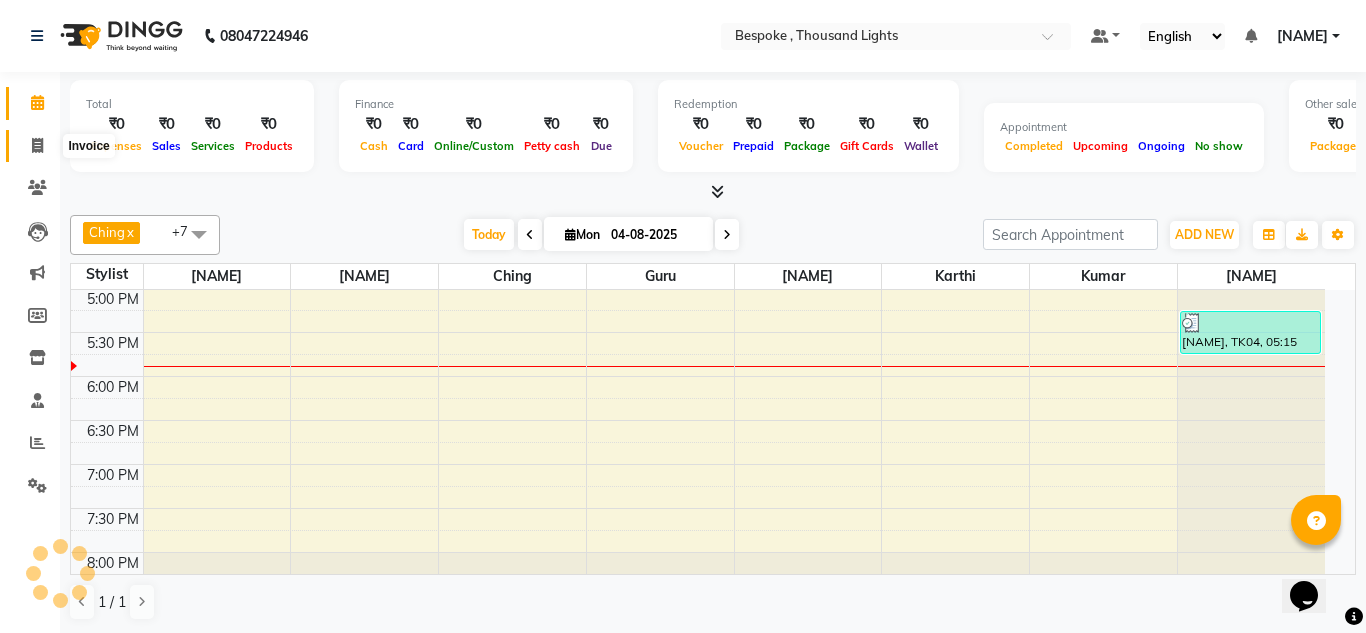 select on "service" 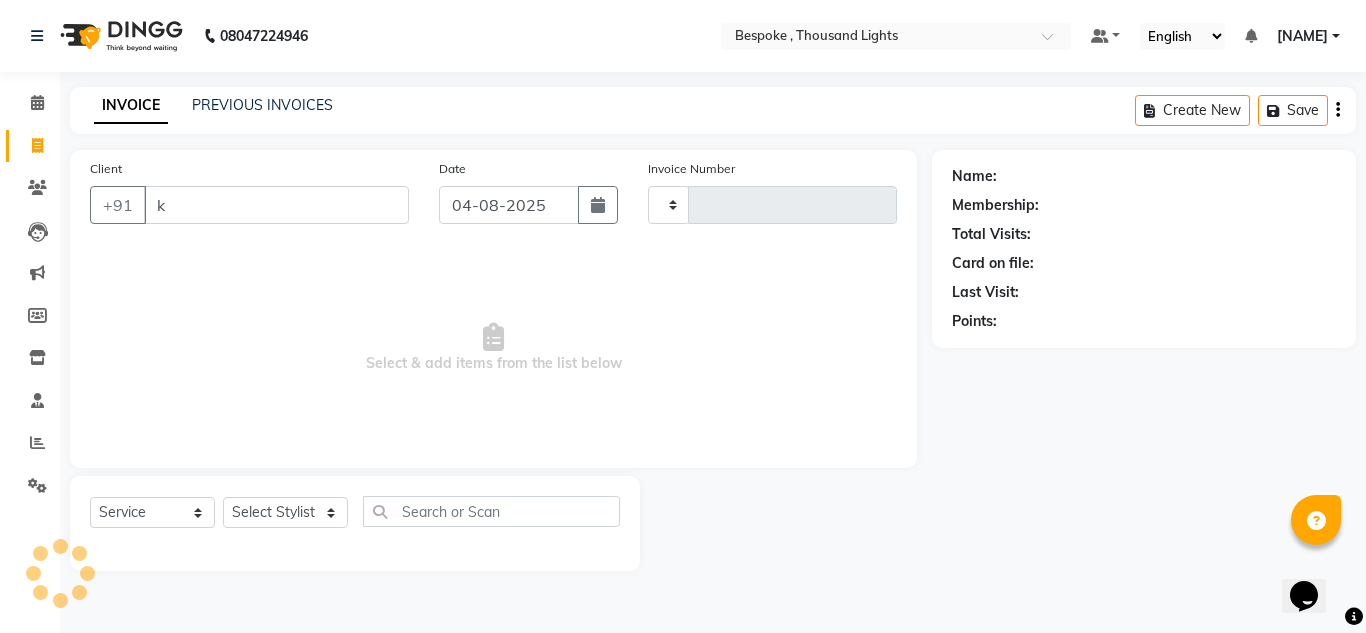 type on "kr" 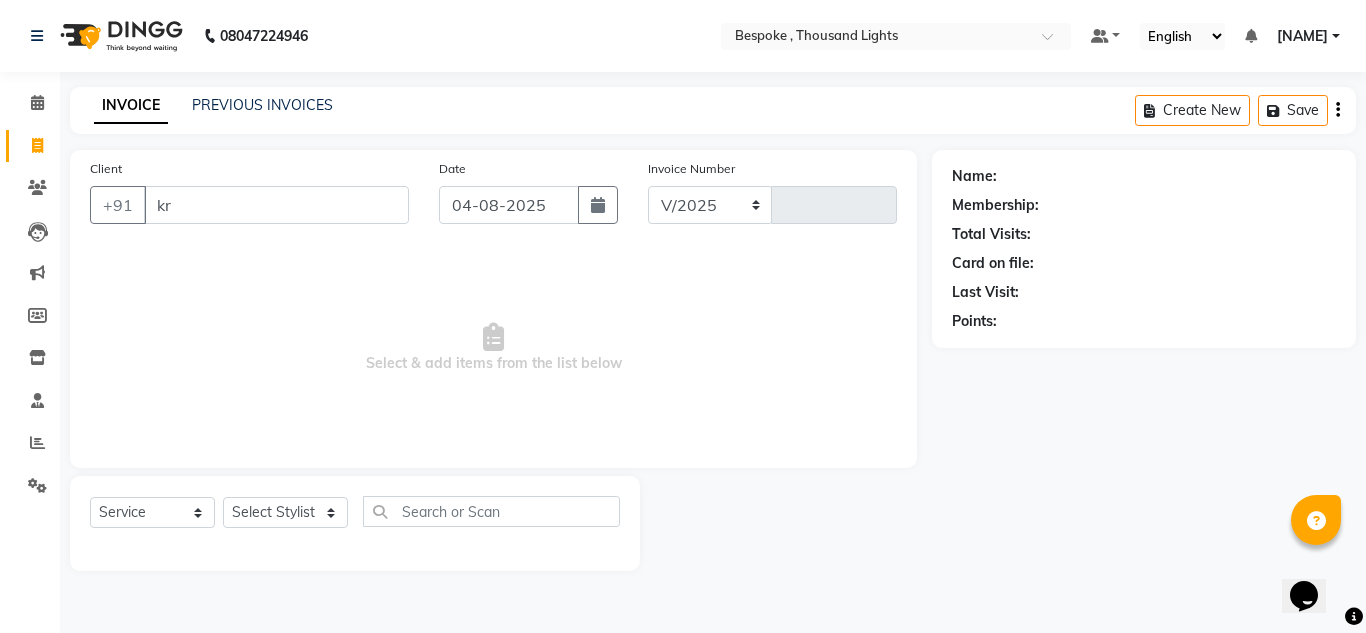 select on "8177" 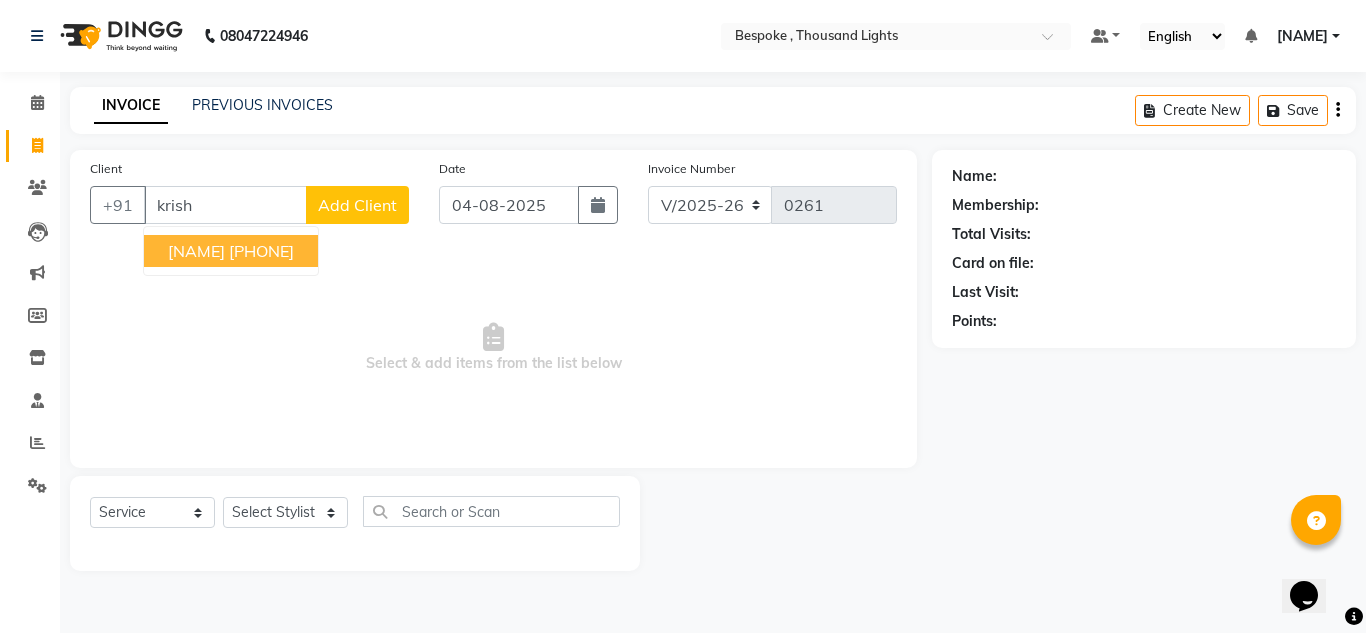 click on "[NAME]" at bounding box center (196, 251) 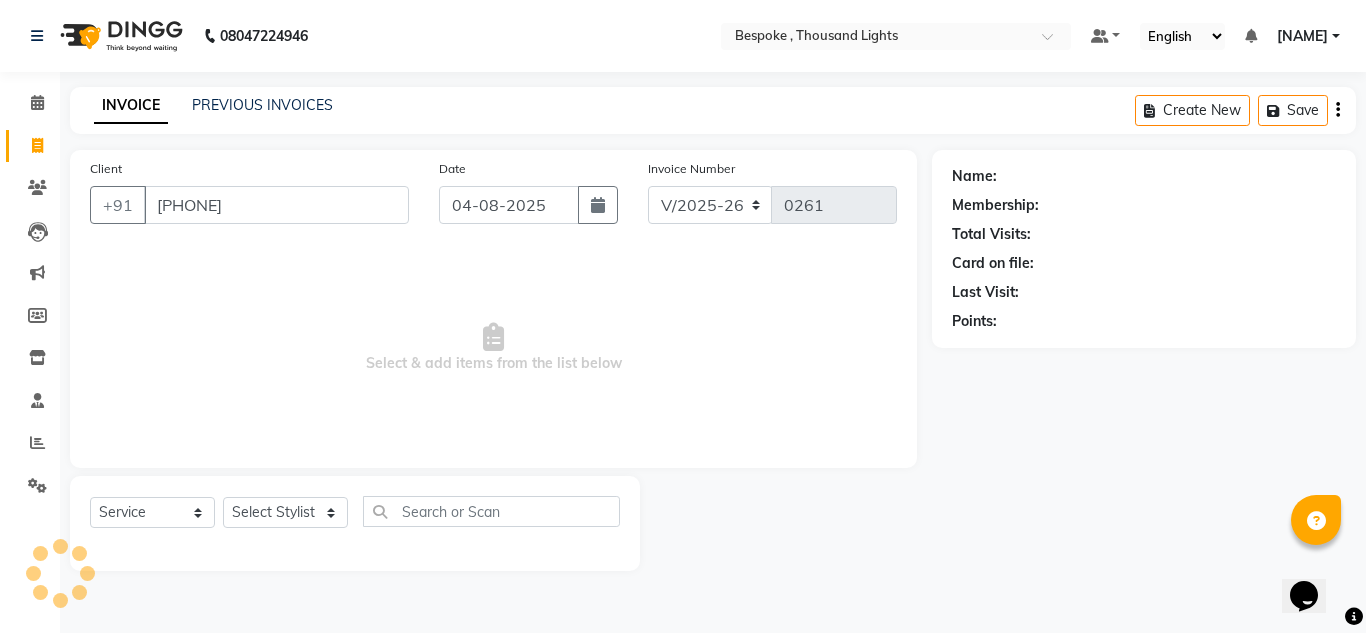 type on "[PHONE]" 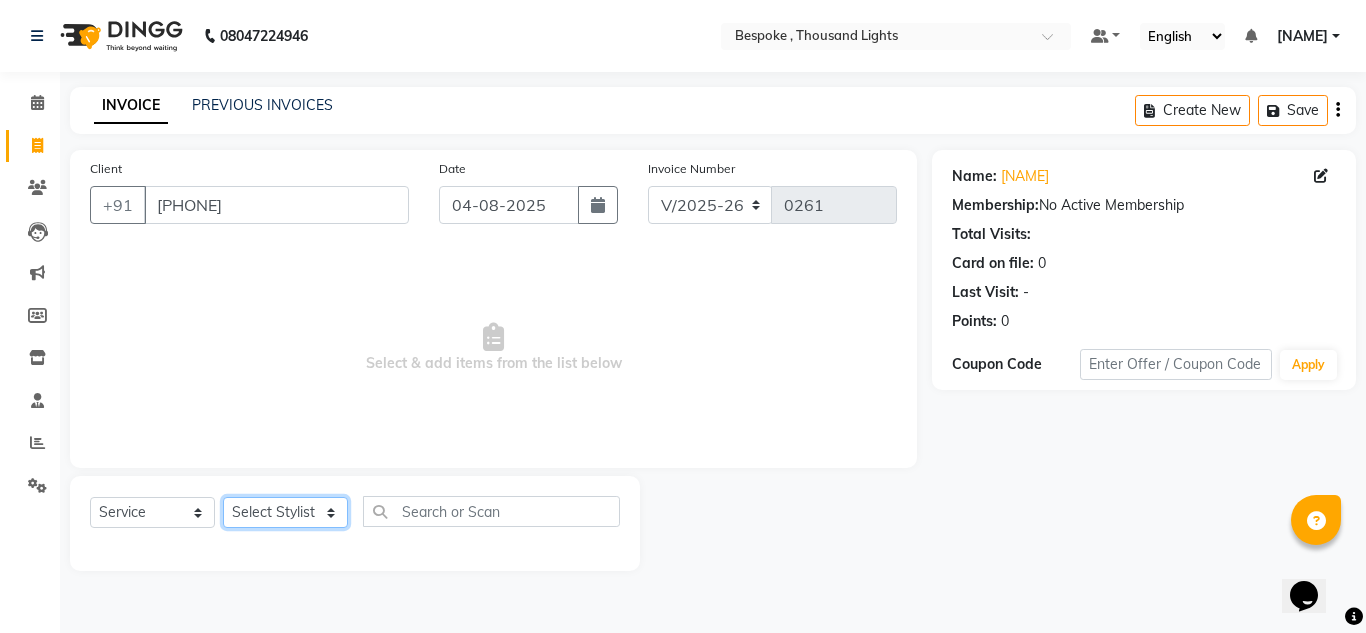 click on "Select Stylist Ching Dilipan Guru Ilyas Jaan Karthi Khawlkim Kimte Kumar Mahesh Palani Rachel" 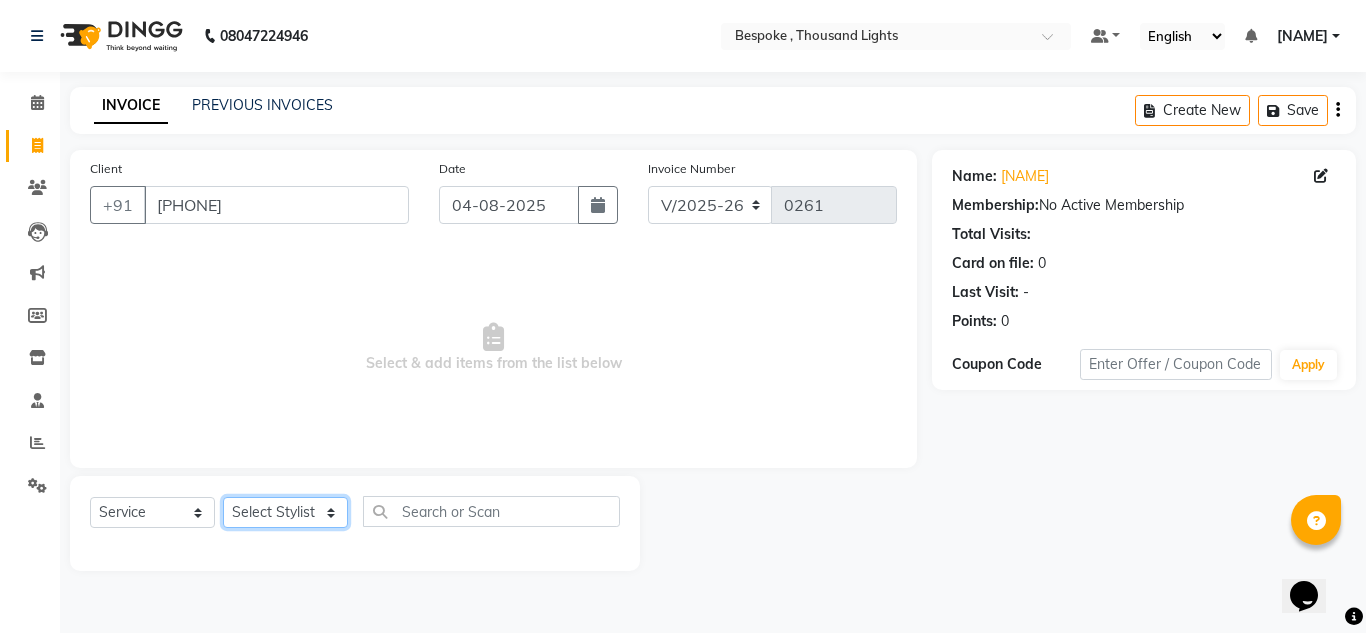 select on "77390" 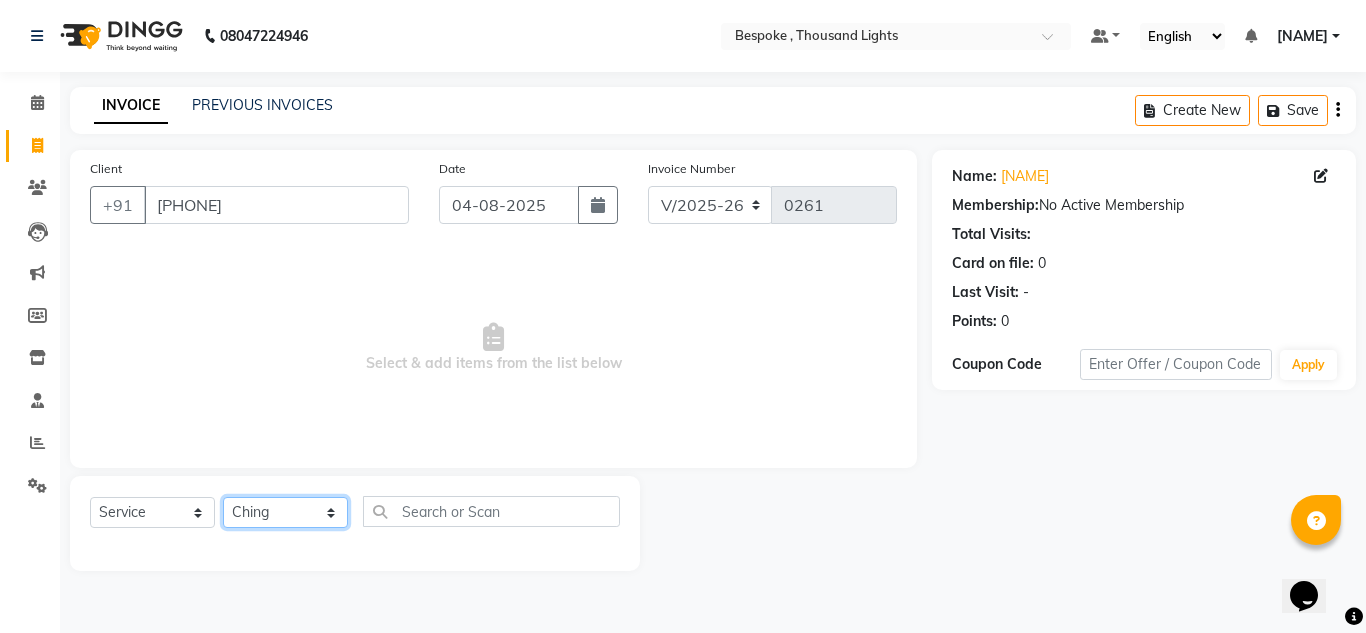 click on "Select Stylist Ching Dilipan Guru Ilyas Jaan Karthi Khawlkim Kimte Kumar Mahesh Palani Rachel" 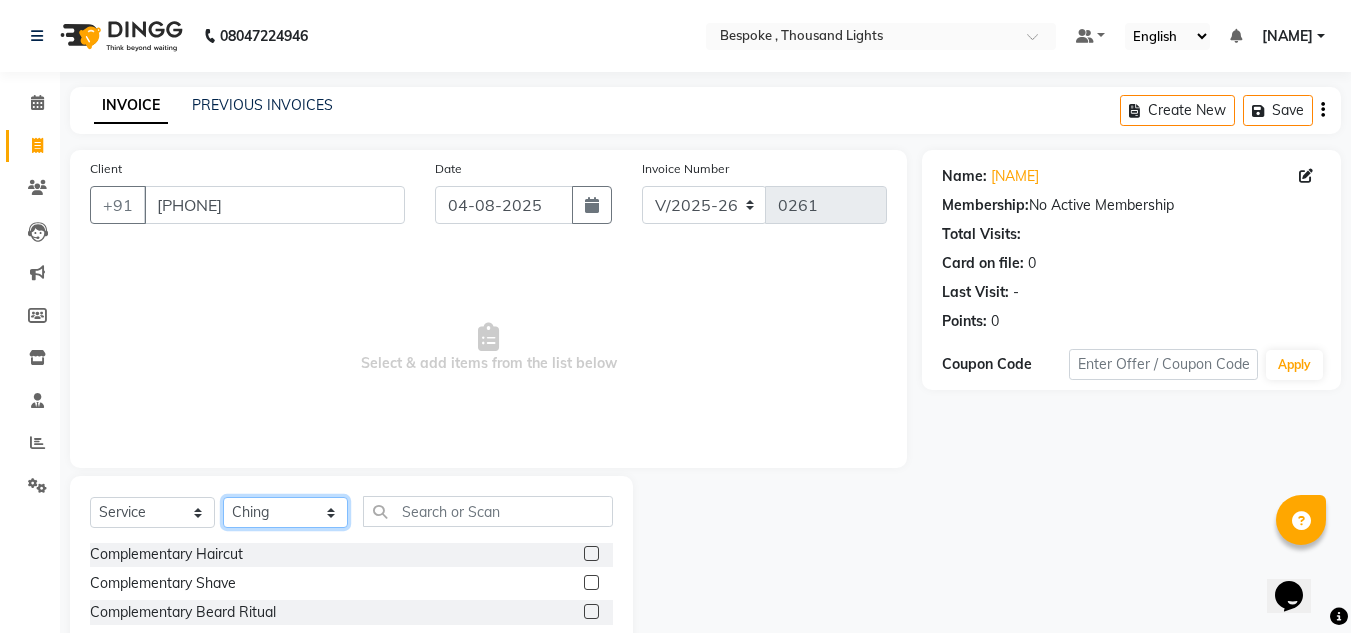 scroll, scrollTop: 1163, scrollLeft: 0, axis: vertical 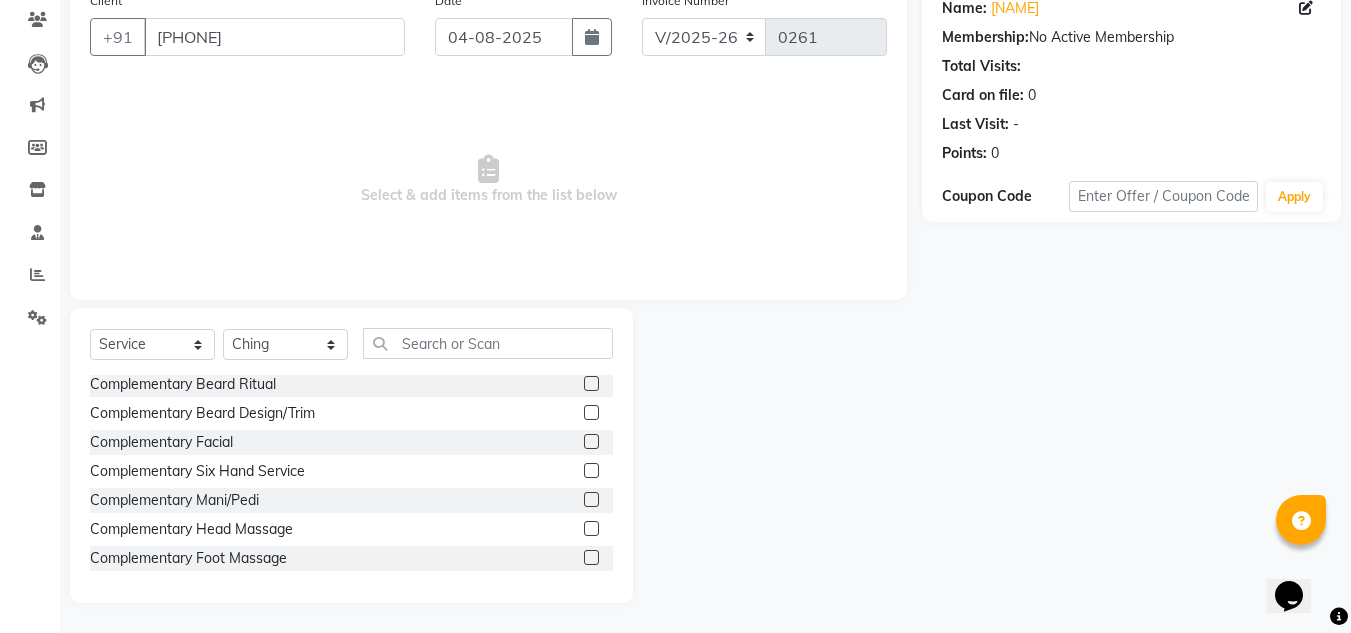 click 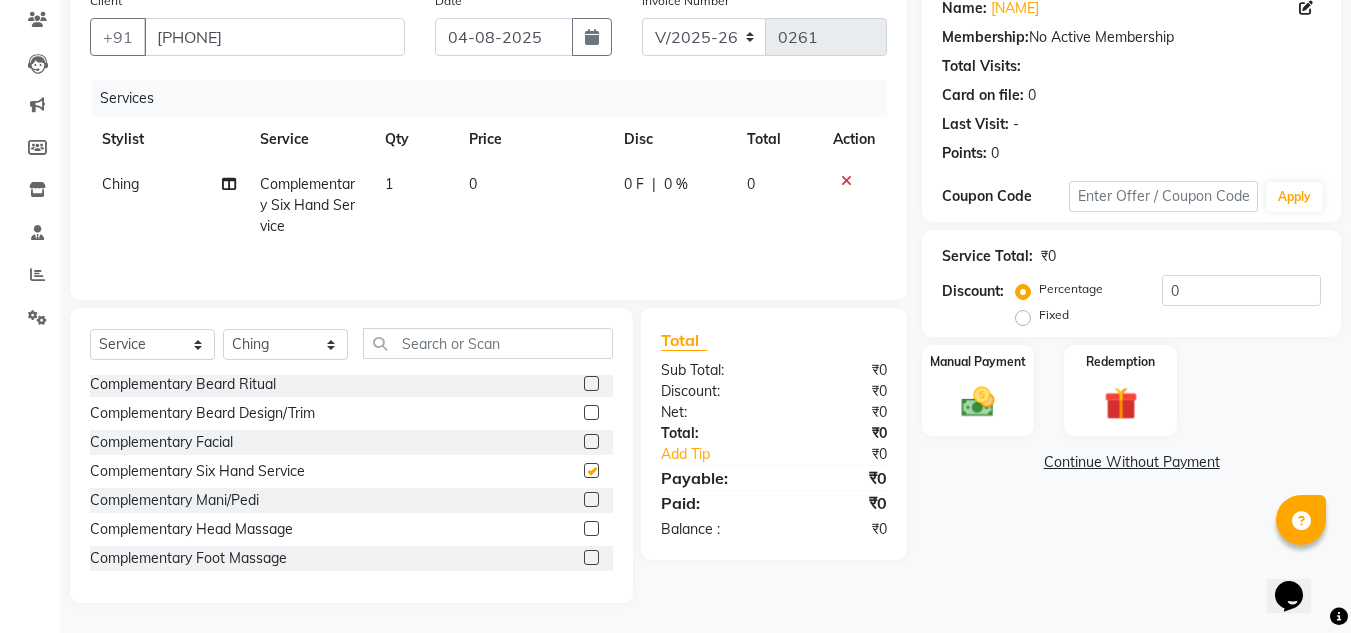 checkbox on "false" 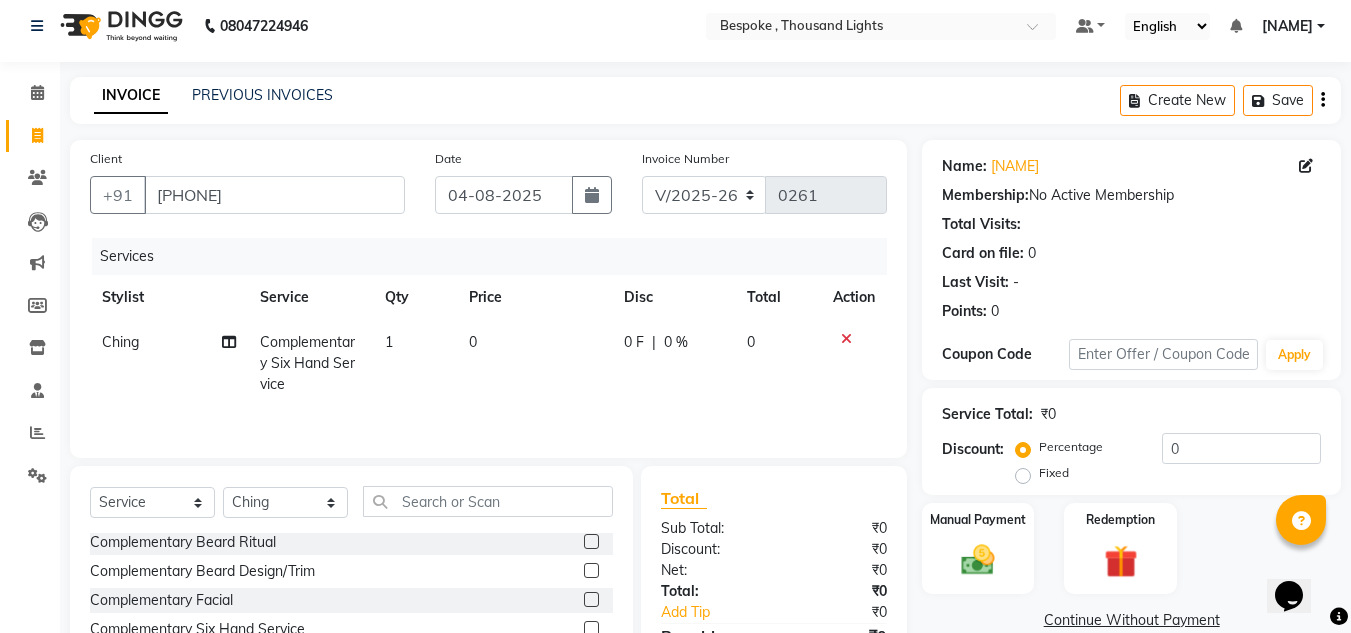 scroll, scrollTop: 9, scrollLeft: 0, axis: vertical 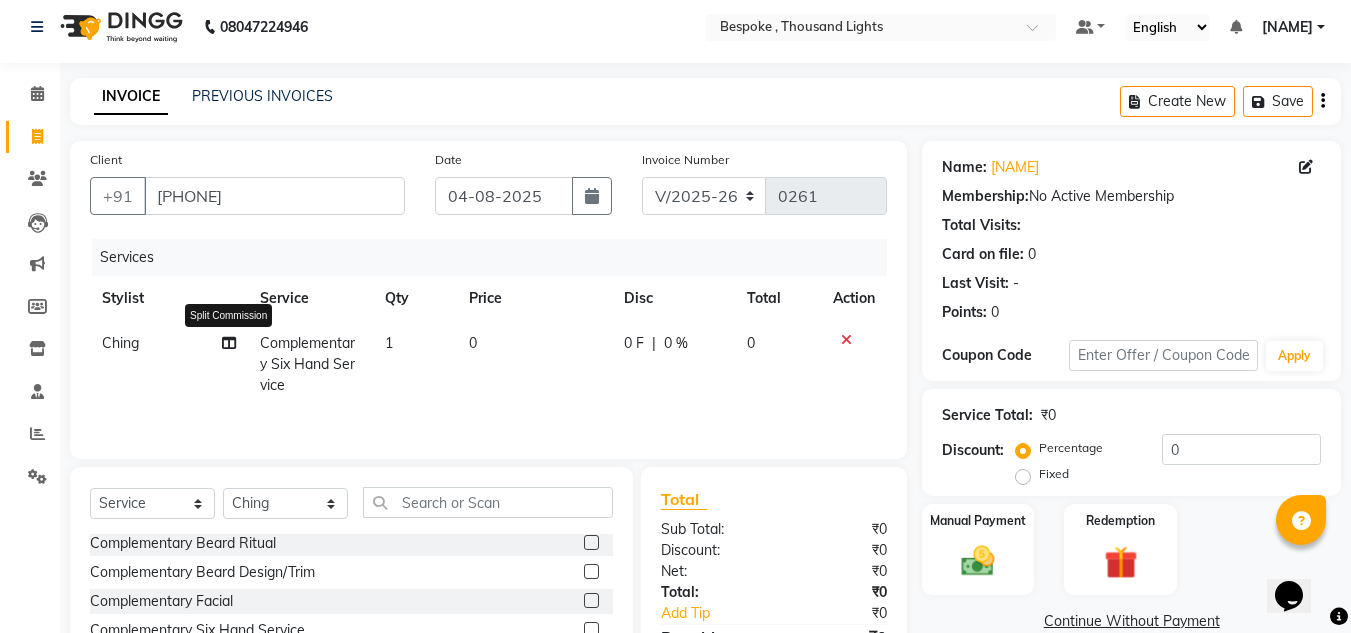 click 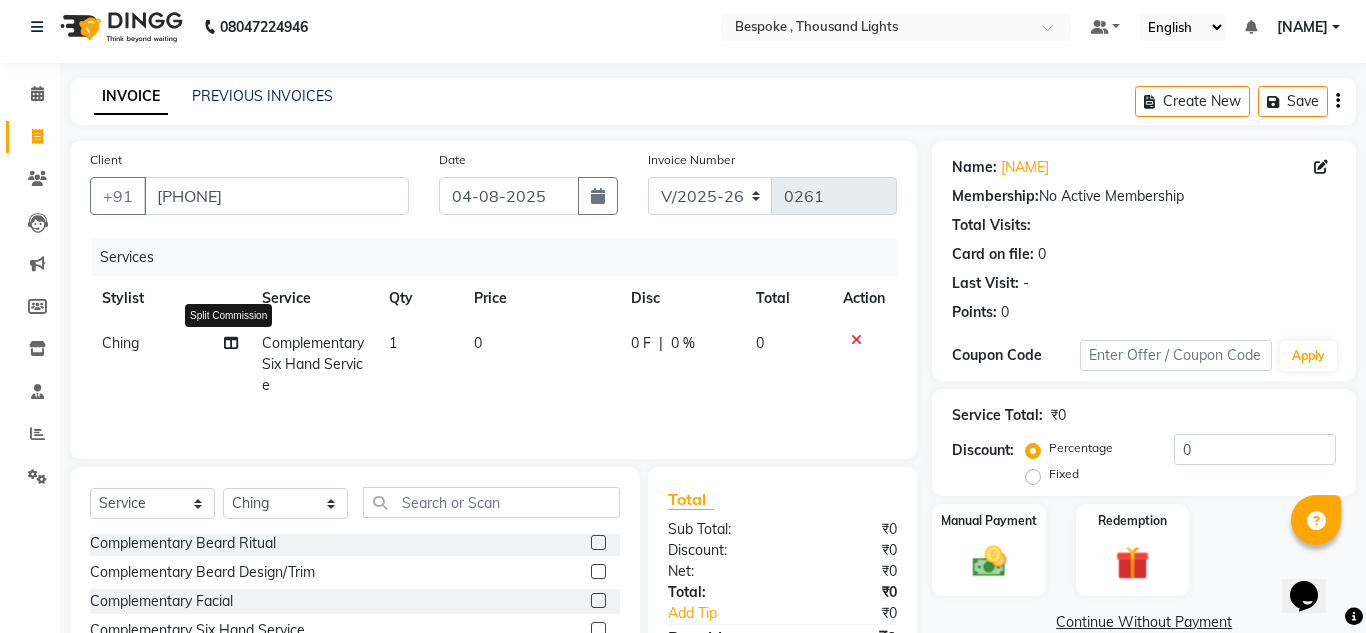 select on "77390" 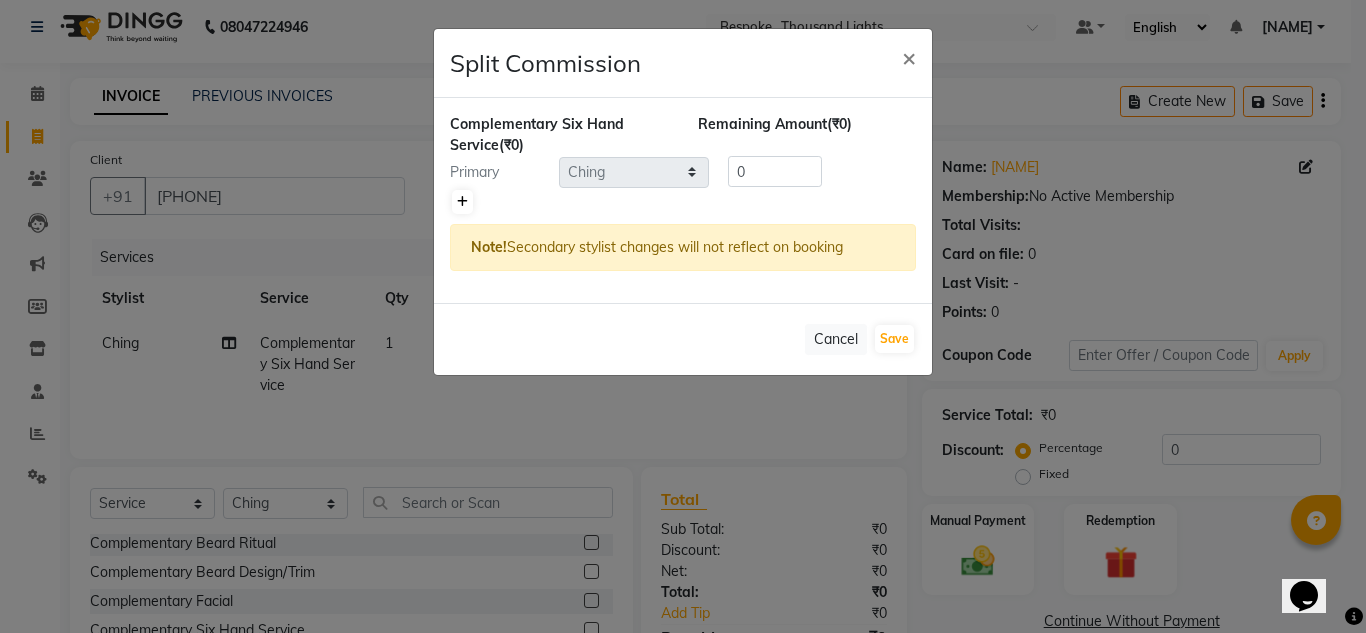 click 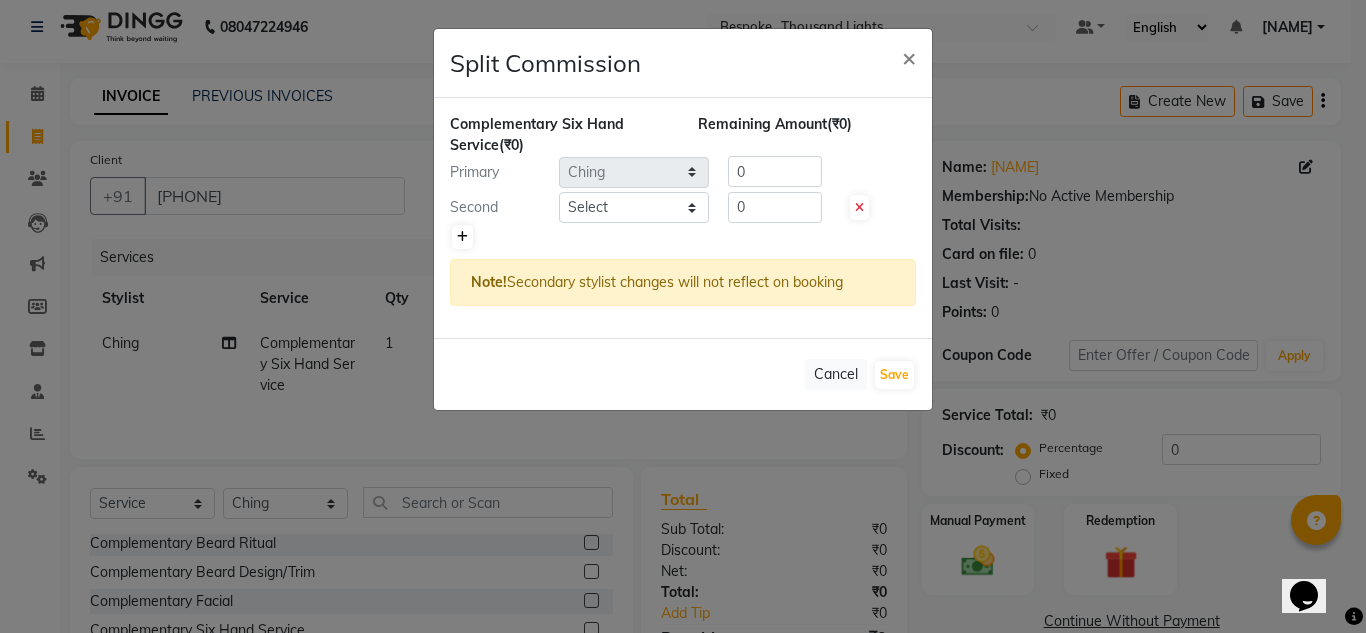 click 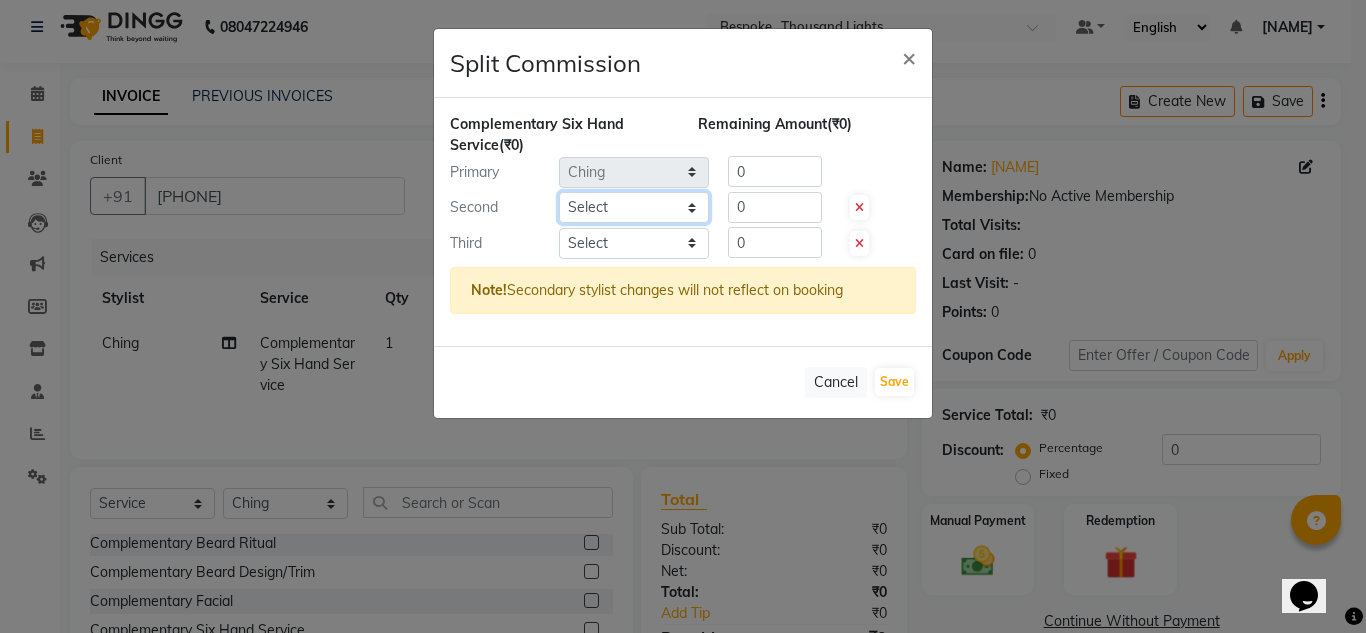 click on "Select  [NAME]   [NAME]   [NAME]   [NAME]   [NAME]   [NAME]   [NAME]   [NAME]   [NAME]   [NAME]   [NAME]   [NAME]" 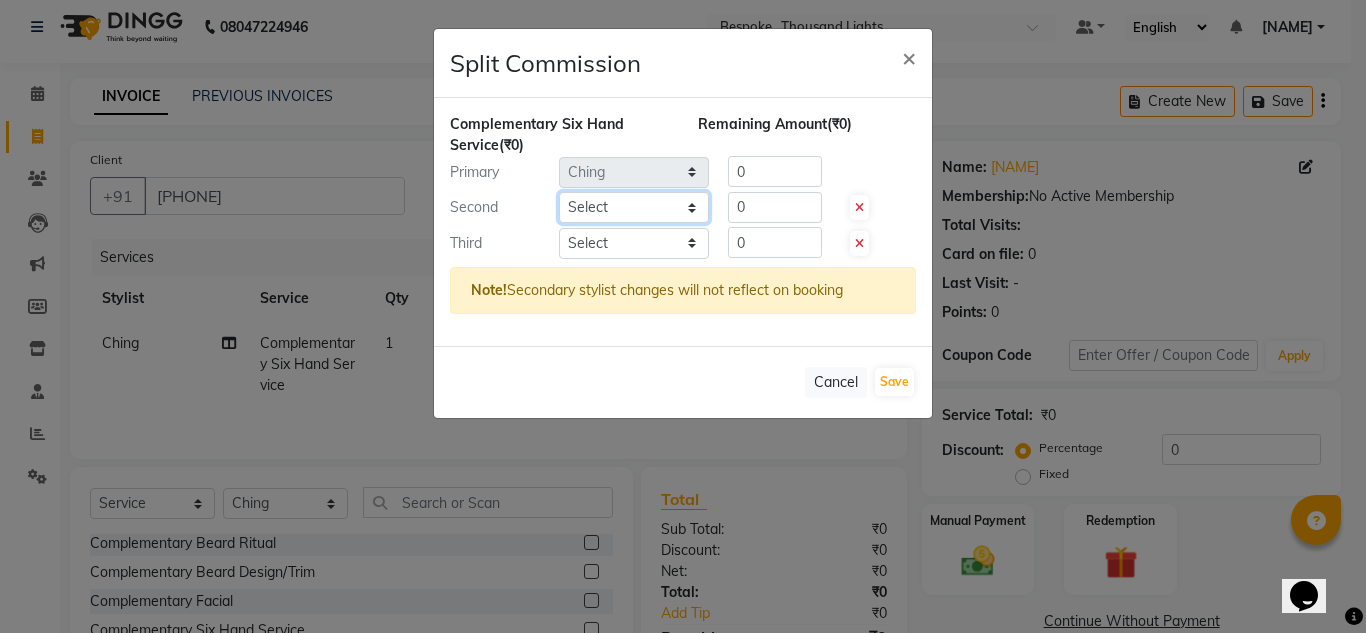 select on "77382" 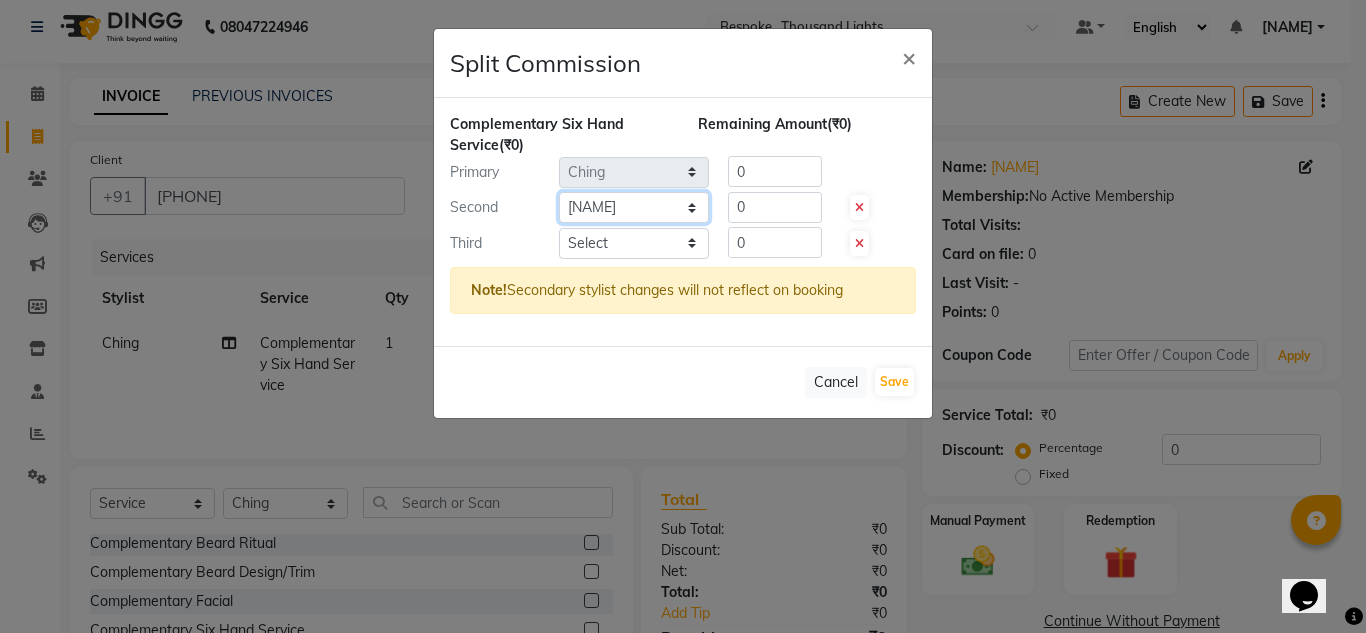 click on "Select  [NAME]   [NAME]   [NAME]   [NAME]   [NAME]   [NAME]   [NAME]   [NAME]   [NAME]   [NAME]   [NAME]   [NAME]" 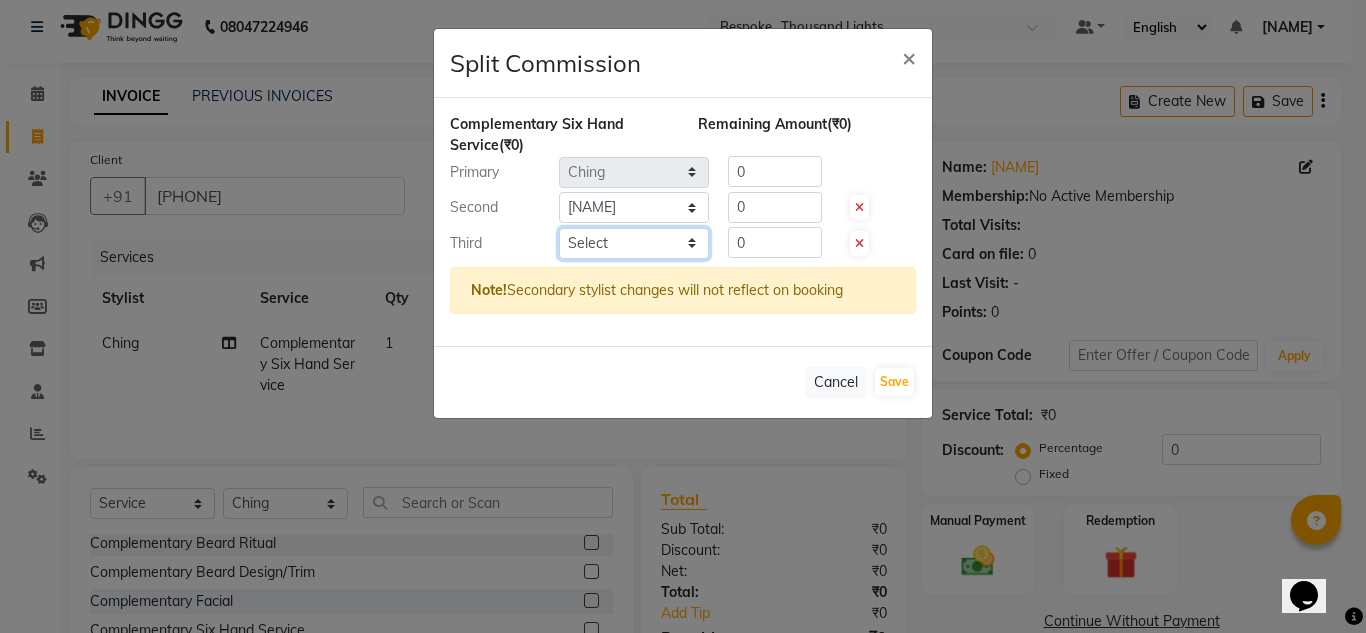 click on "Select  [NAME]   [NAME]   [NAME]   [NAME]   [NAME]   [NAME]   [NAME]   [NAME]   [NAME]   [NAME]   [NAME]   [NAME]" 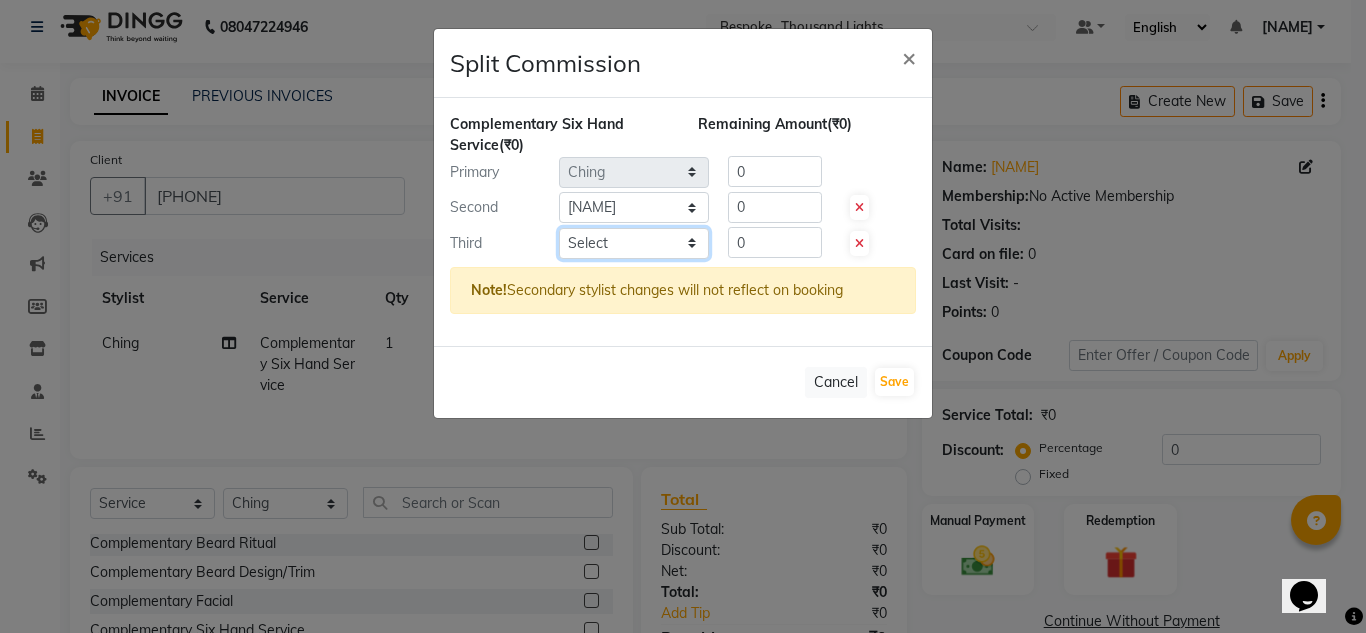 select on "88032" 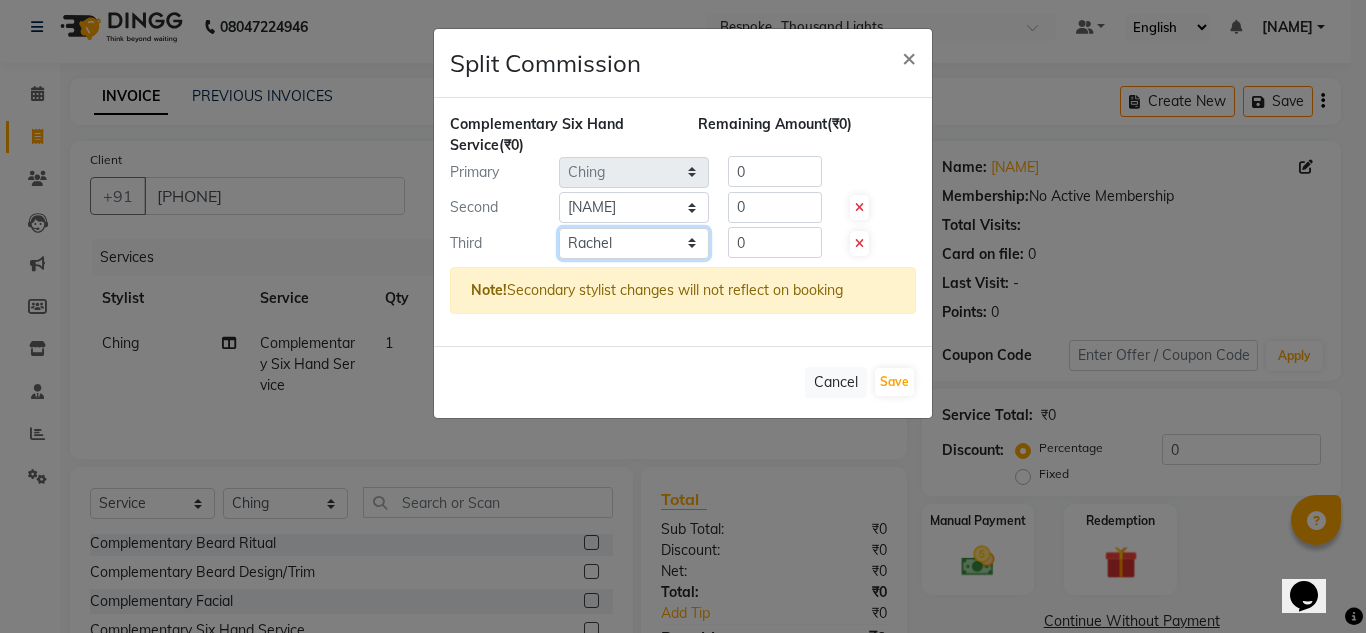 click on "Select  [NAME]   [NAME]   [NAME]   [NAME]   [NAME]   [NAME]   [NAME]   [NAME]   [NAME]   [NAME]   [NAME]   [NAME]" 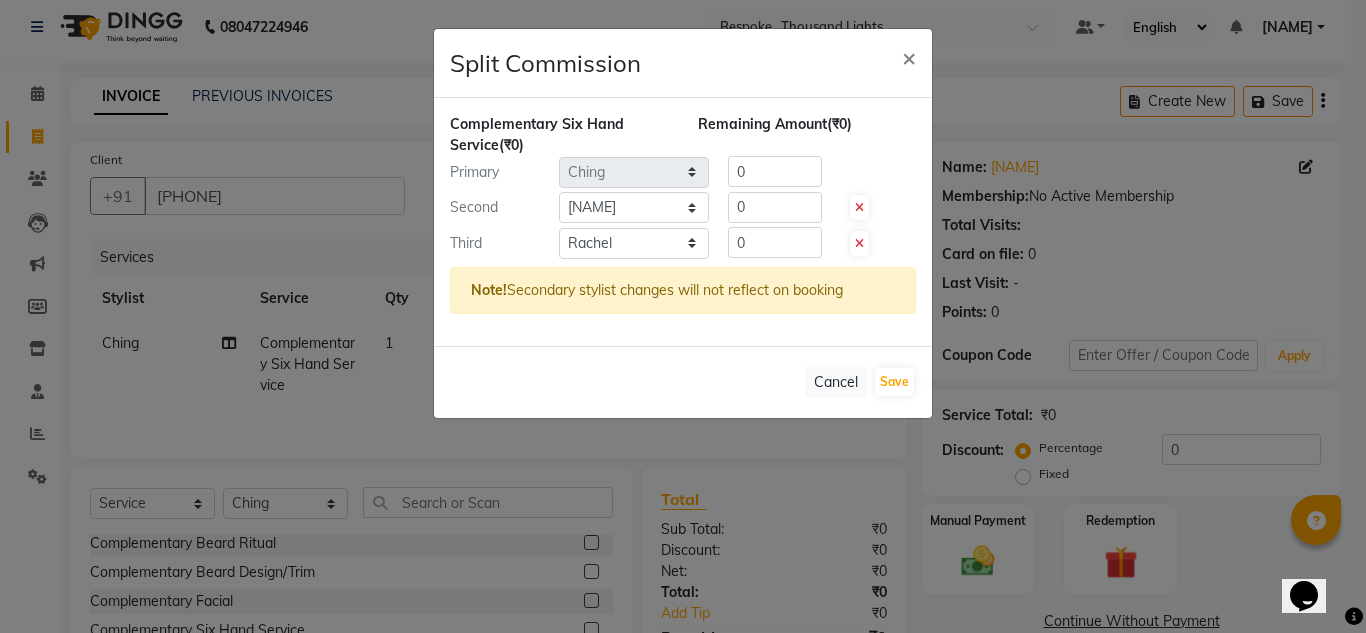 click 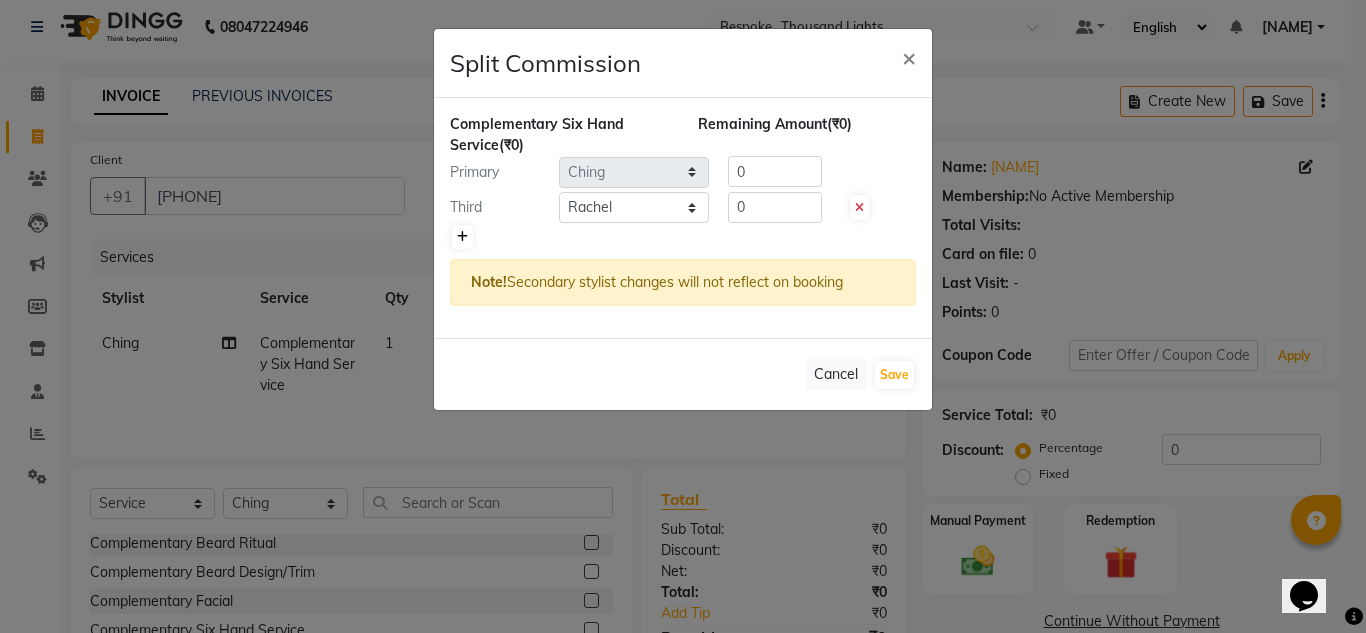 click 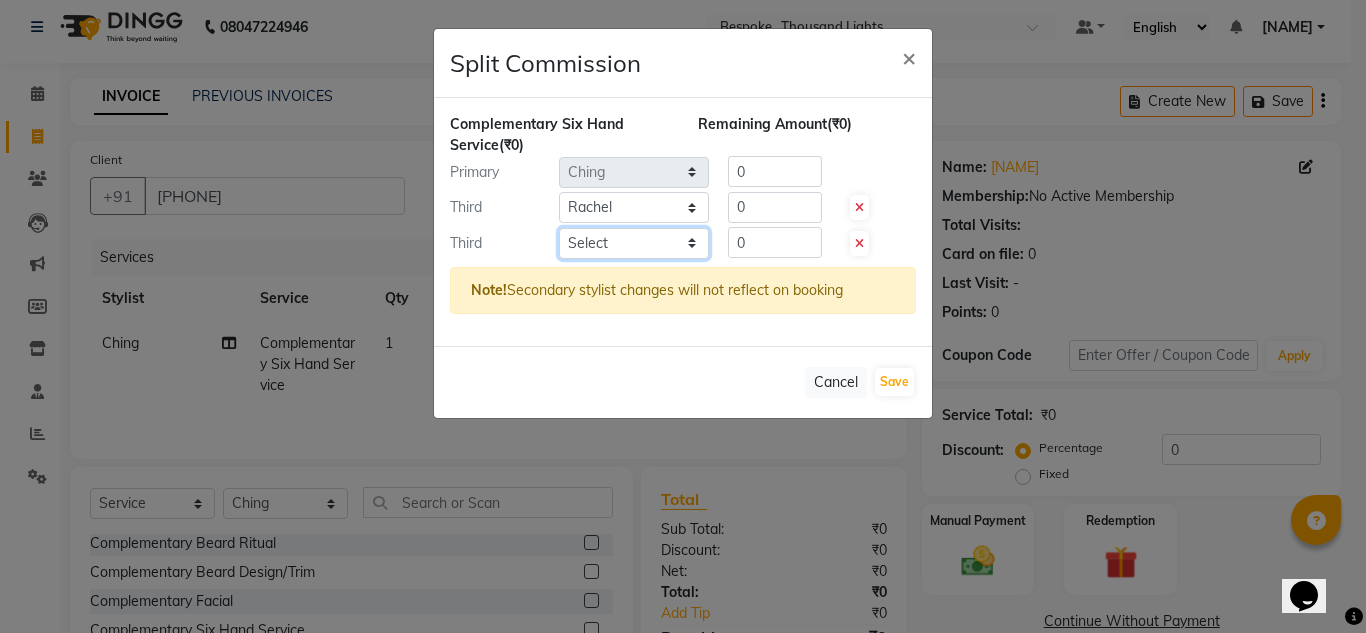 click on "Select  [NAME]   [NAME]   [NAME]   [NAME]   [NAME]   [NAME]   [NAME]   [NAME]   [NAME]   [NAME]   [NAME]   [NAME]" 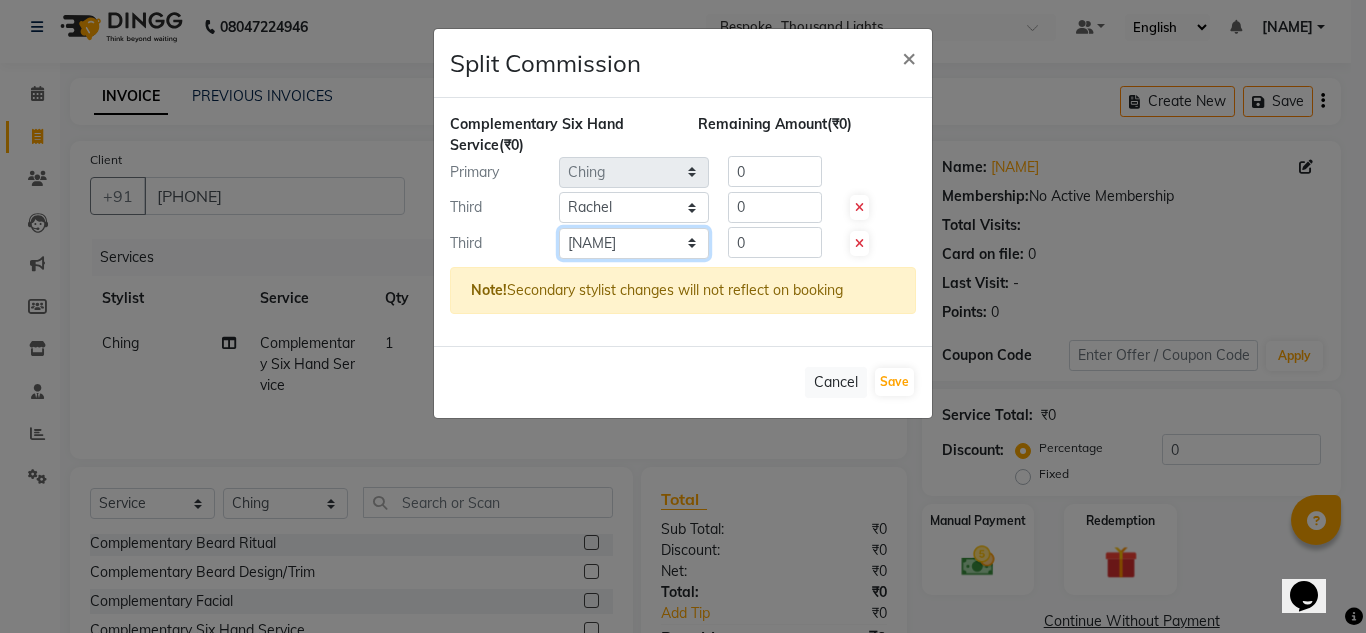 click on "Select  [NAME]   [NAME]   [NAME]   [NAME]   [NAME]   [NAME]   [NAME]   [NAME]   [NAME]   [NAME]   [NAME]   [NAME]" 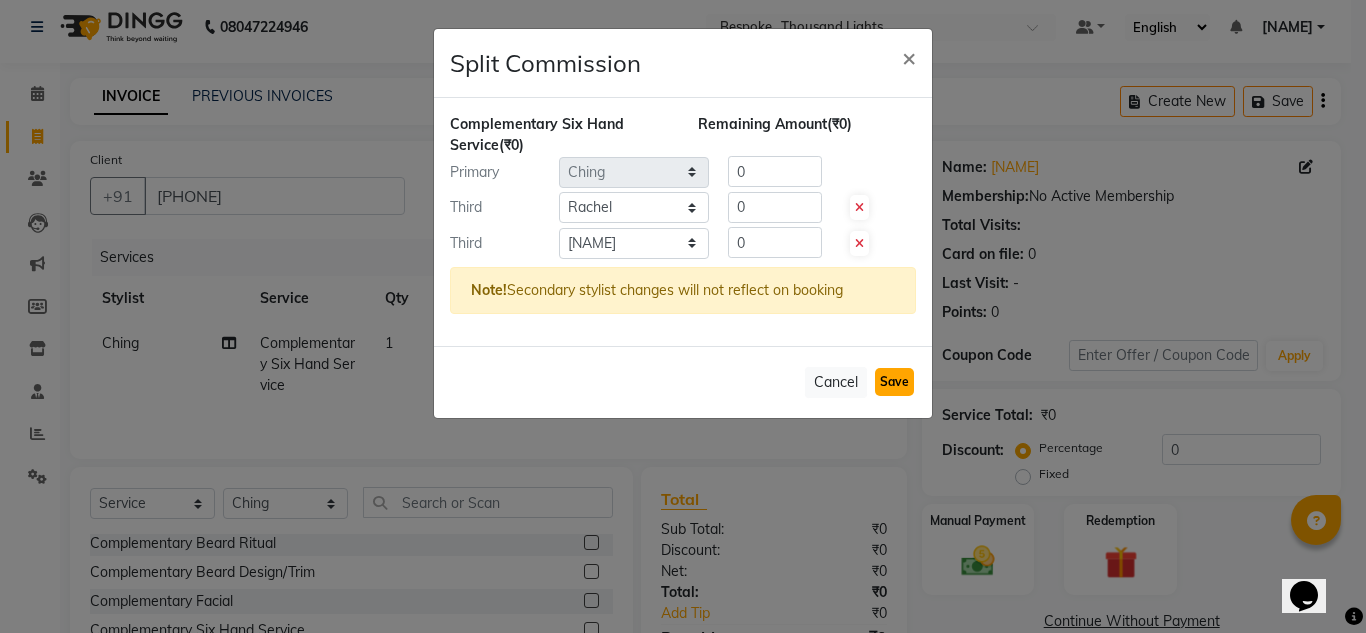 click on "Save" 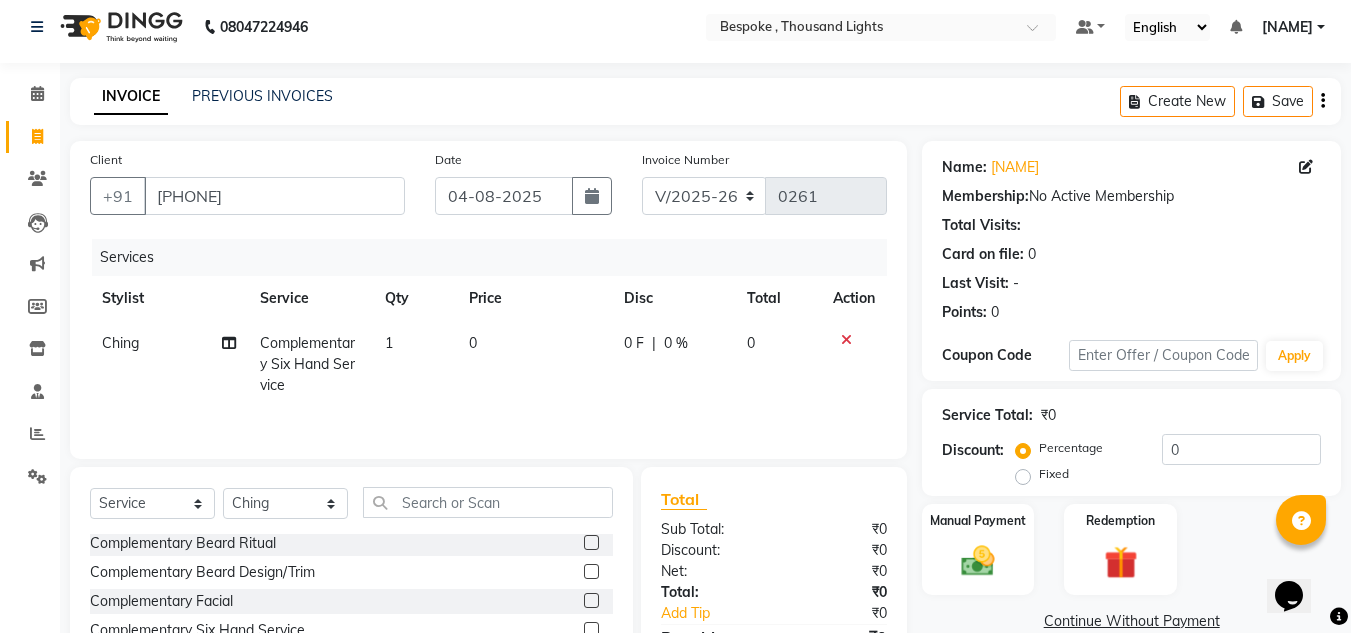 scroll, scrollTop: 168, scrollLeft: 0, axis: vertical 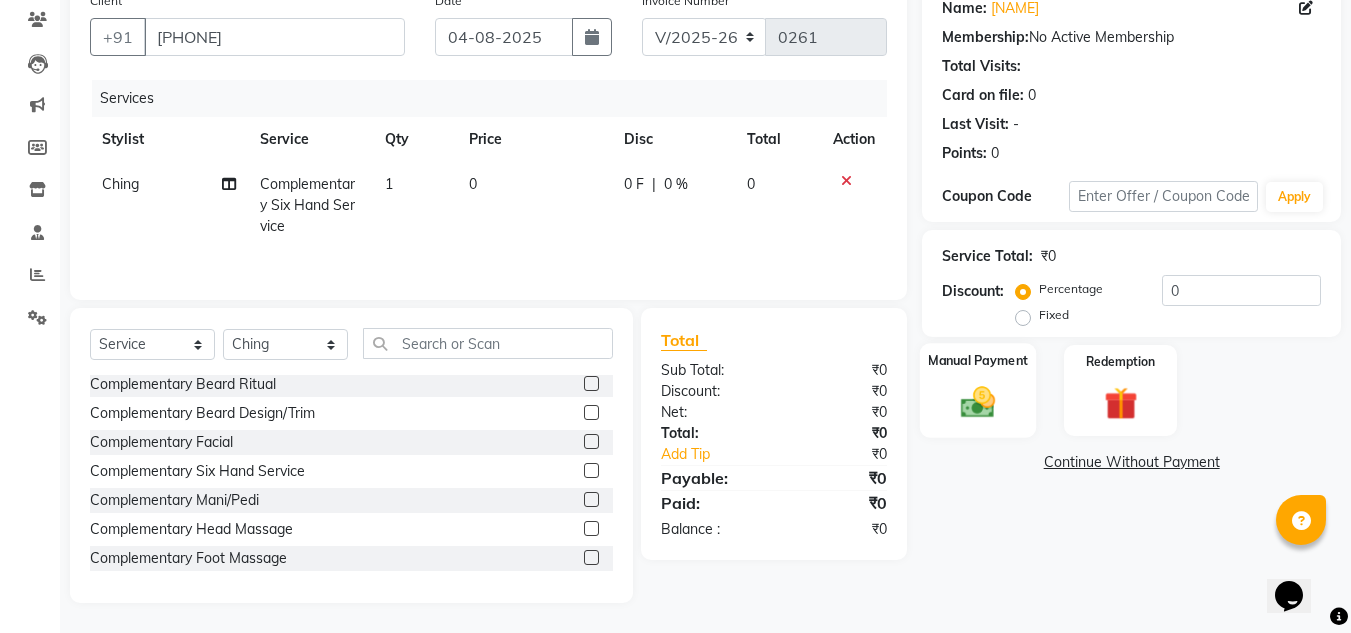 click 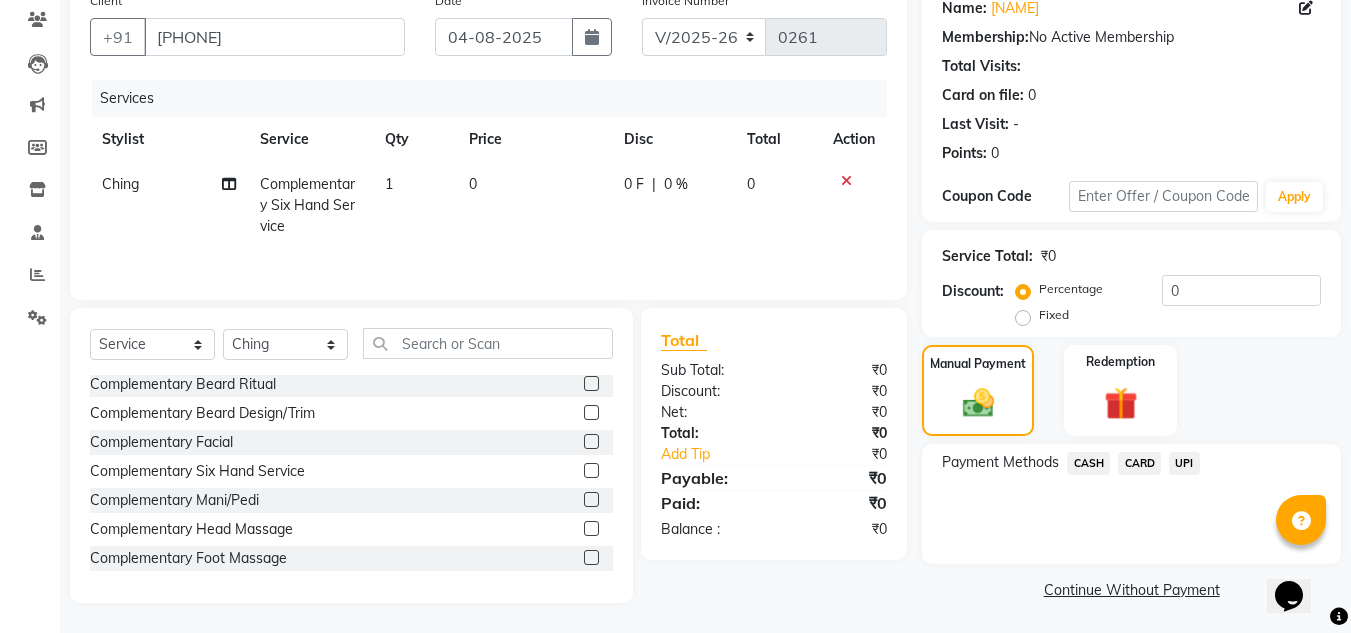 click on "CASH" 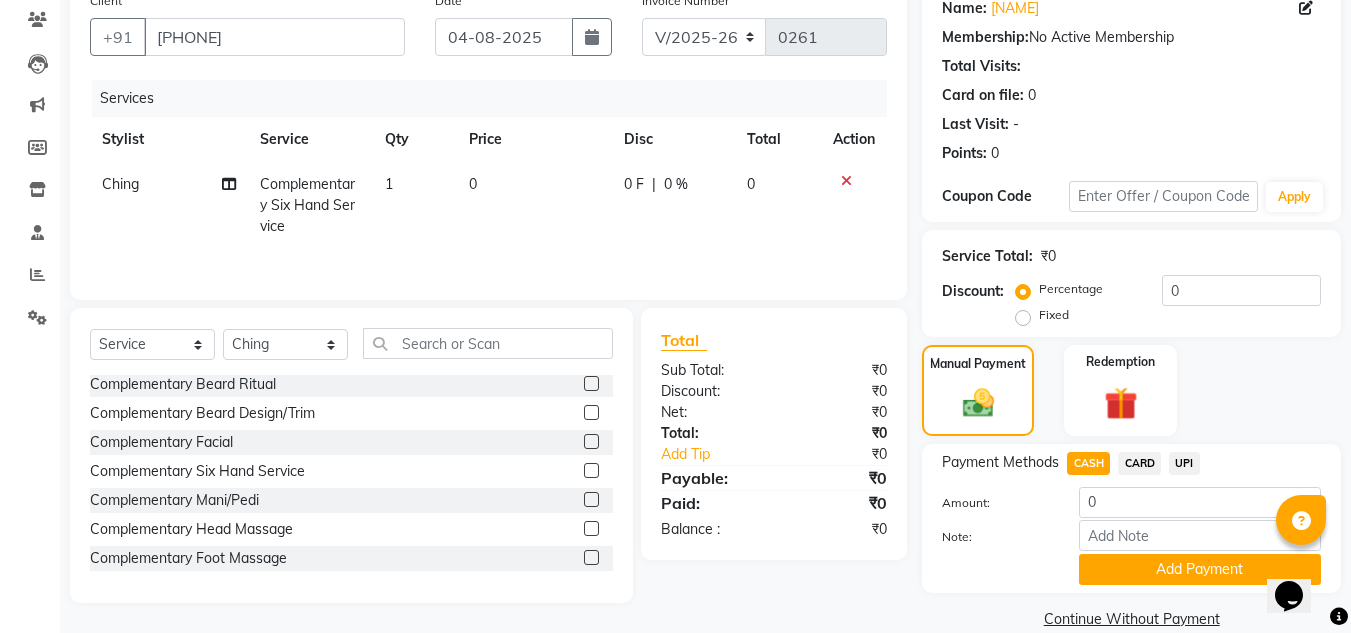 scroll, scrollTop: 199, scrollLeft: 0, axis: vertical 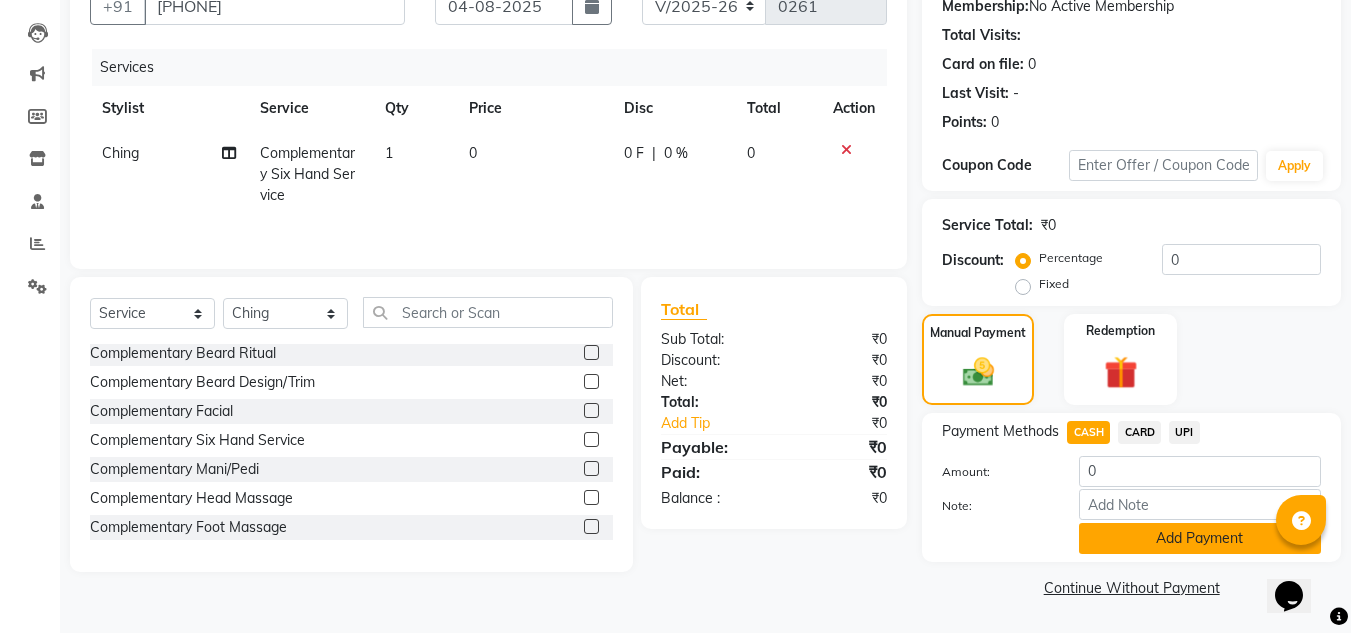 click on "Add Payment" 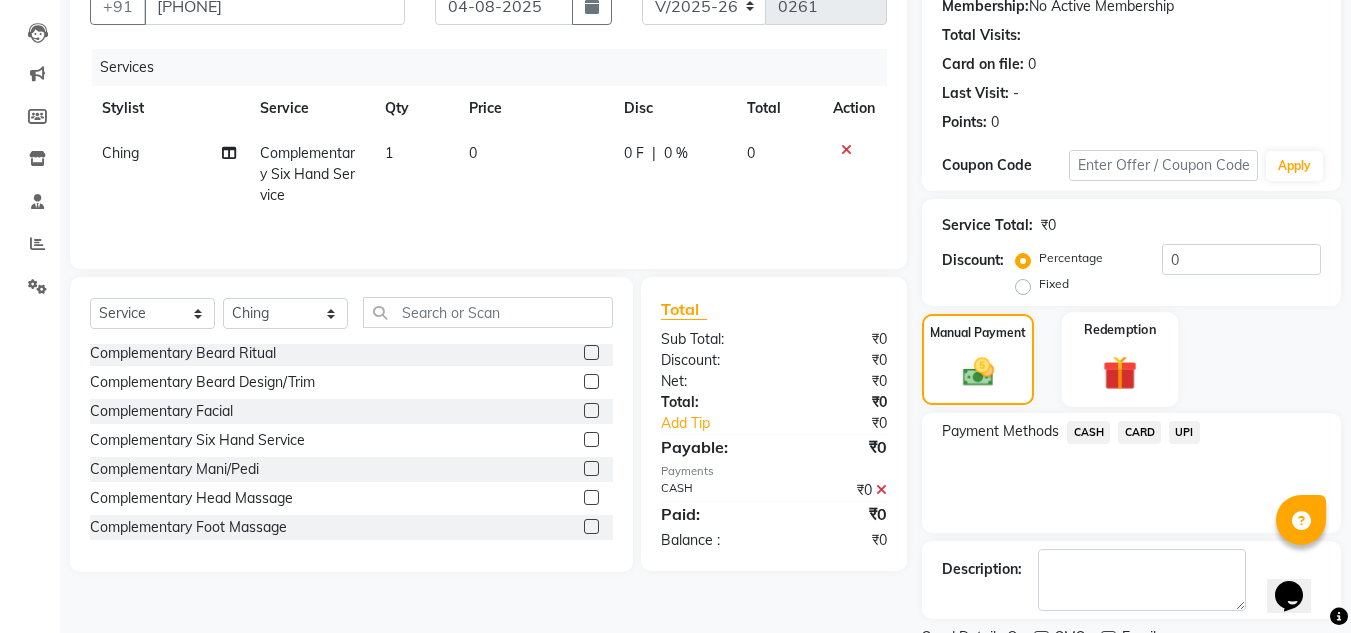 scroll, scrollTop: 283, scrollLeft: 0, axis: vertical 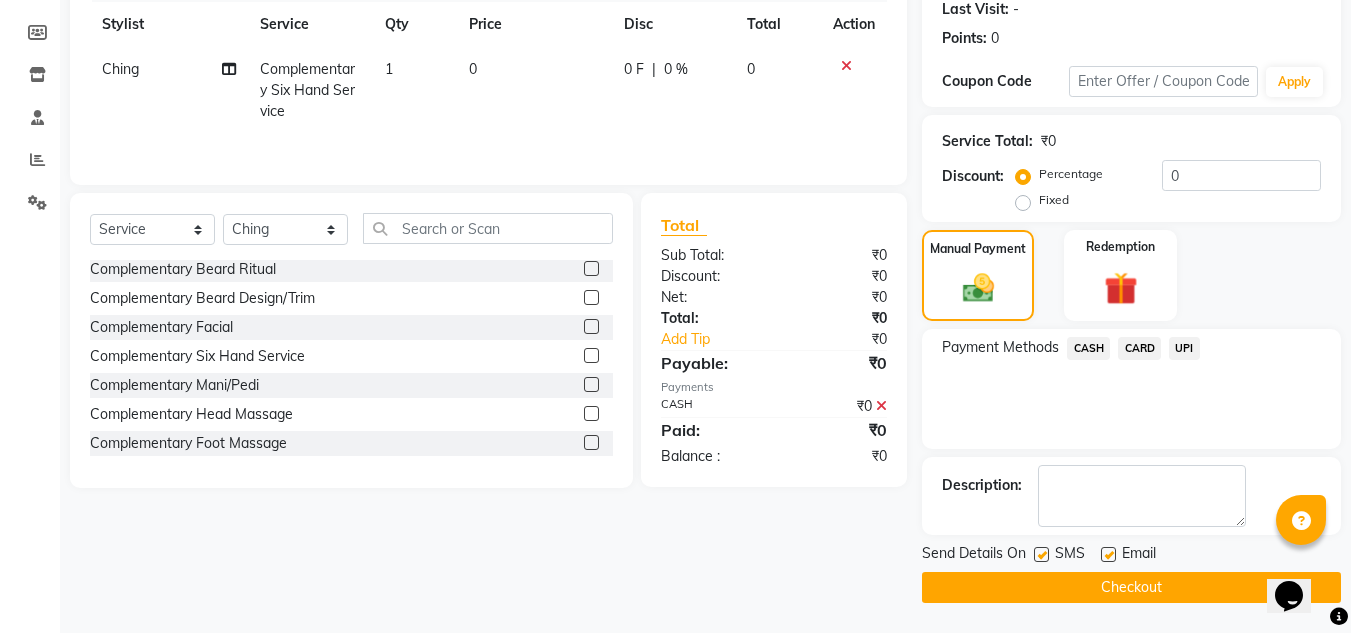 click on "Checkout" 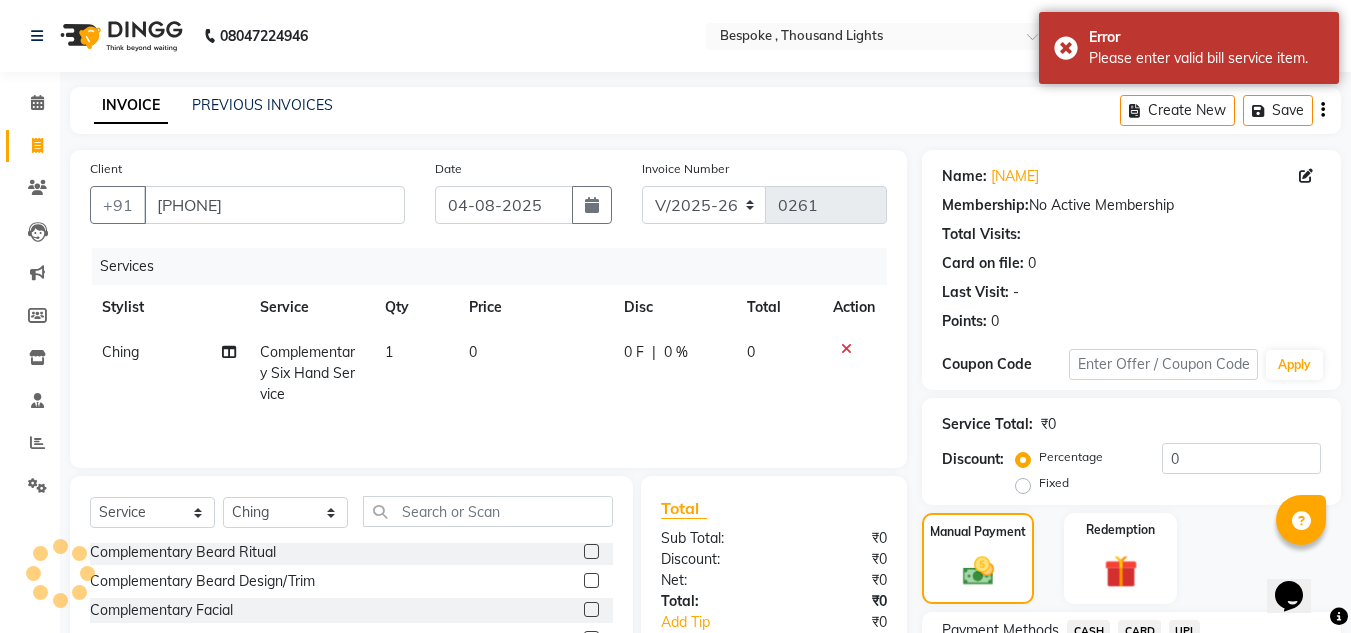 scroll, scrollTop: 283, scrollLeft: 0, axis: vertical 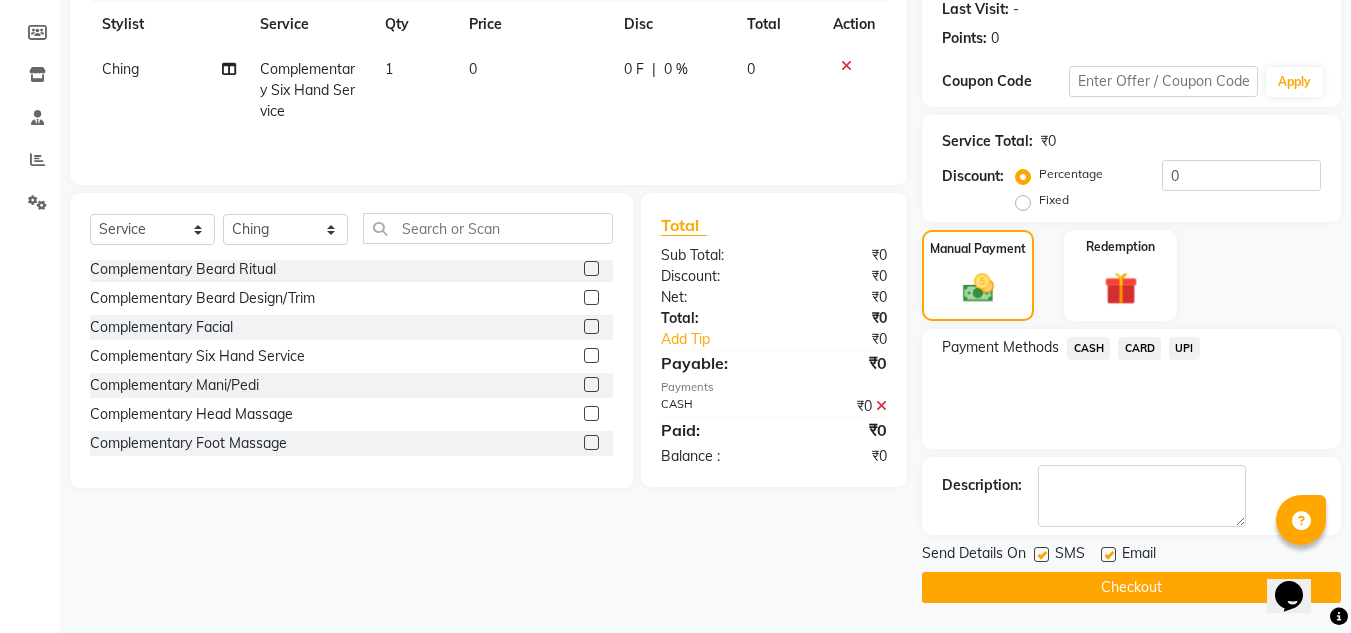 click 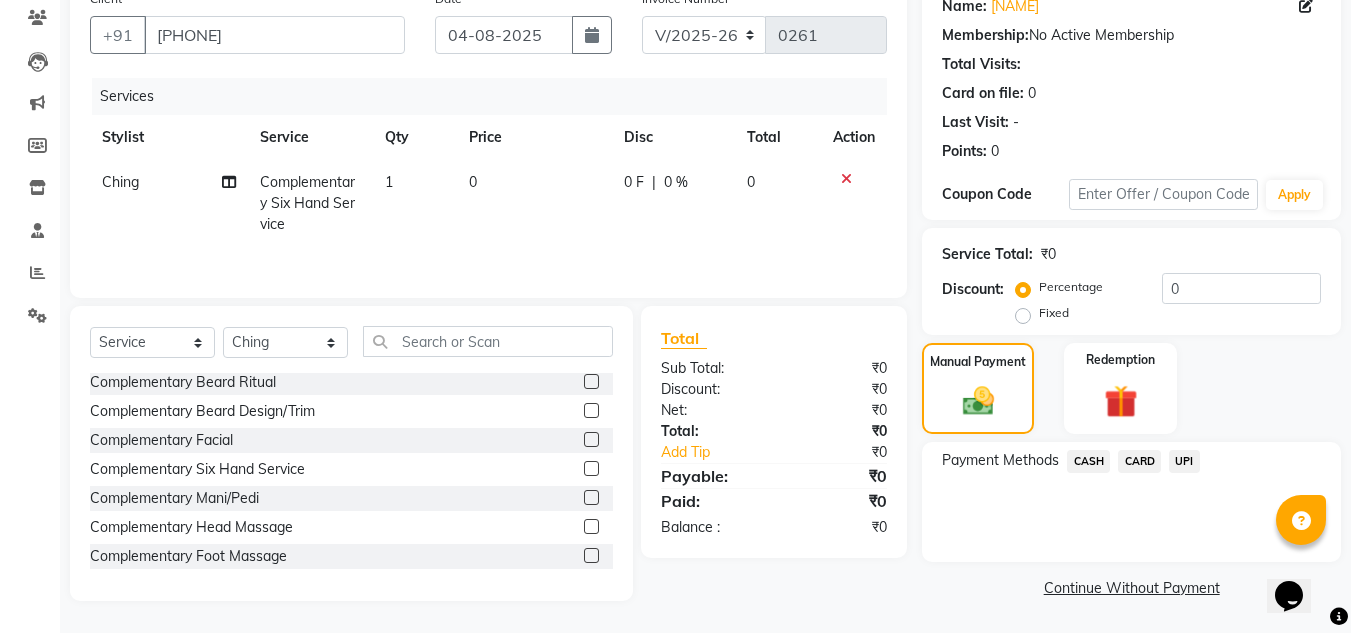 click on "Continue Without Payment" 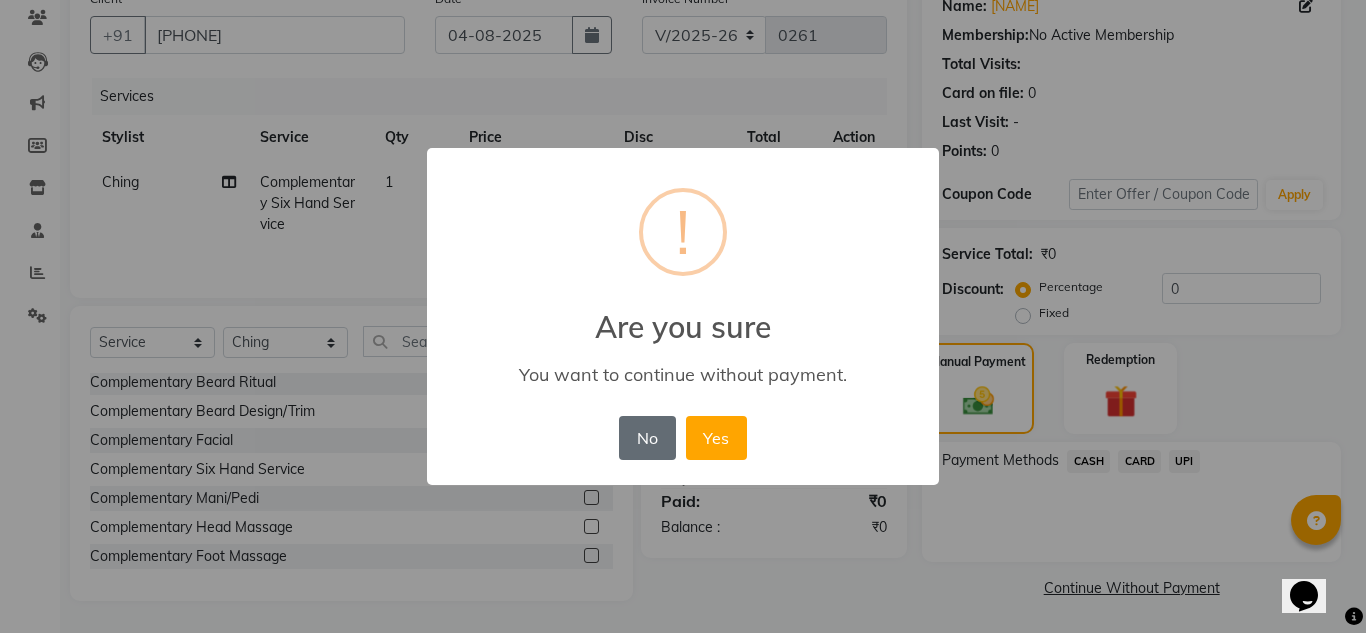 click on "No" at bounding box center (647, 438) 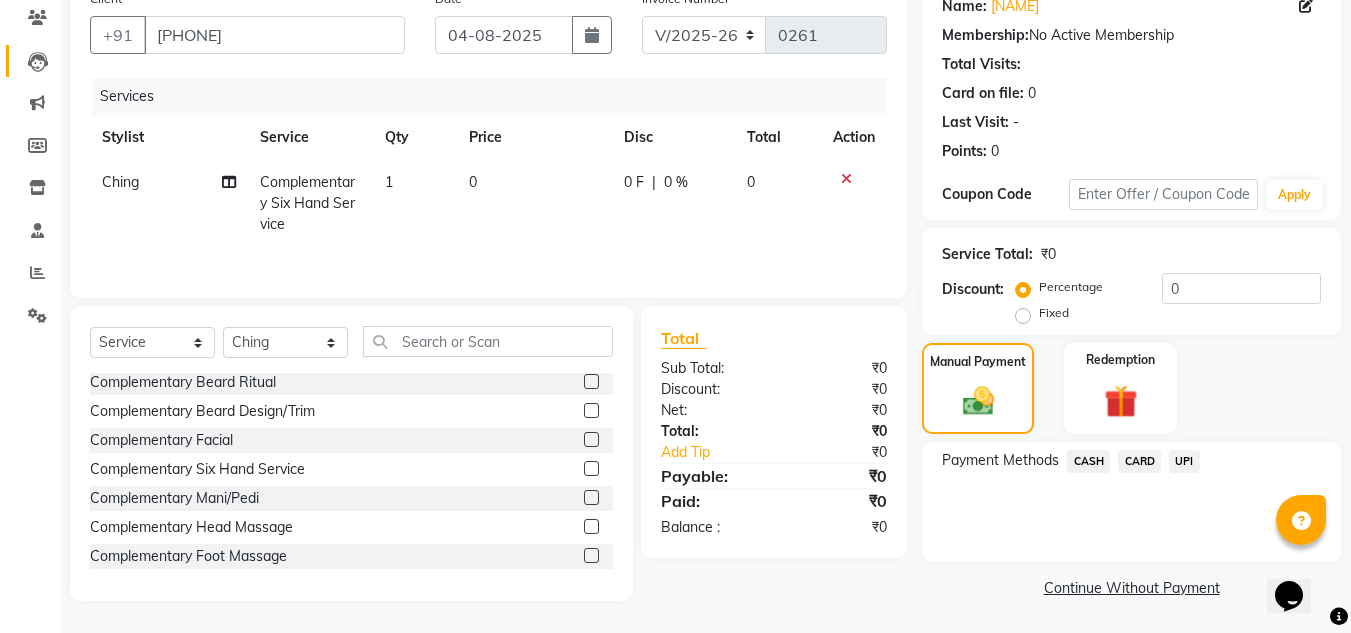 scroll, scrollTop: 0, scrollLeft: 0, axis: both 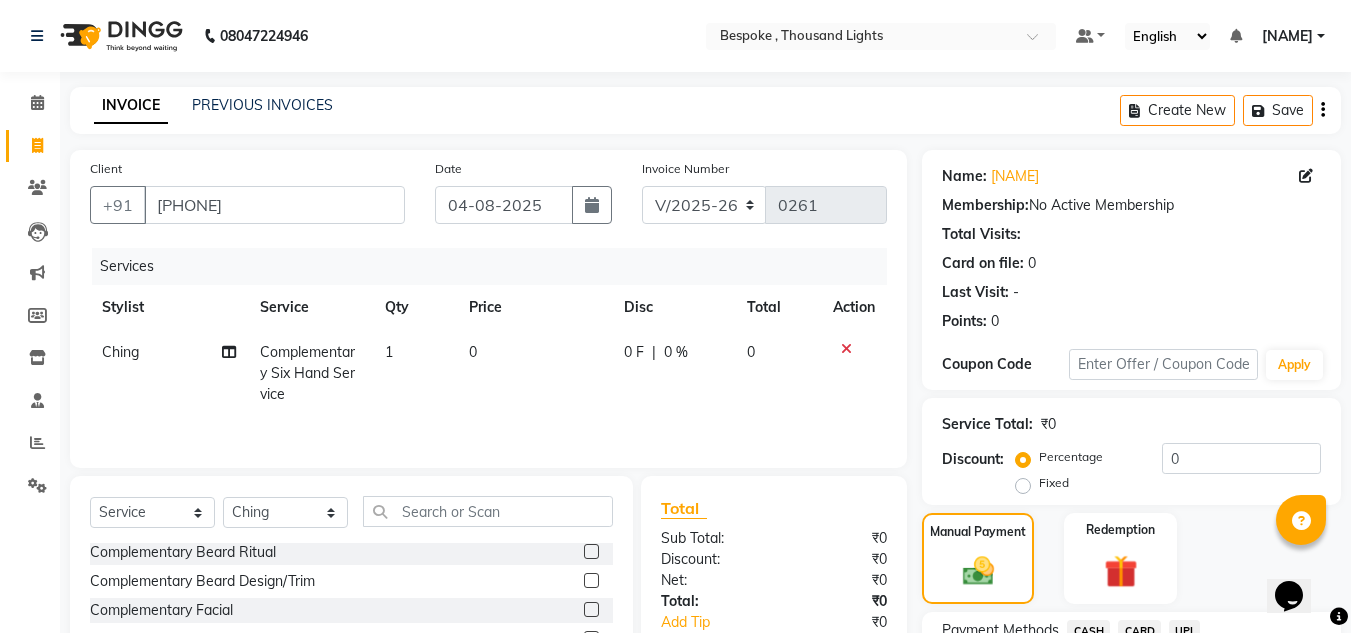 click on "PREVIOUS INVOICES" 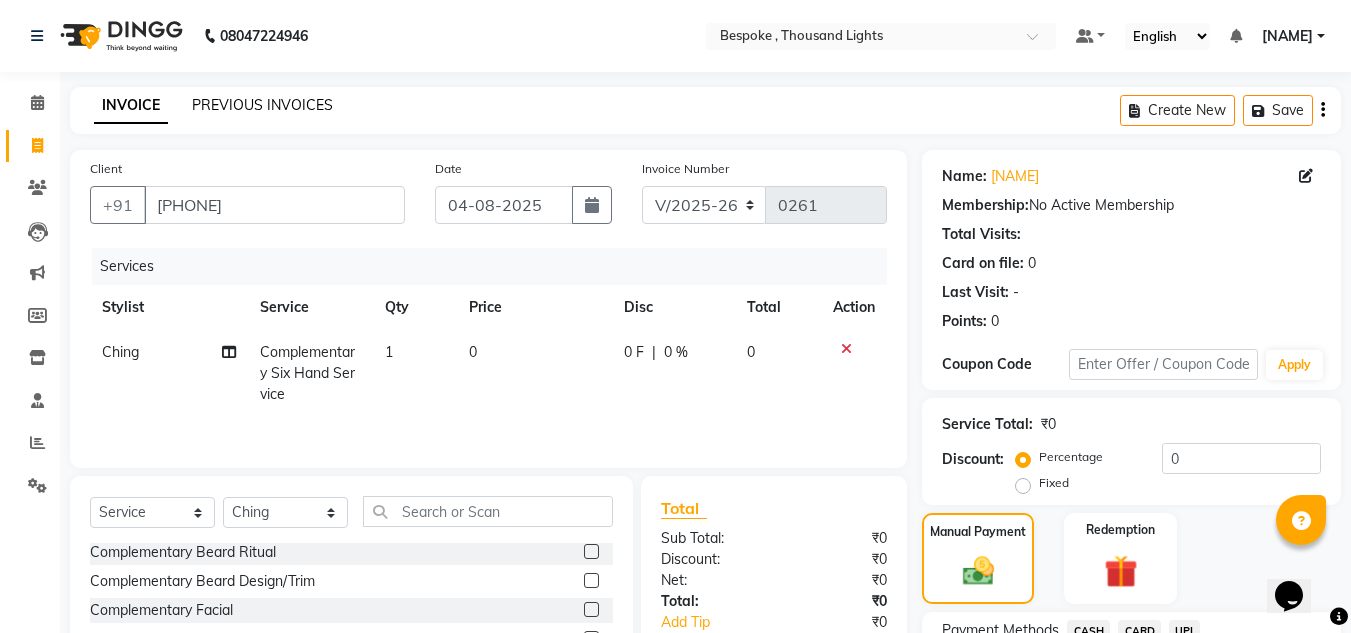 click on "PREVIOUS INVOICES" 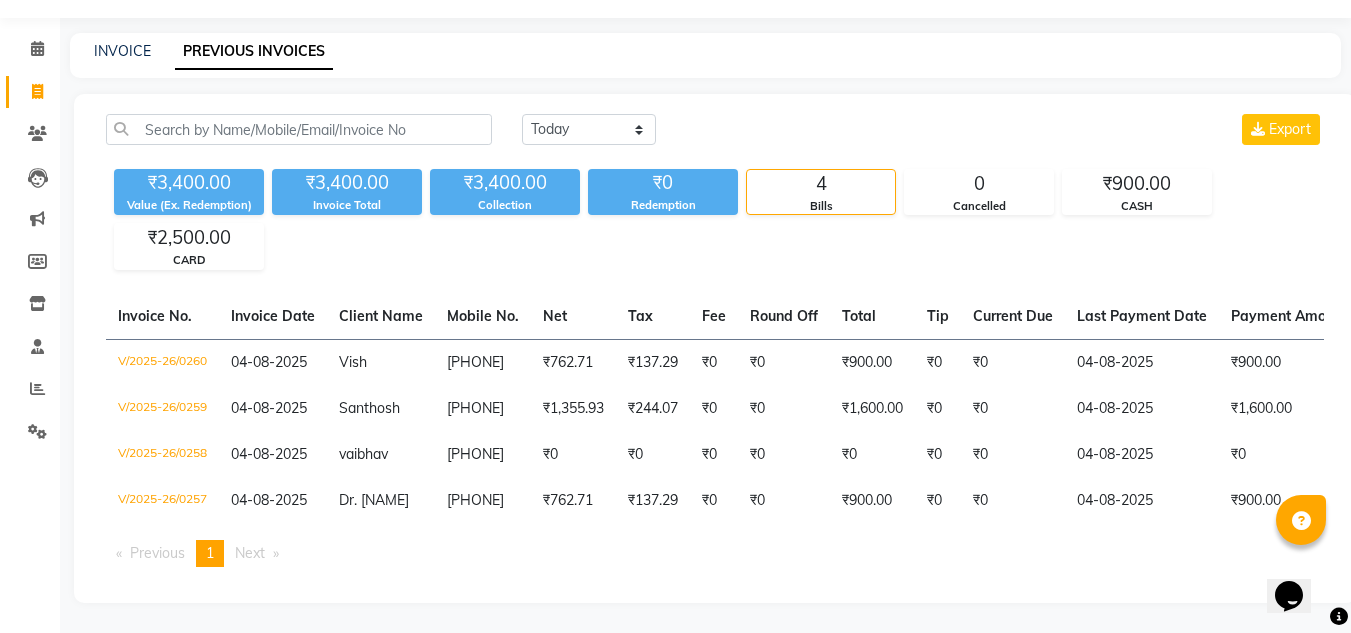 scroll, scrollTop: 61, scrollLeft: 0, axis: vertical 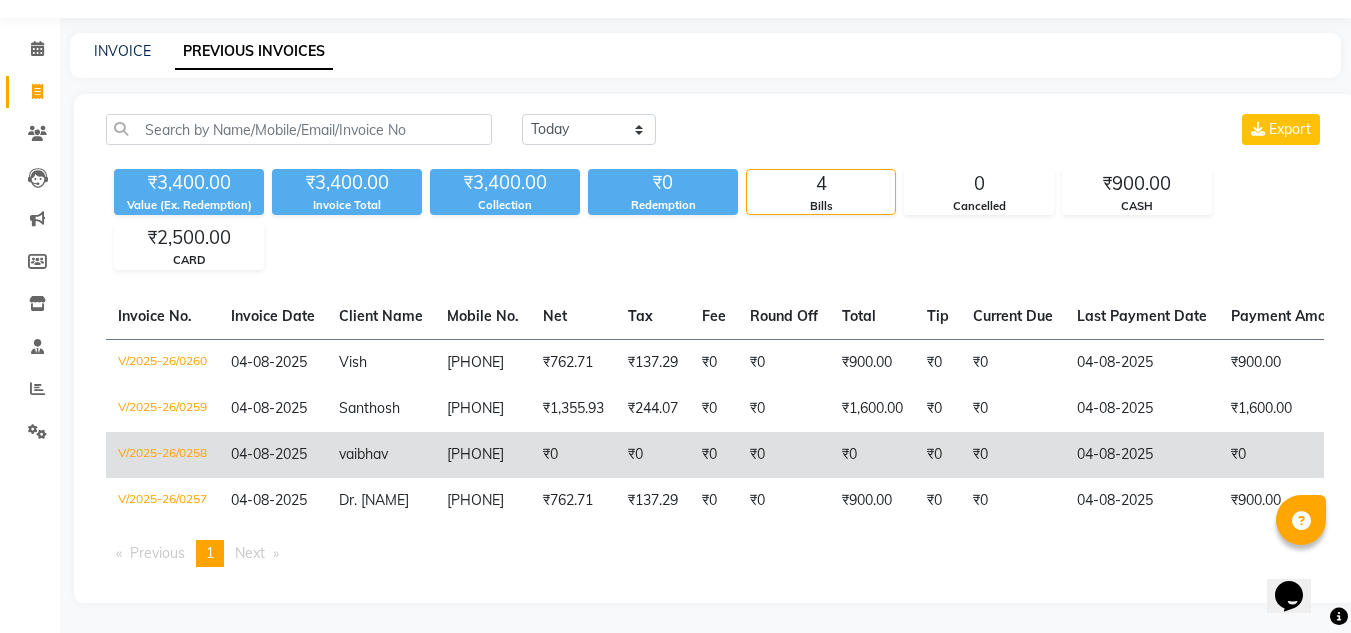 click on "₹0" 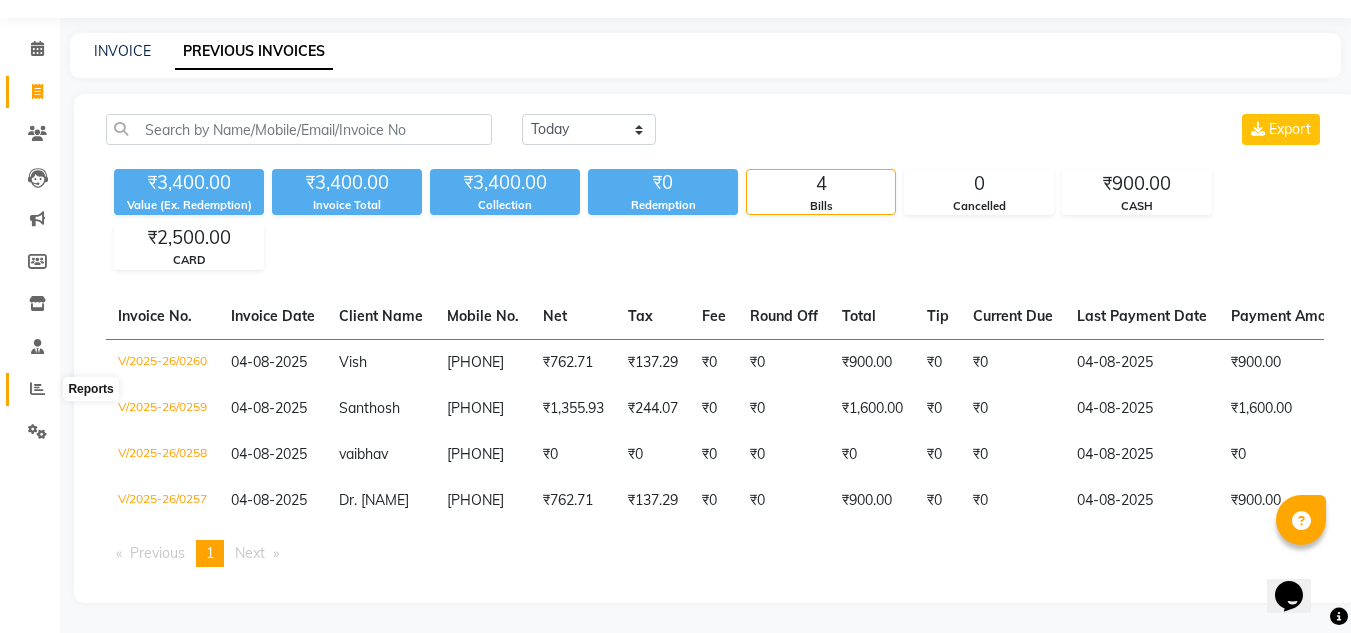 click 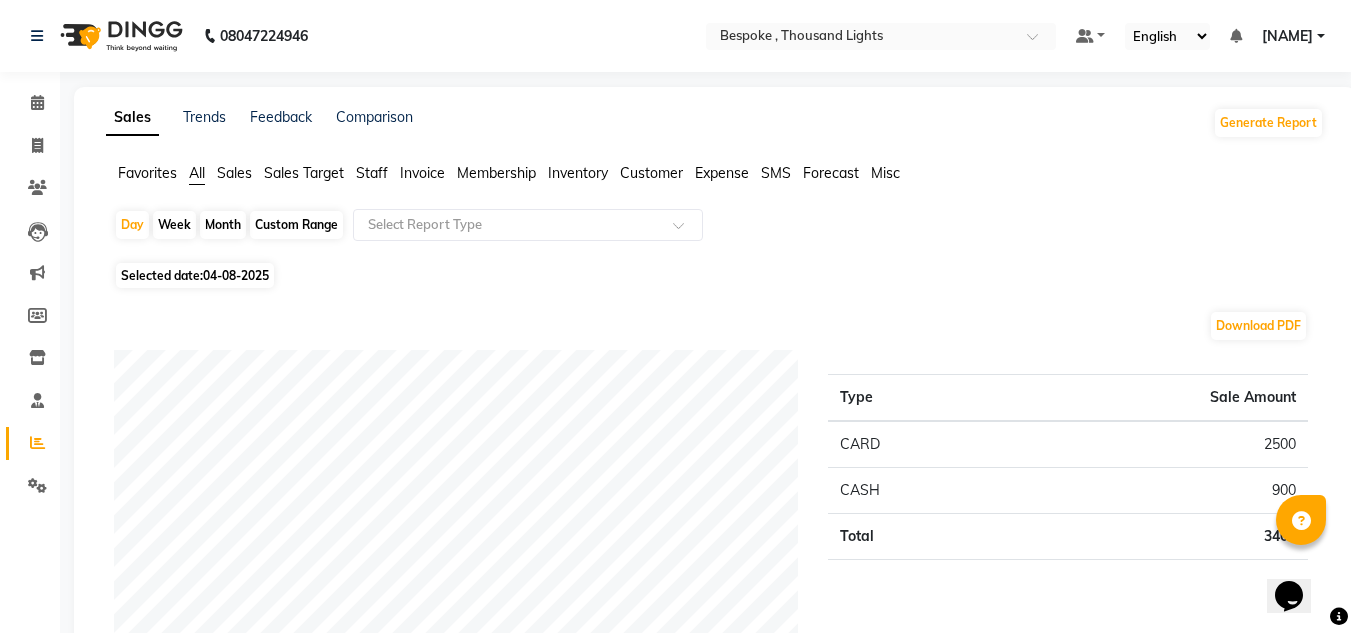 click on "Sales" 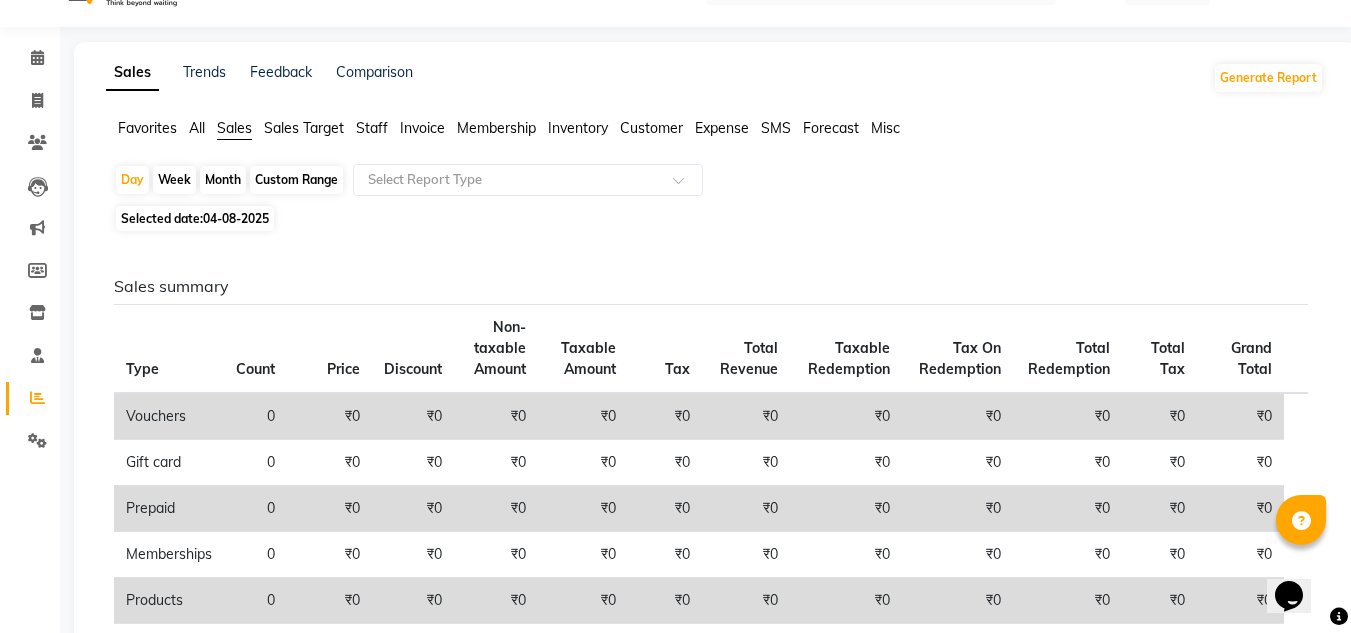 scroll, scrollTop: 0, scrollLeft: 0, axis: both 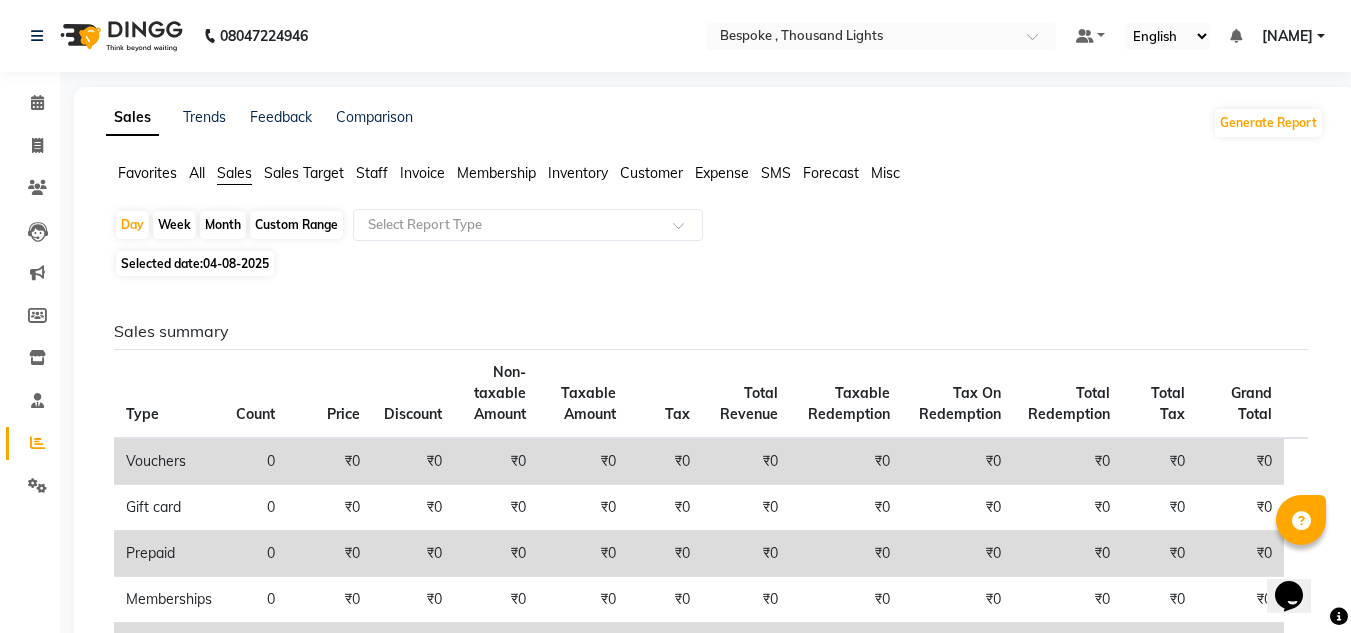 click on "Custom Range" 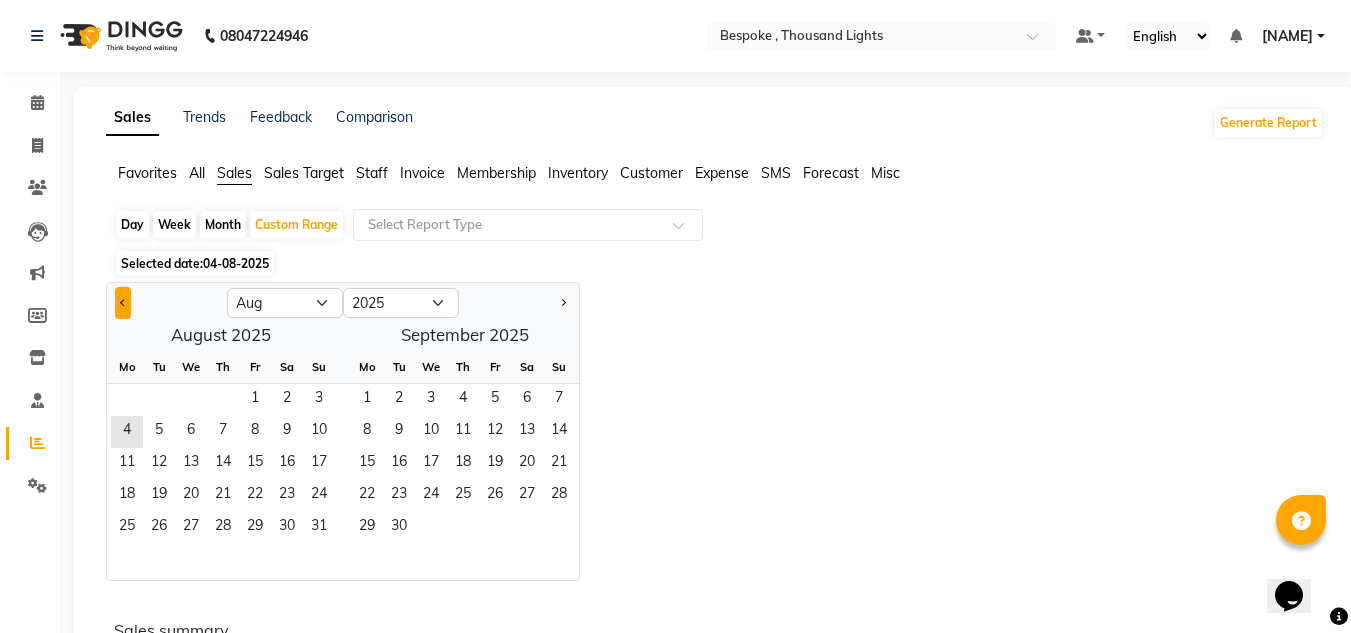 click 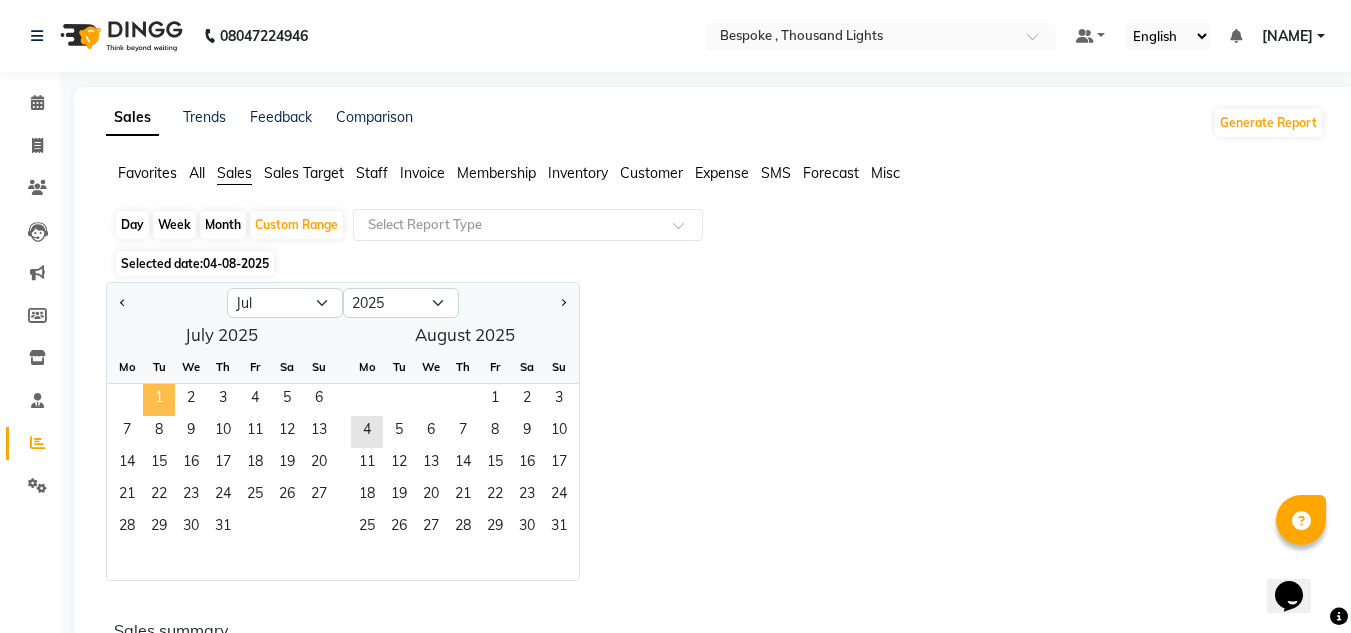 click on "1" 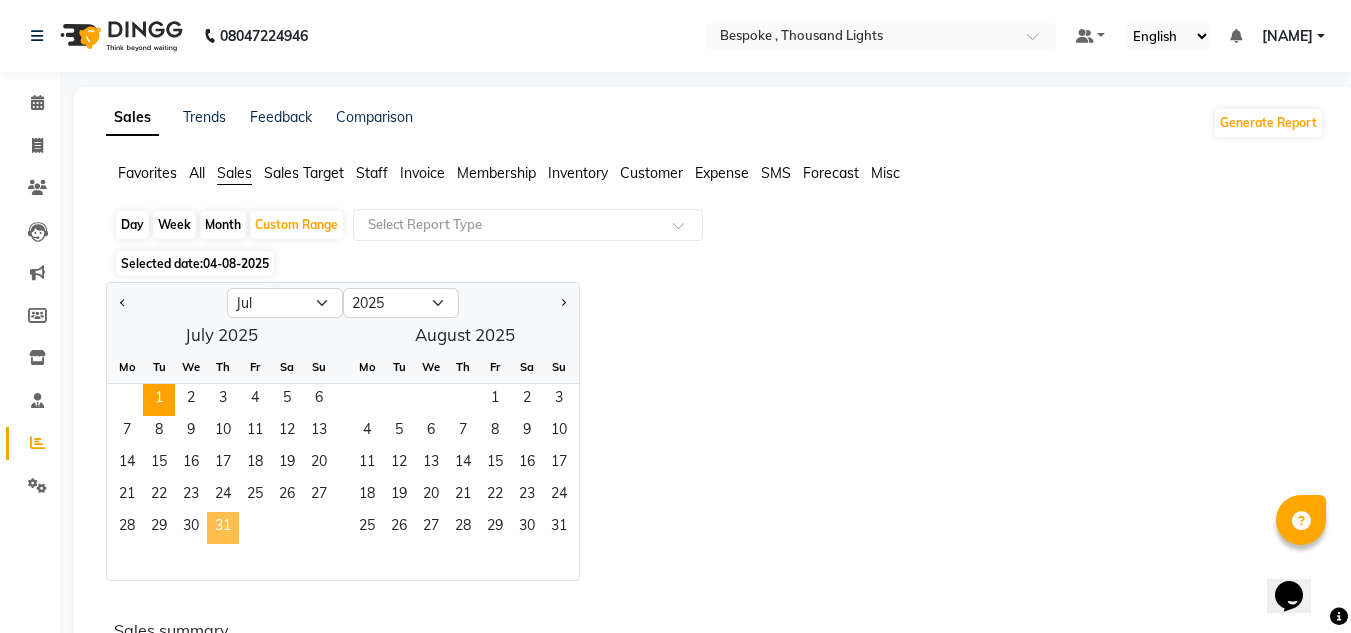 click on "31" 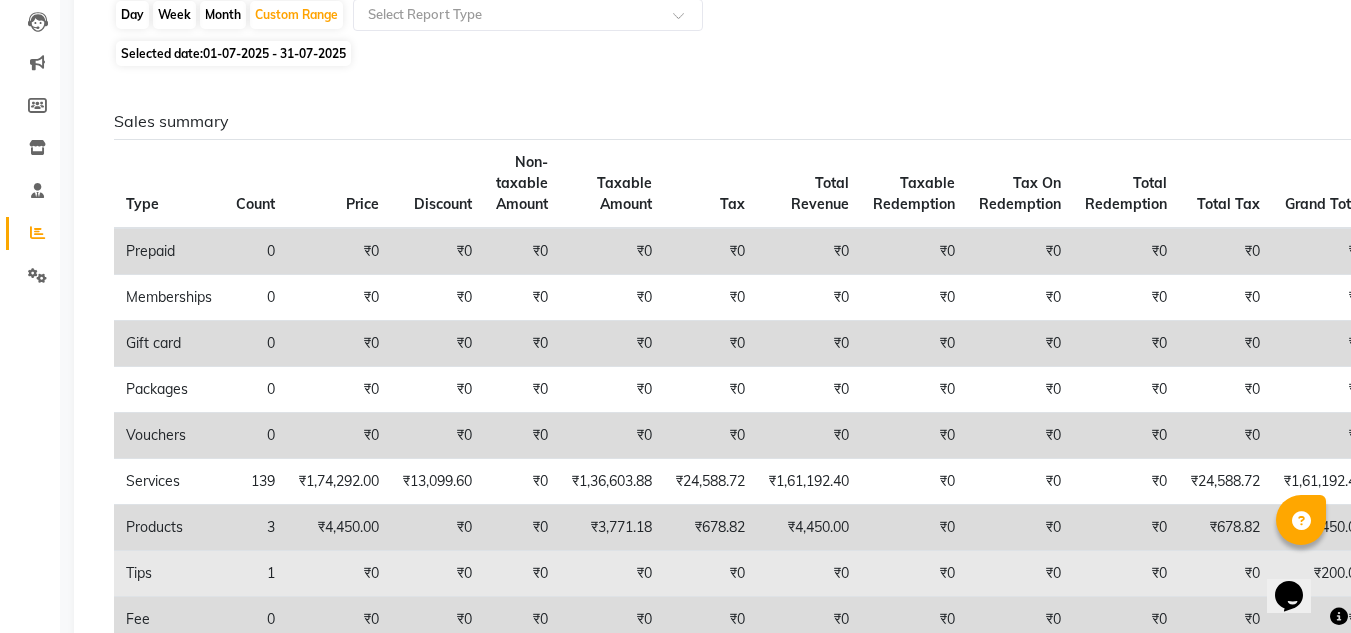 scroll, scrollTop: 0, scrollLeft: 0, axis: both 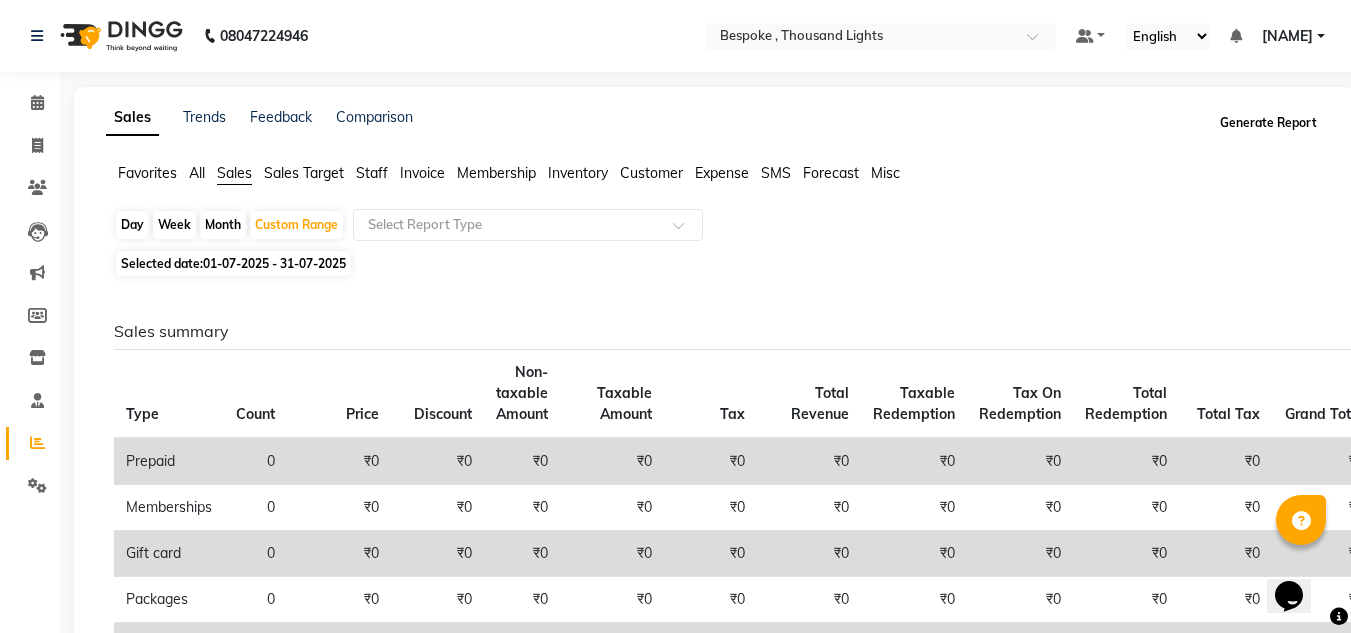click on "Generate Report" 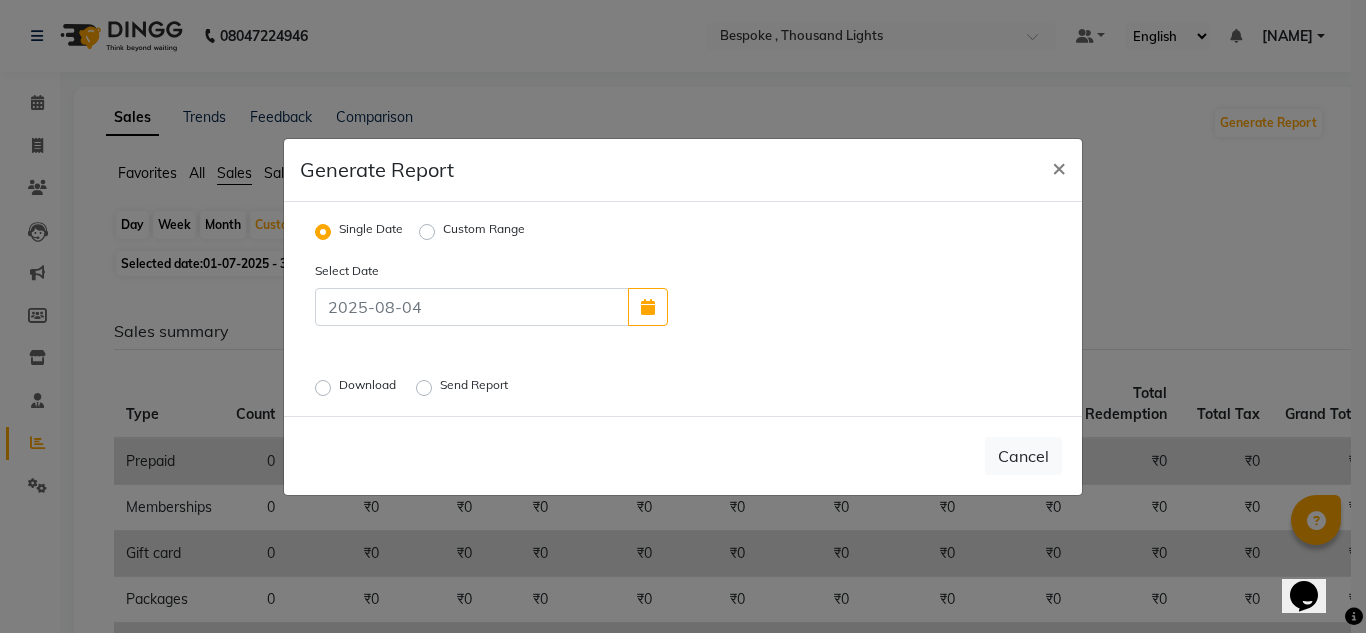 click on "Custom Range" 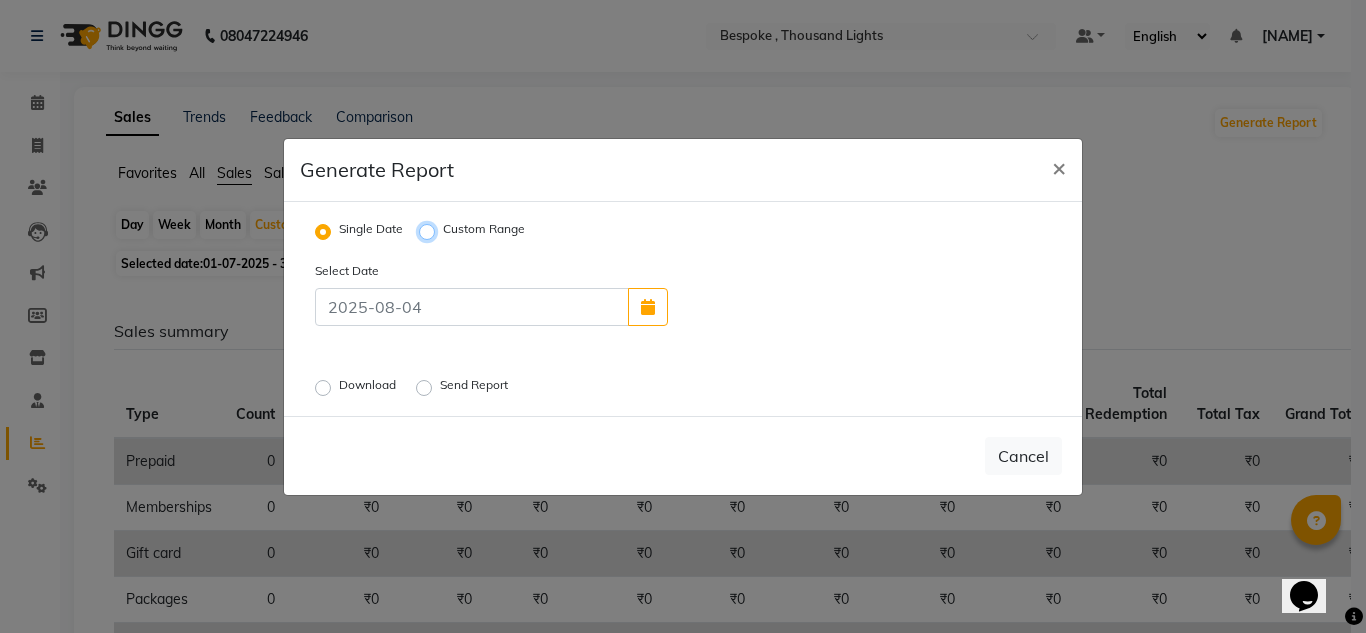 click on "Custom Range" at bounding box center [430, 231] 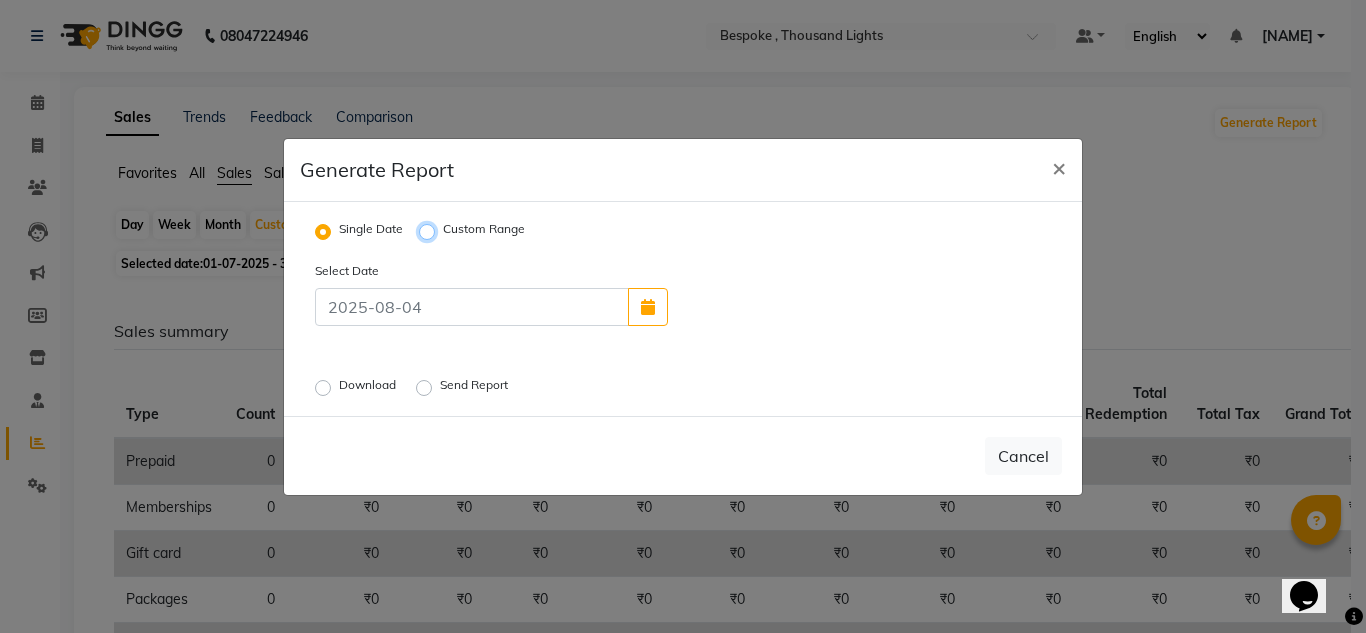 radio on "true" 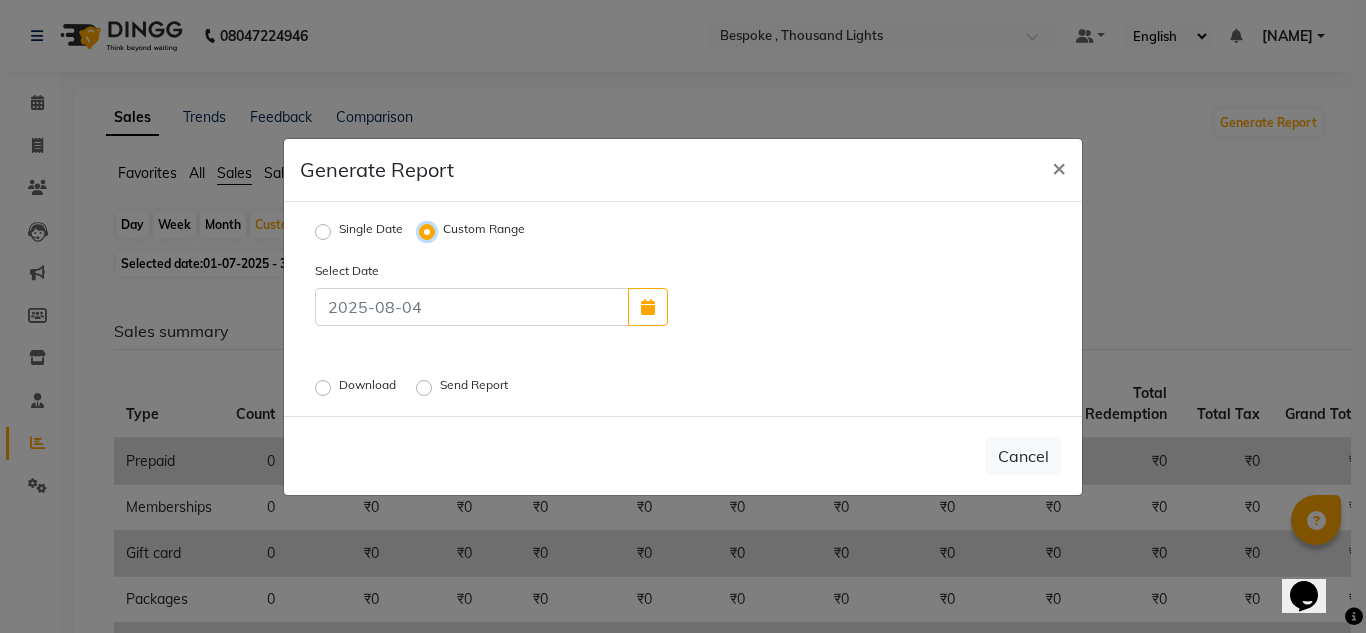 select on "8" 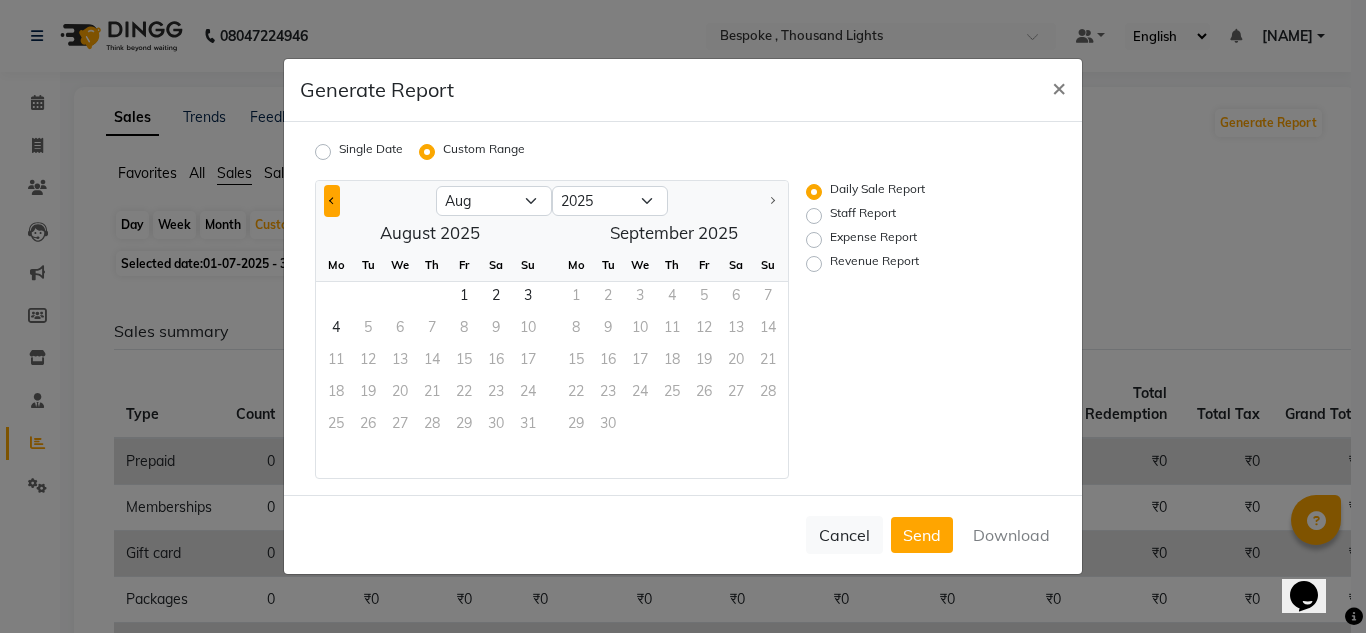 click 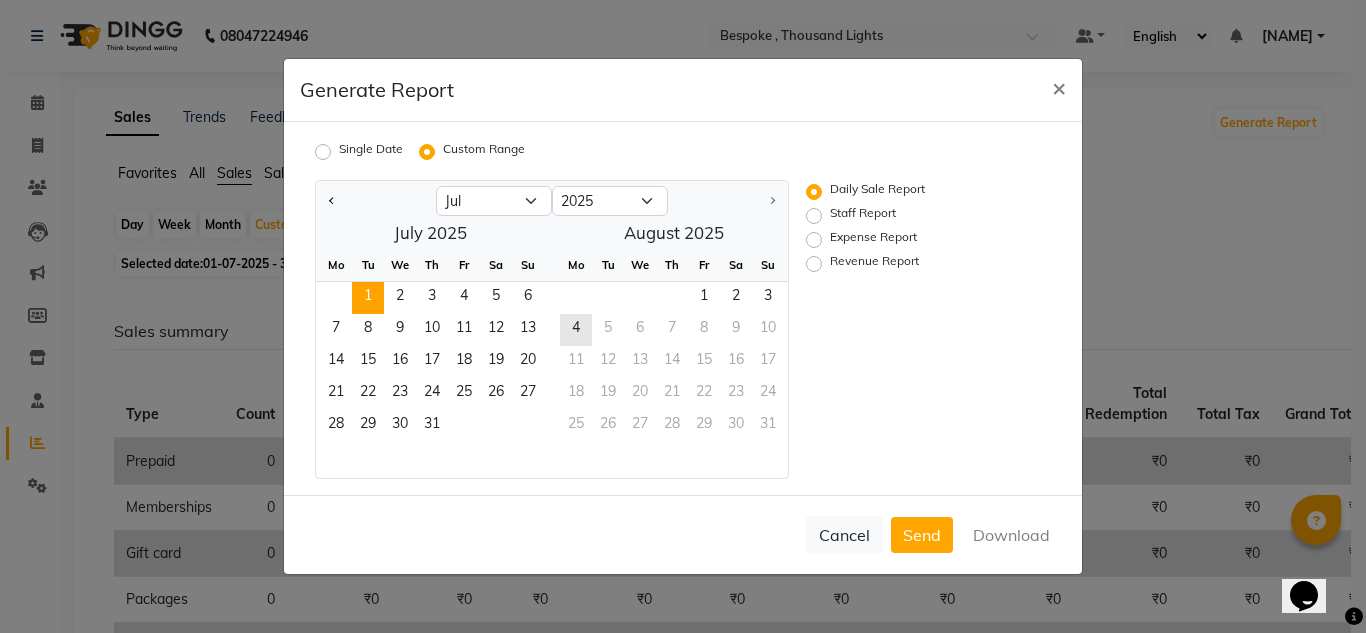 click on "1" 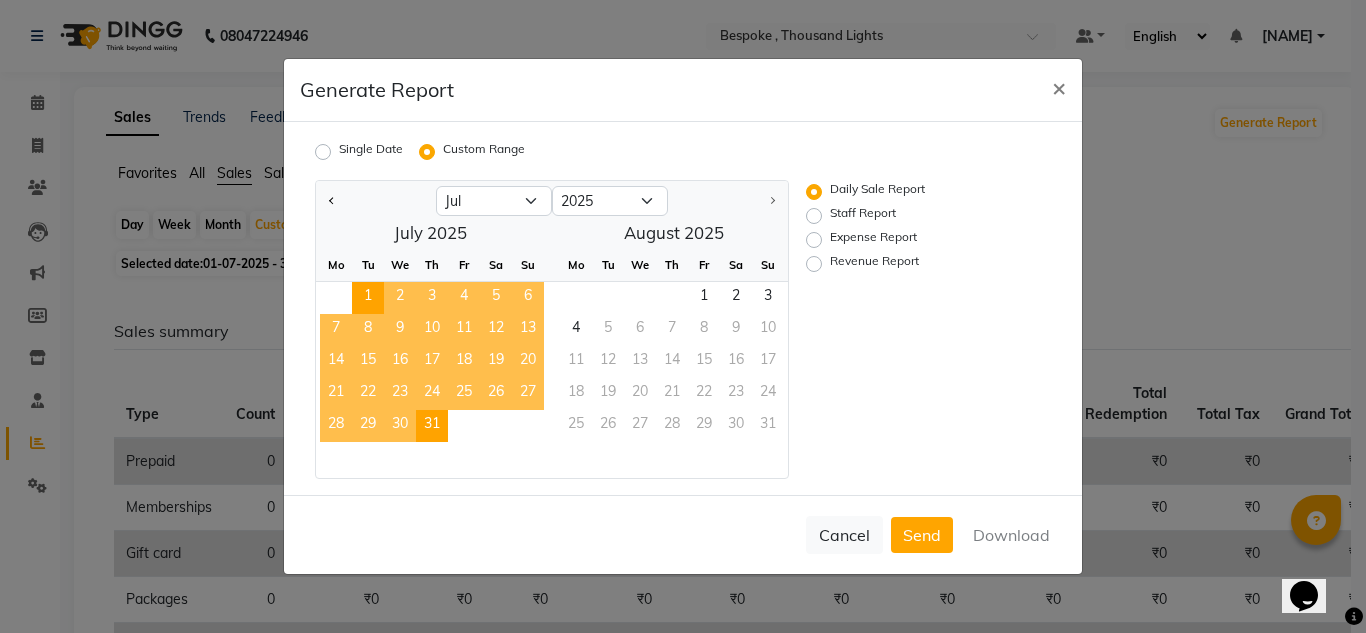 click on "31" 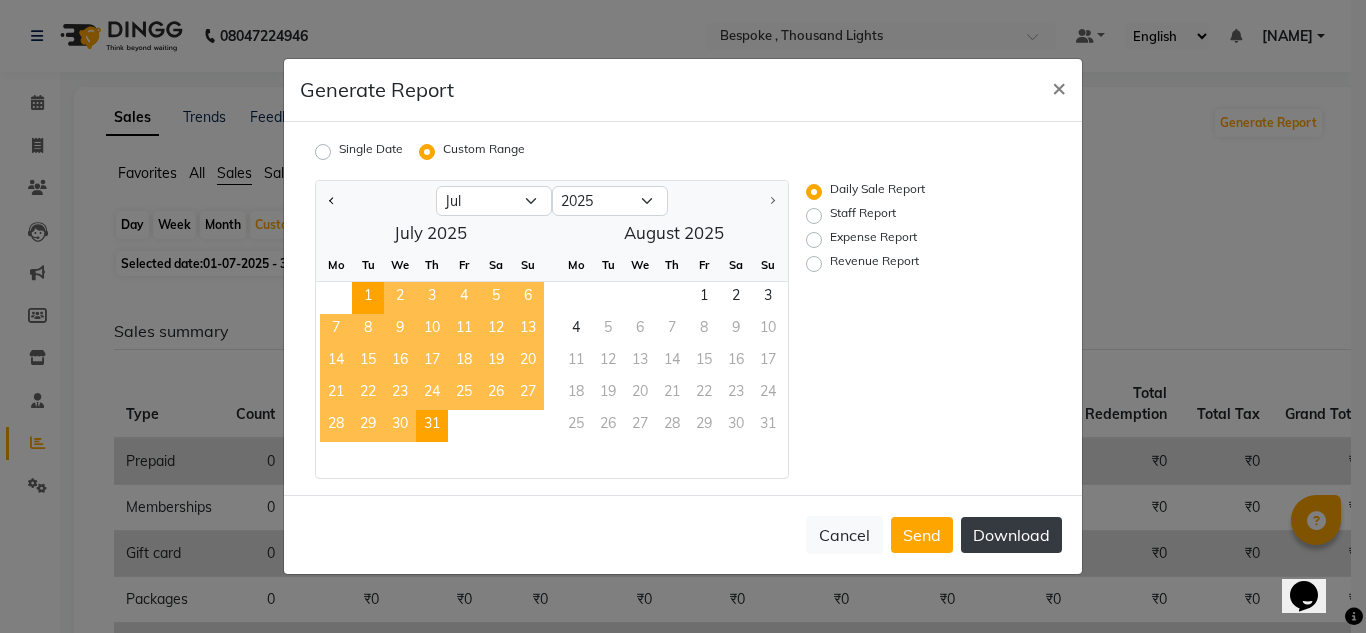 click on "Download" 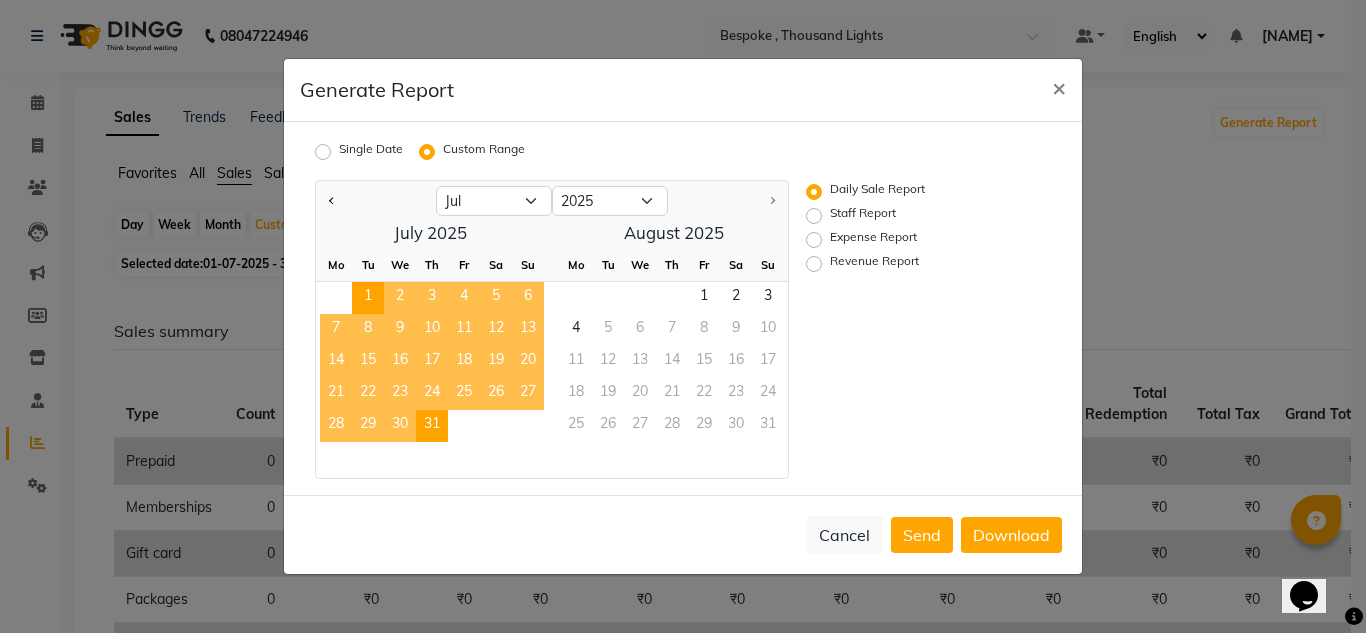 click on "Generate Report × Single Date Custom Range Jan Feb Mar Apr May Jun Jul Aug 2015 2016 2017 2018 2019 2020 2021 2022 2023 2024 2025  July 2025  Mo Tu We Th Fr Sa Su  1   2   3   4   5   6   7   8   9   10   11   12   13   14   15   16   17   18   19   20   21   22   23   24   25   26   27   28   29   30   31   August 2025  Mo Tu We Th Fr Sa Su  1   2   3   4   5   6   7   8   9   10   11   12   13   14   15   16   17   18   19   20   21   22   23   24   25   26   27   28   29   30   31  Daily Sale Report Staff Report Expense Report Revenue Report  Cancel   Send   Download" 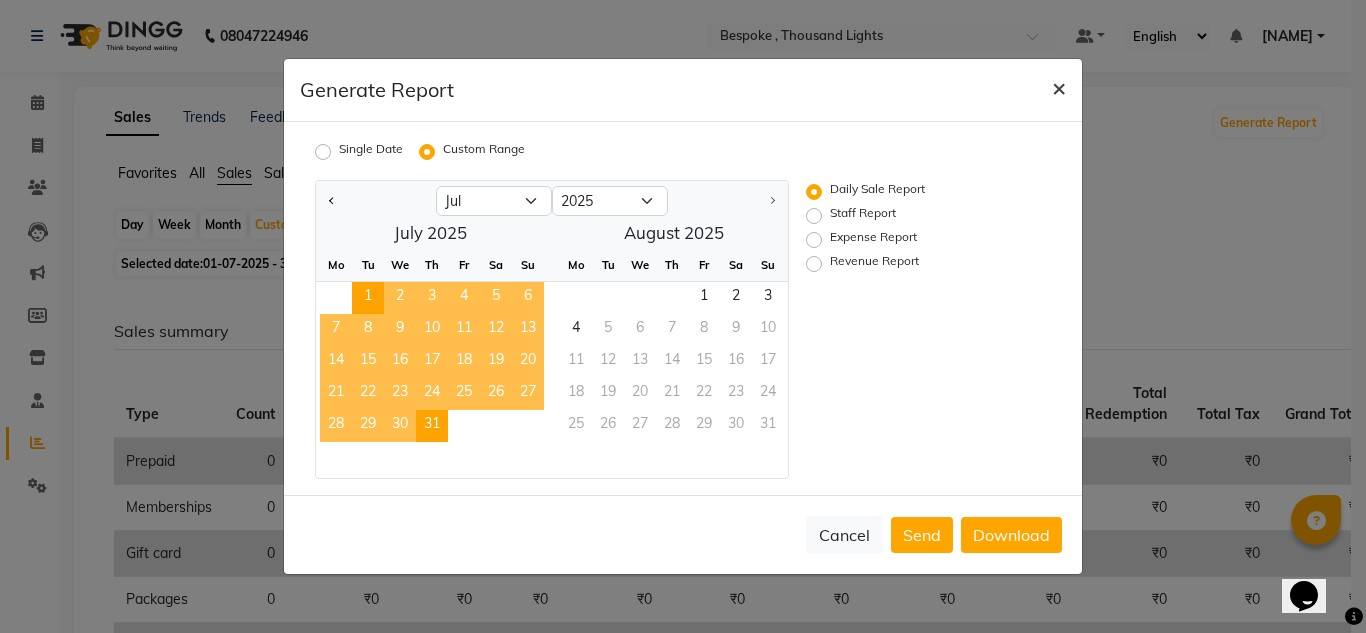 click on "×" 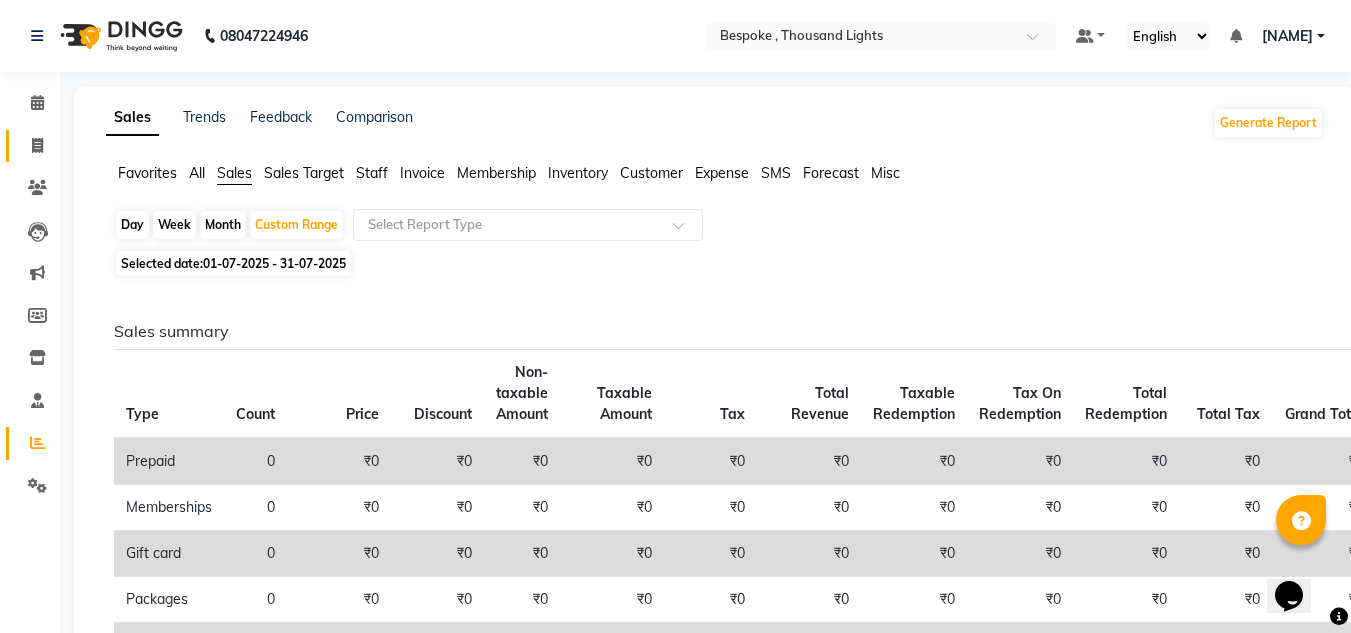 click on "Invoice" 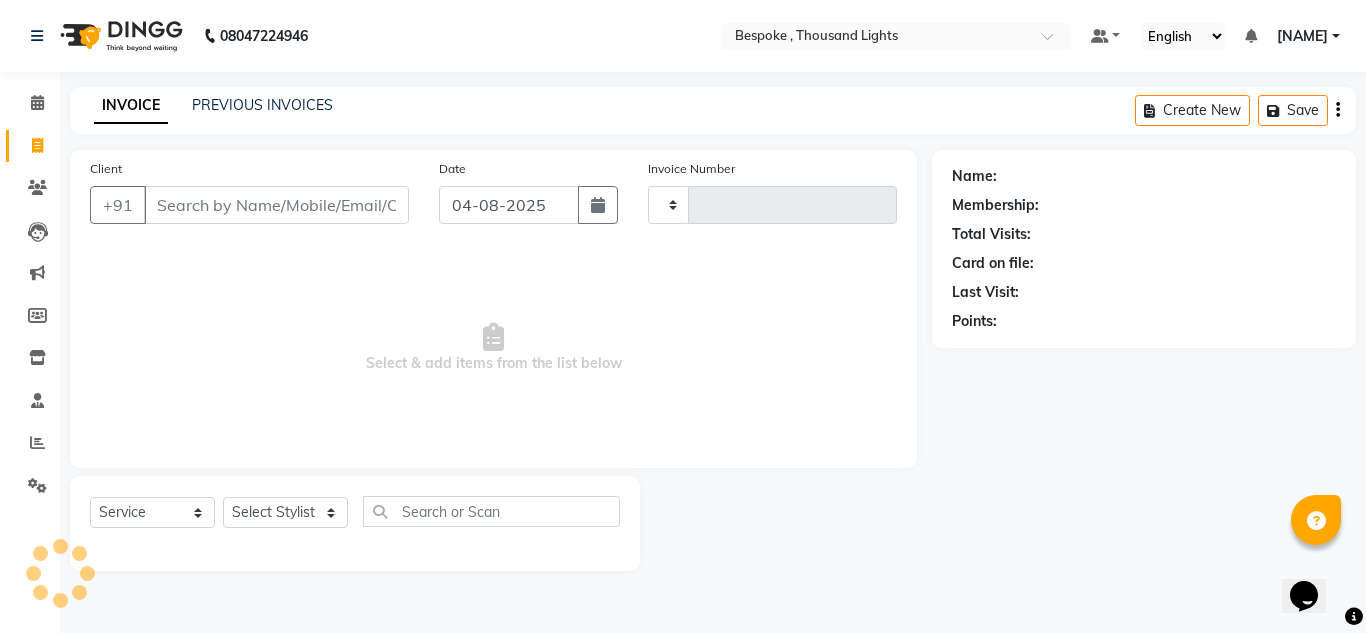 type on "0261" 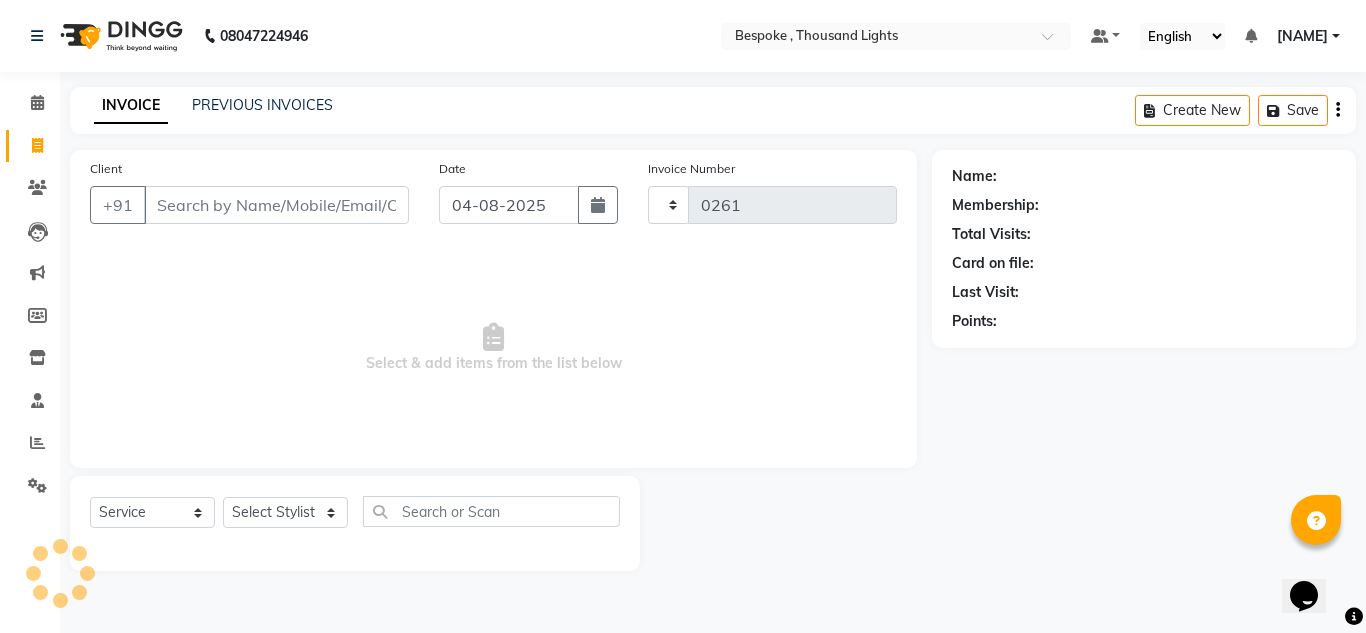select on "8177" 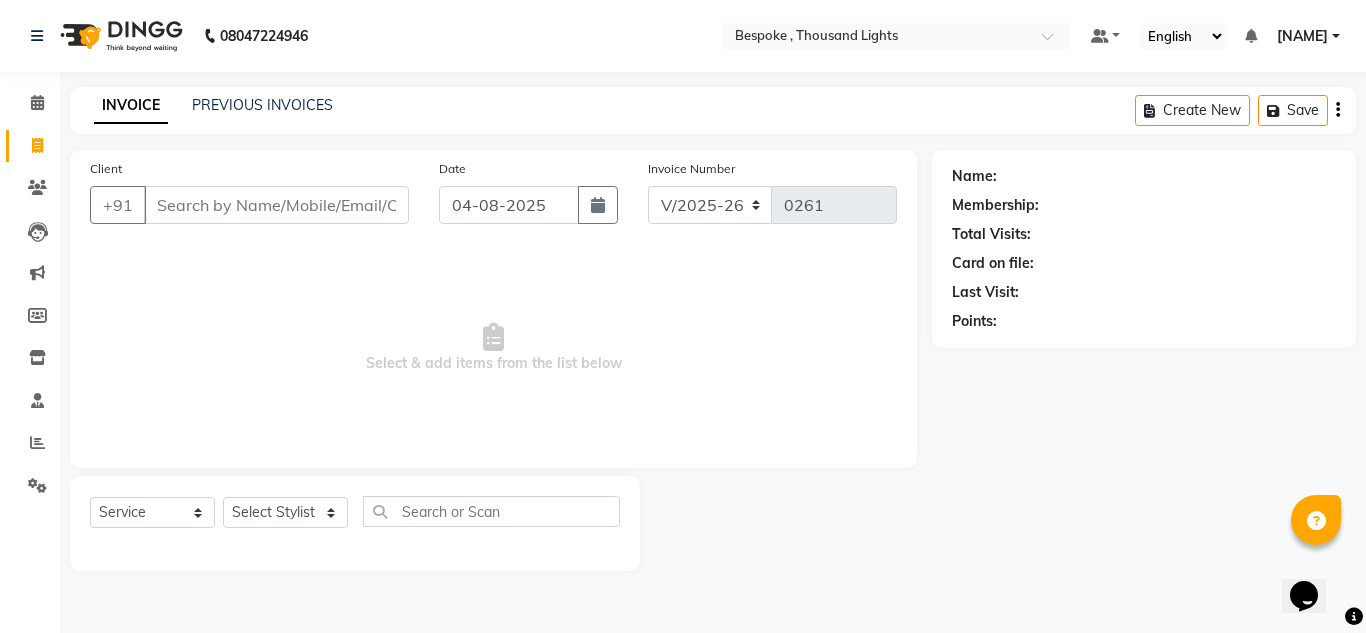 click on "Client" at bounding box center [276, 205] 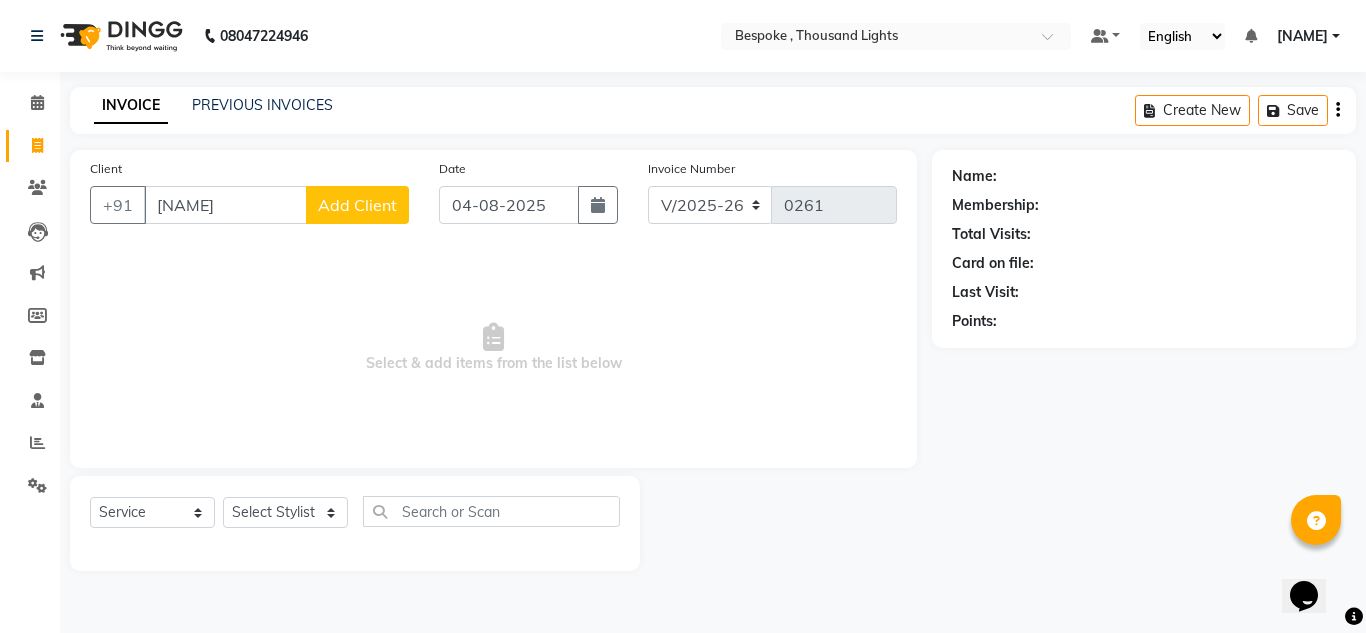 type on "zenoti" 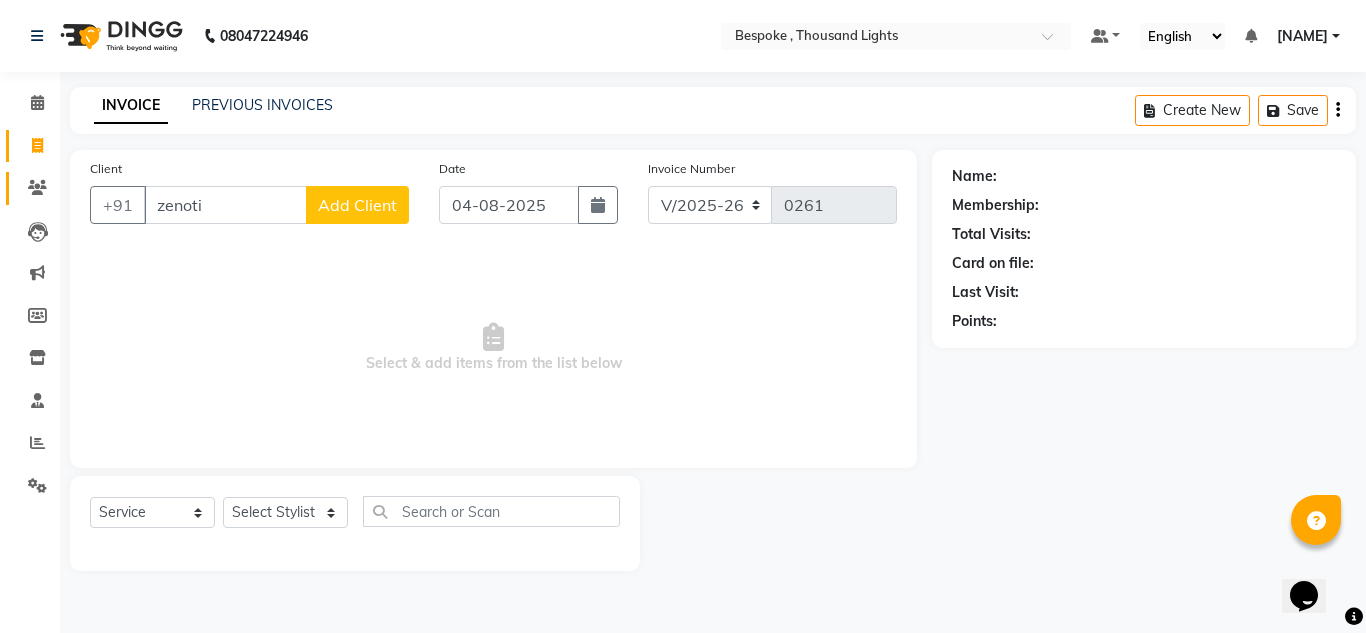 drag, startPoint x: 252, startPoint y: 201, endPoint x: 40, endPoint y: 203, distance: 212.00943 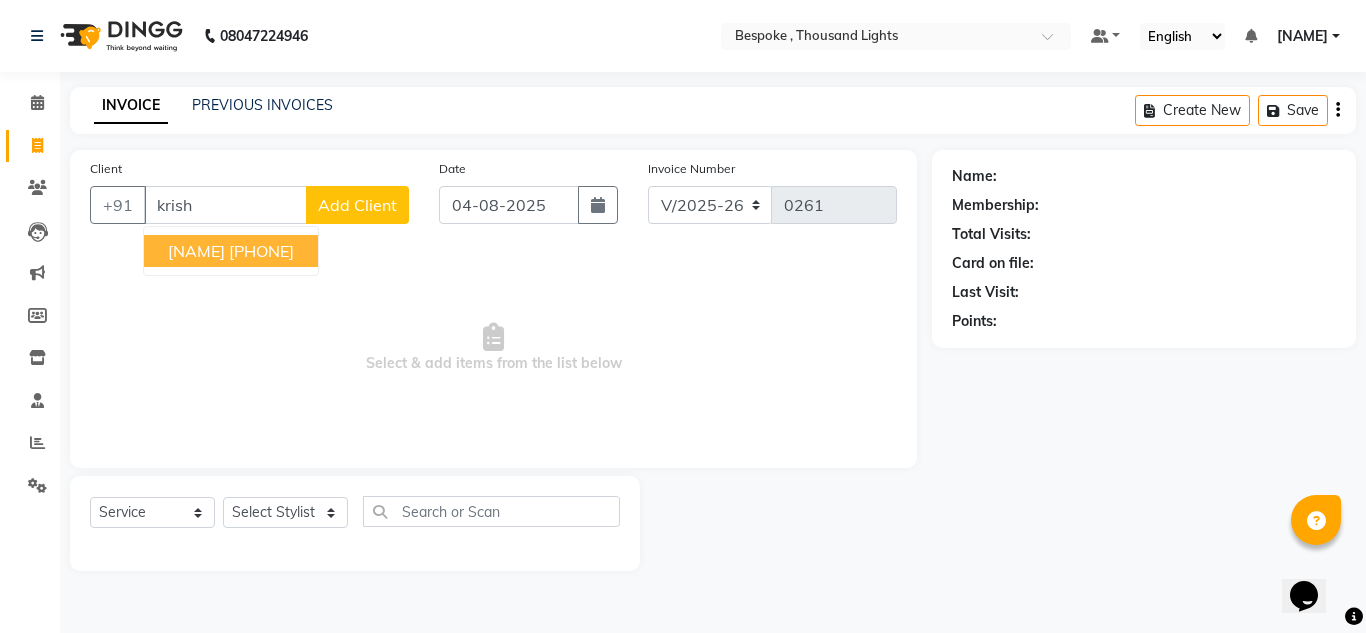click on "[NAME]" at bounding box center (196, 251) 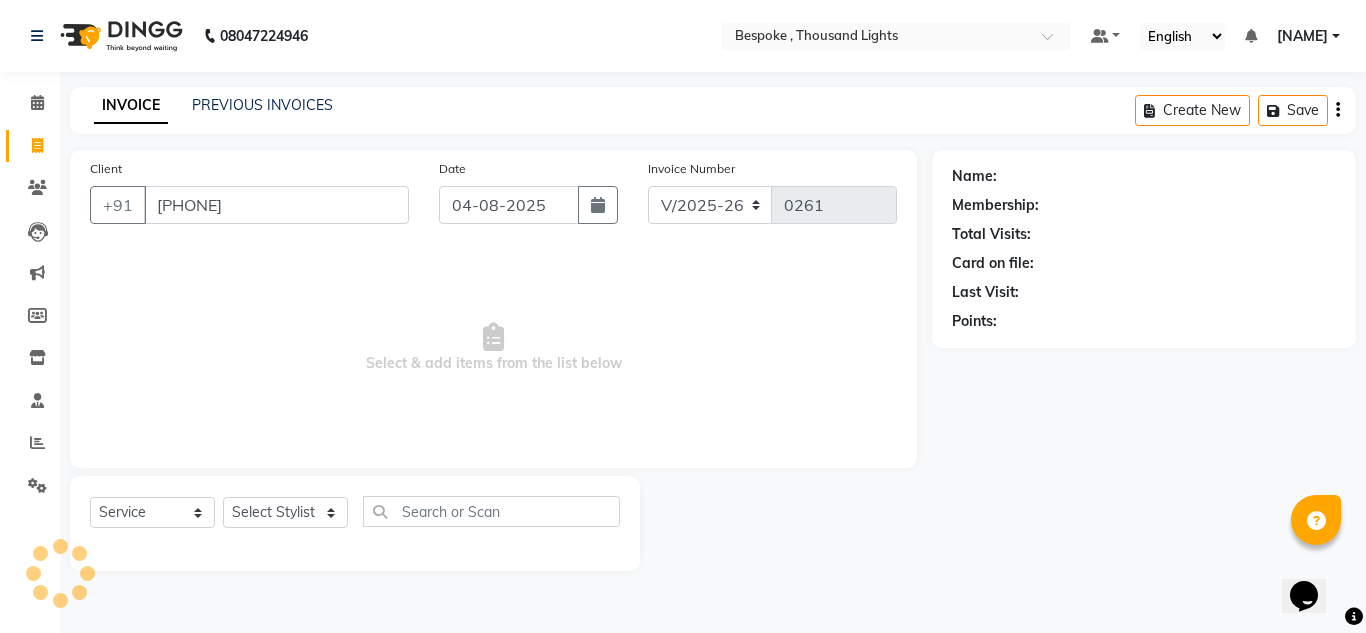 type on "[PHONE]" 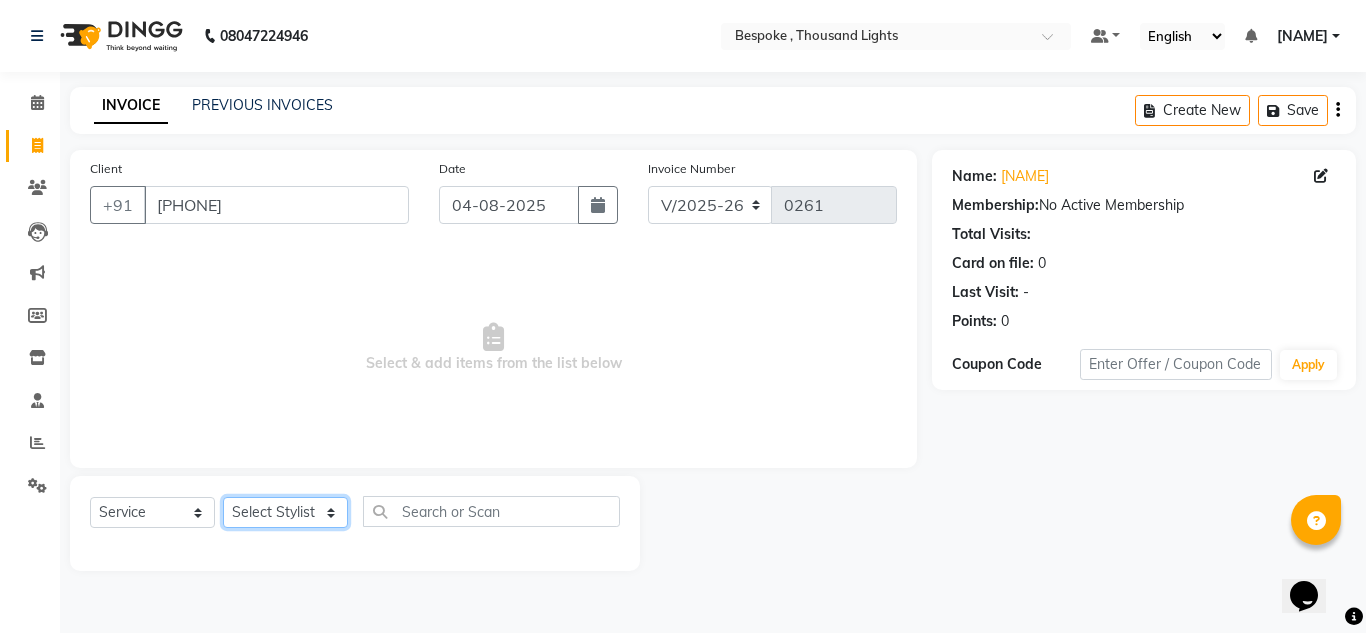 click on "Select Stylist Ching Dilipan Guru Ilyas Jaan Karthi Khawlkim Kimte Kumar Mahesh Palani Rachel" 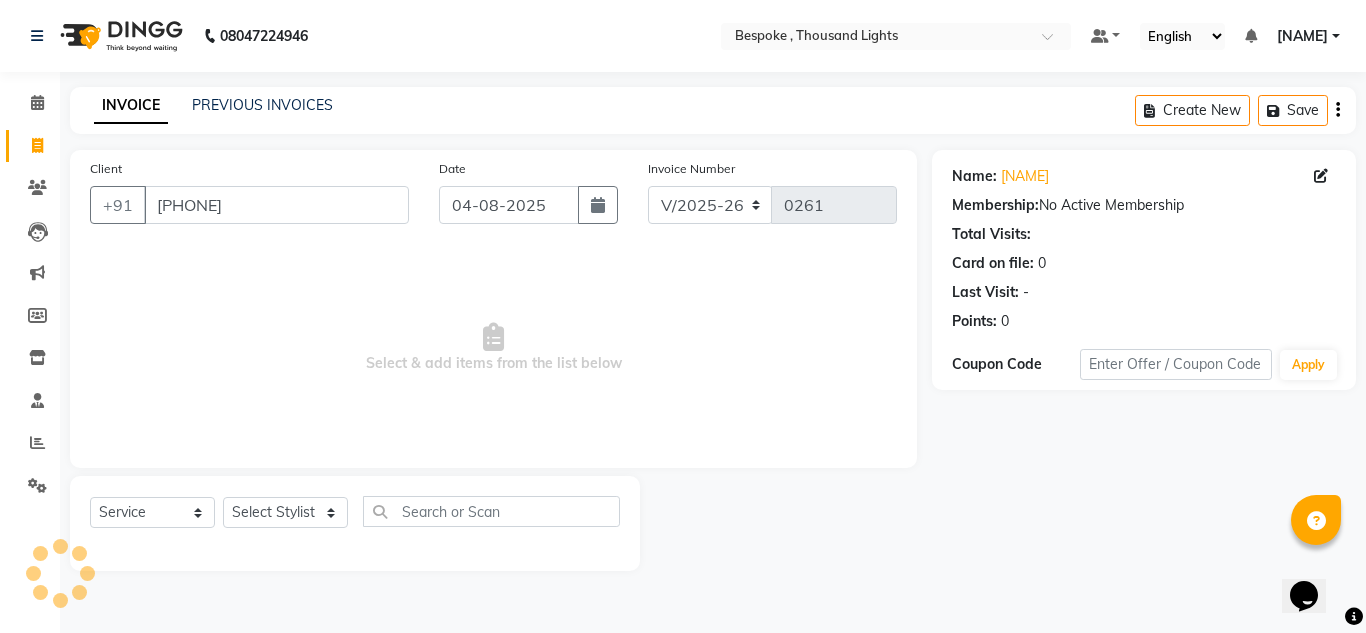 click on "Select & add items from the list below" at bounding box center [493, 348] 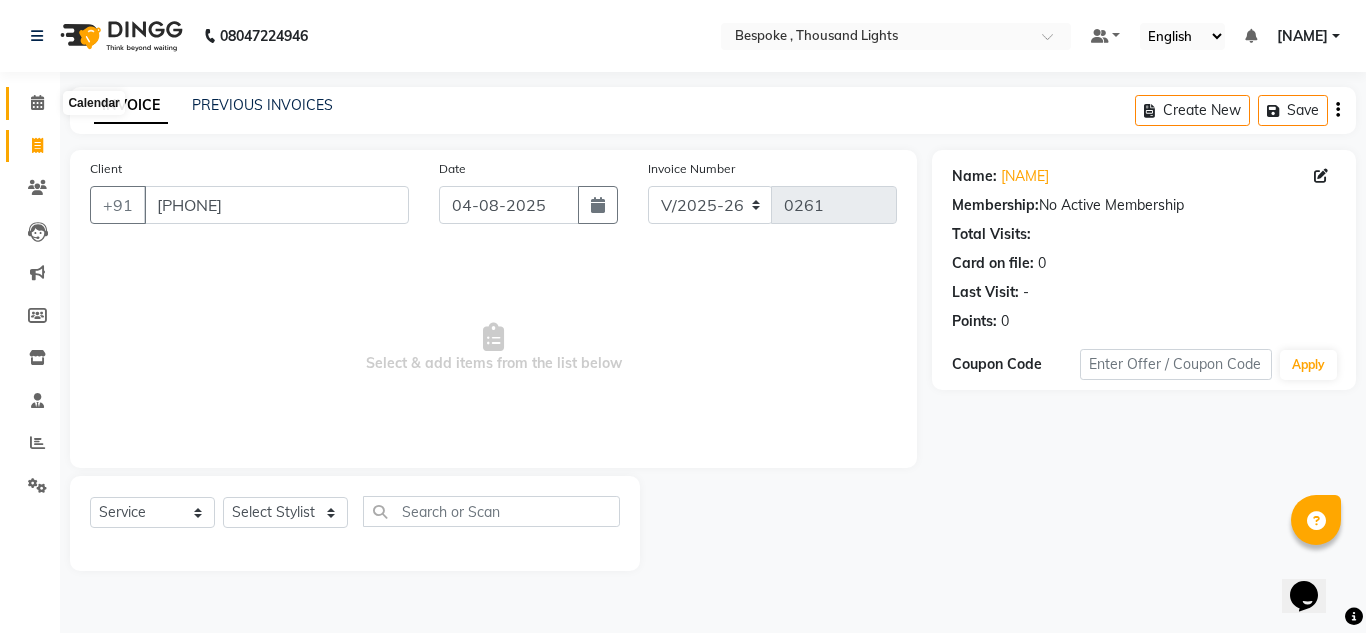 click 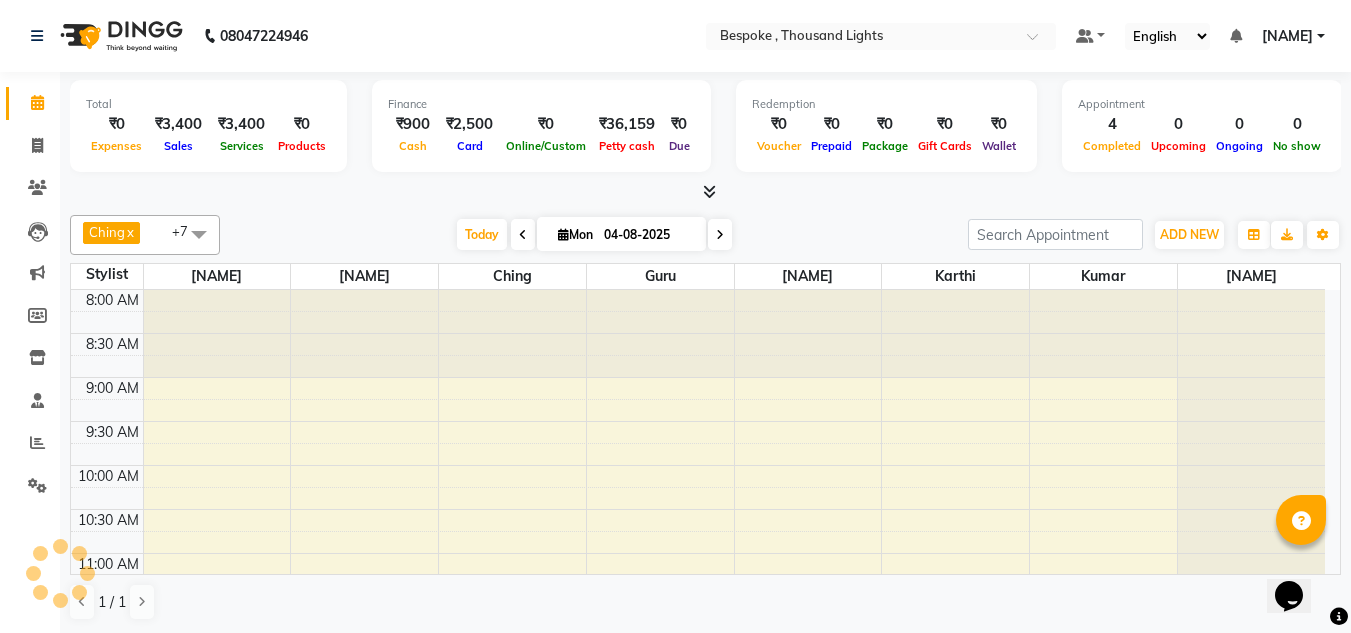 scroll, scrollTop: 0, scrollLeft: 0, axis: both 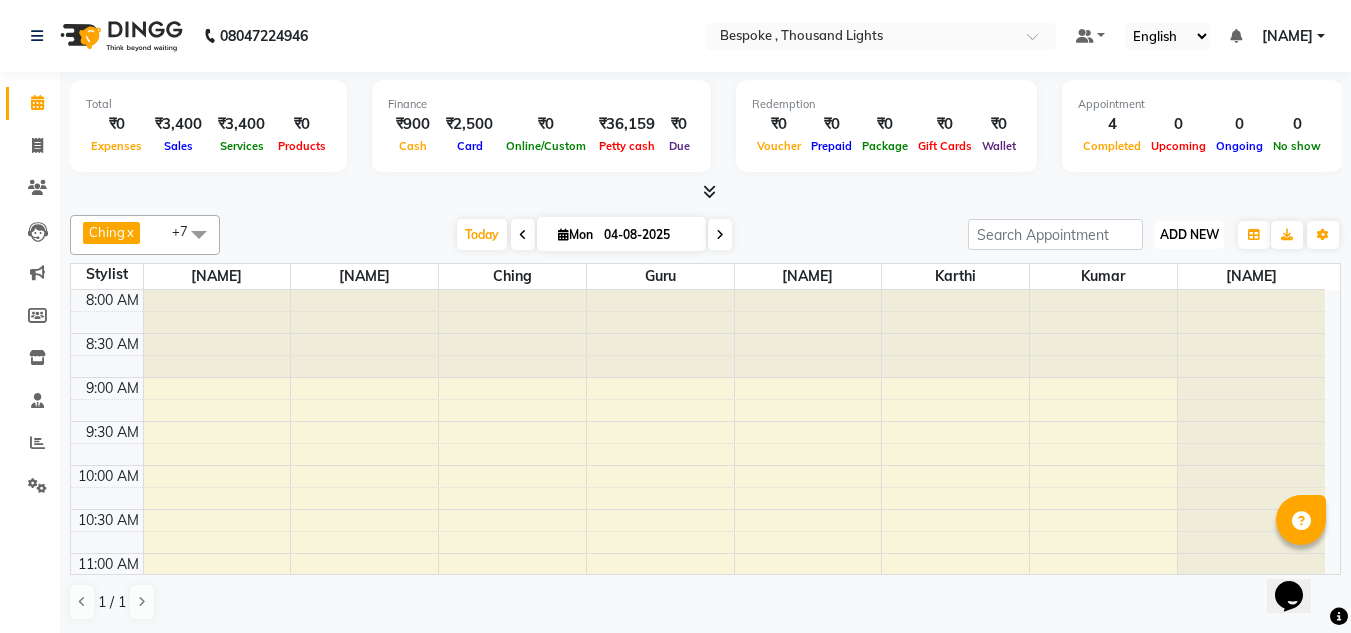 click on "ADD NEW" at bounding box center (1189, 234) 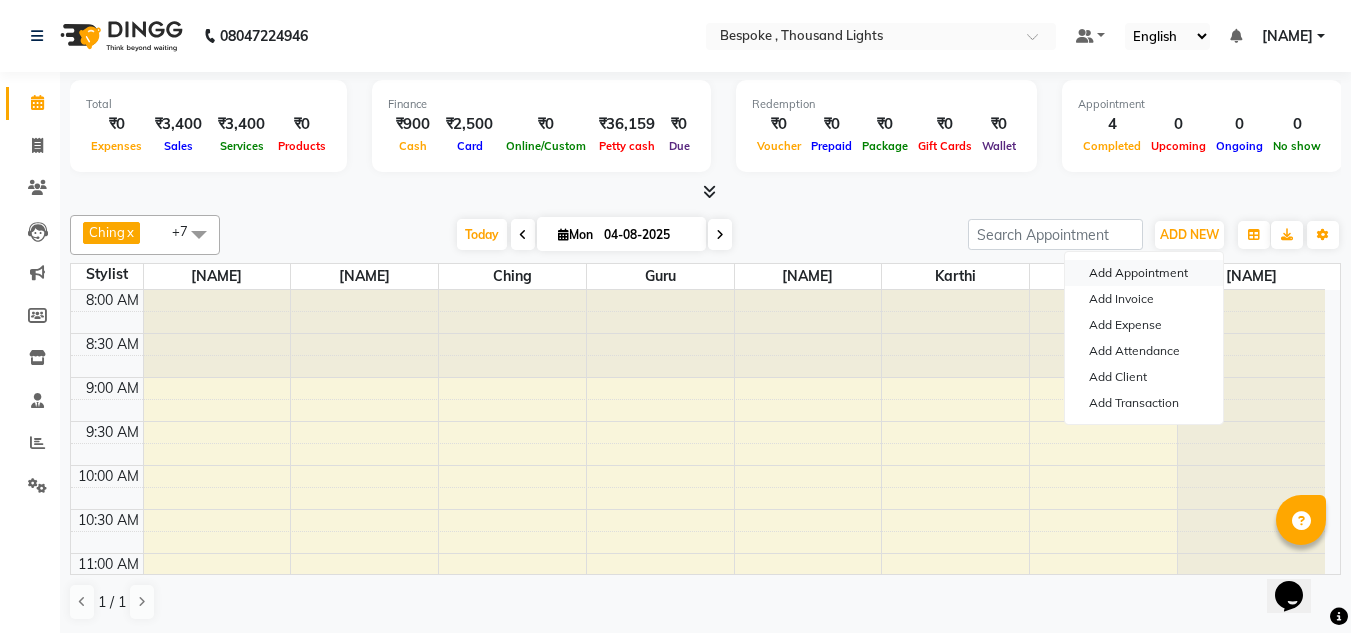 click on "Add Appointment" at bounding box center [1144, 273] 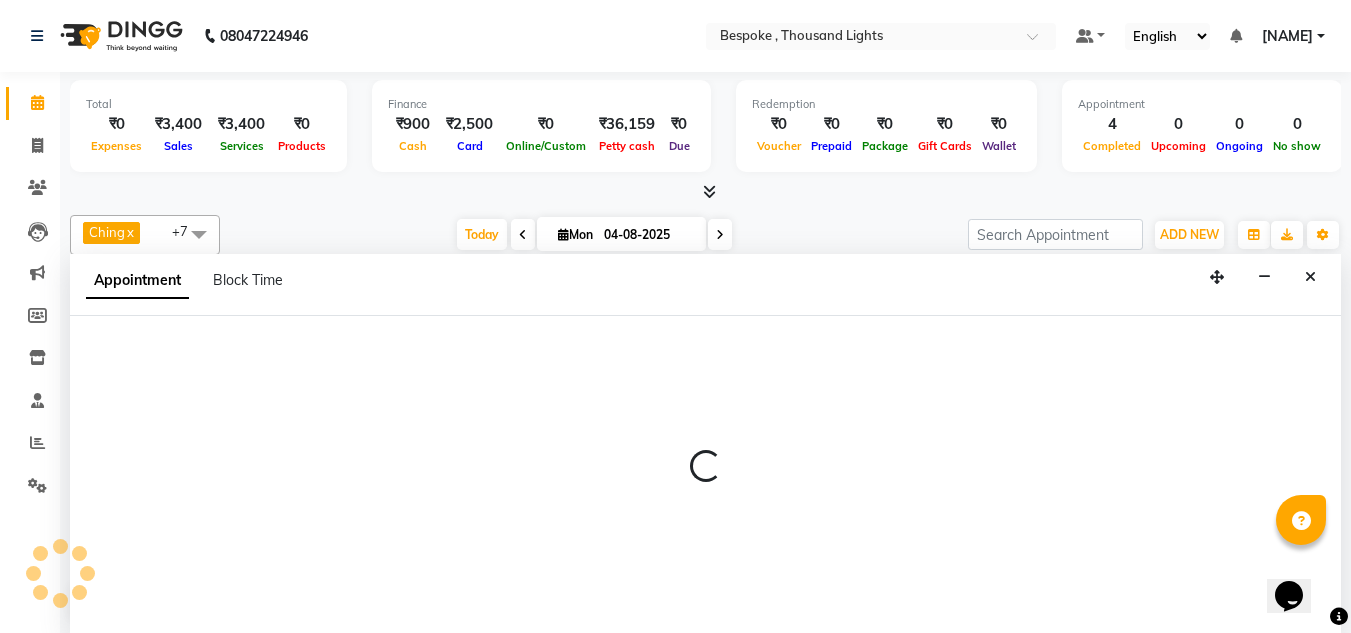 scroll, scrollTop: 1, scrollLeft: 0, axis: vertical 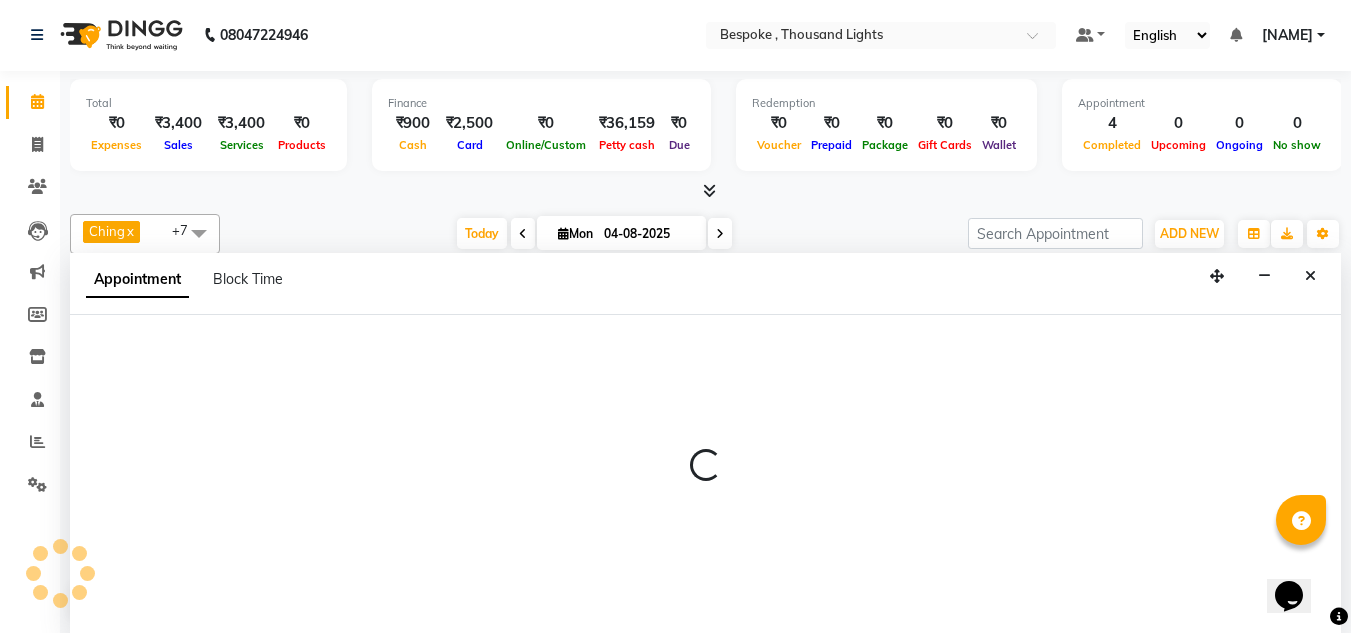 select on "540" 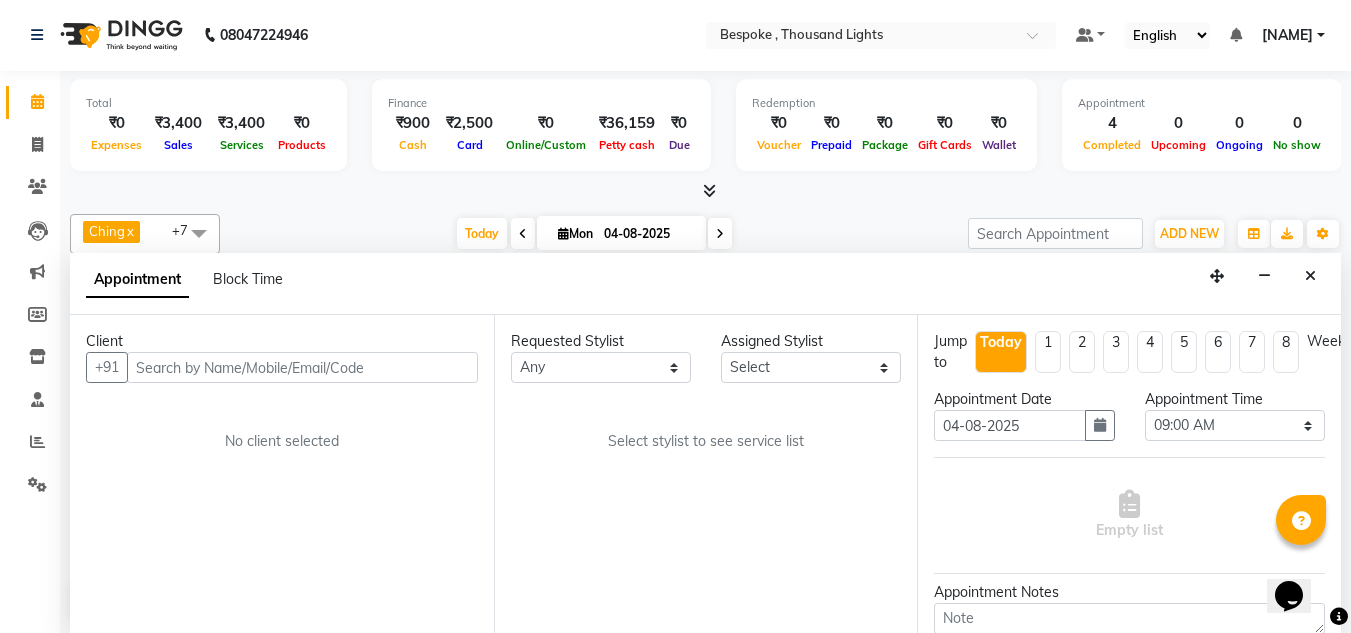 click on "Requested Stylist Any [NAME] [NAME] [NAME] [NAME] [NAME] [NAME] [NAME] [NAME] [NAME] [NAME] [NAME] Assigned Stylist Select [NAME] [NAME] [NAME] [NAME] [NAME] [NAME] [NAME] [NAME] [NAME] [NAME] [NAME] [NAME] Select stylist to see service list" at bounding box center [706, 474] 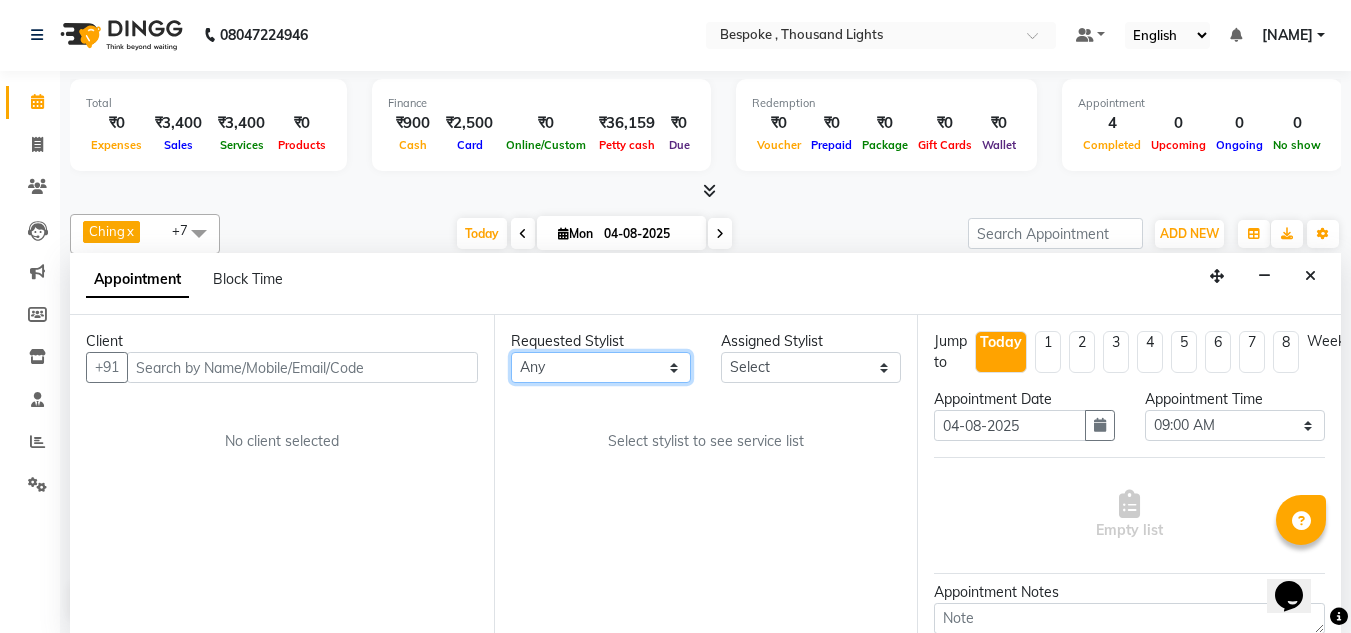 click on "Any [NAME] [NAME] [NAME] [NAME] [NAME] [NAME] [NAME] [NAME] [NAME] [NAME] [NAME]" at bounding box center (601, 367) 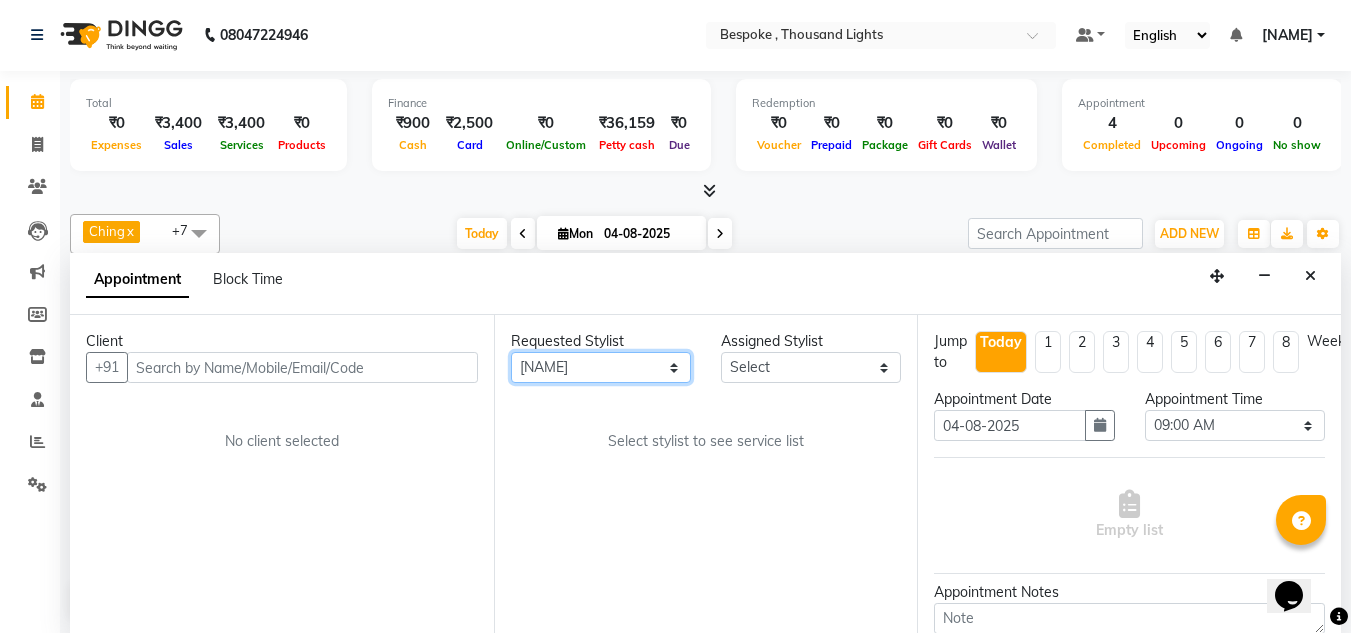 click on "Any [NAME] [NAME] [NAME] [NAME] [NAME] [NAME] [NAME] [NAME] [NAME] [NAME] [NAME]" at bounding box center (601, 367) 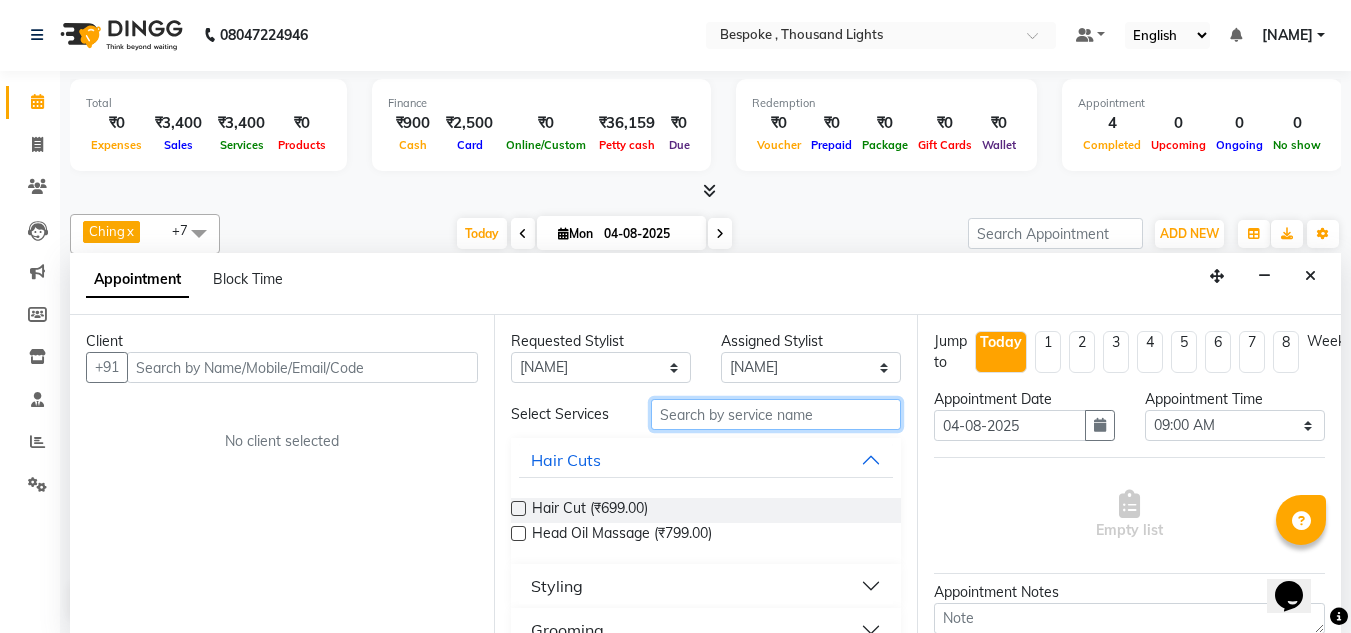 click at bounding box center (776, 414) 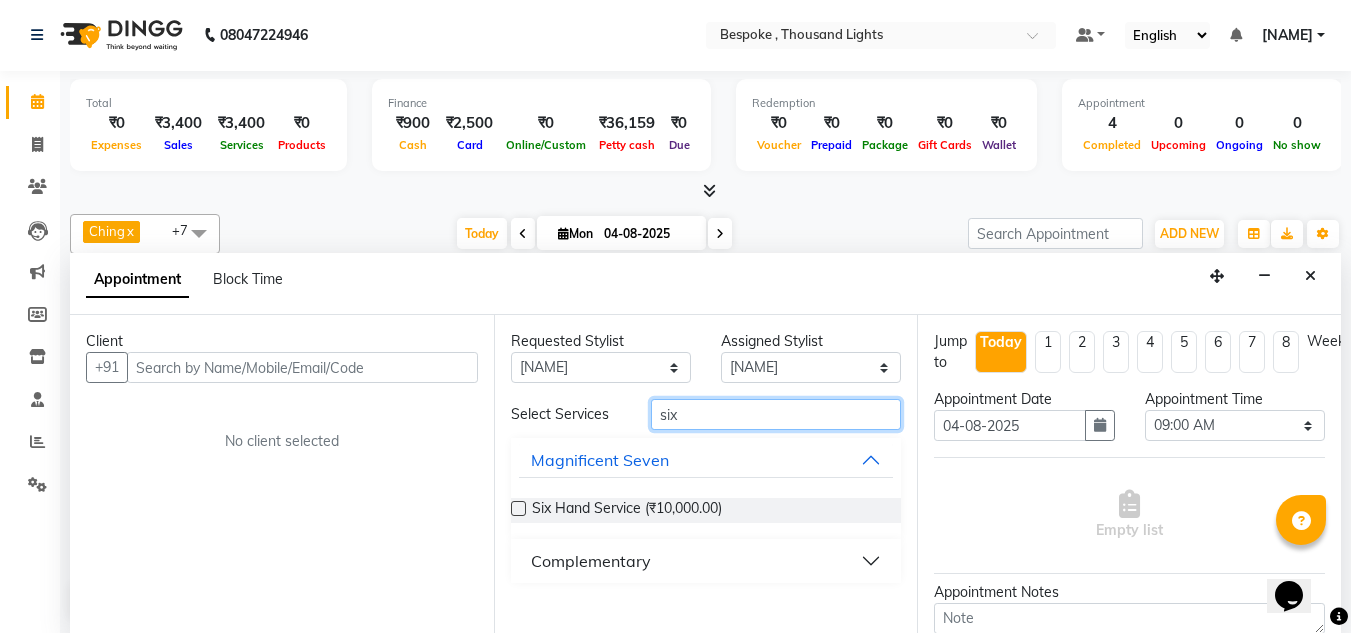 type on "six" 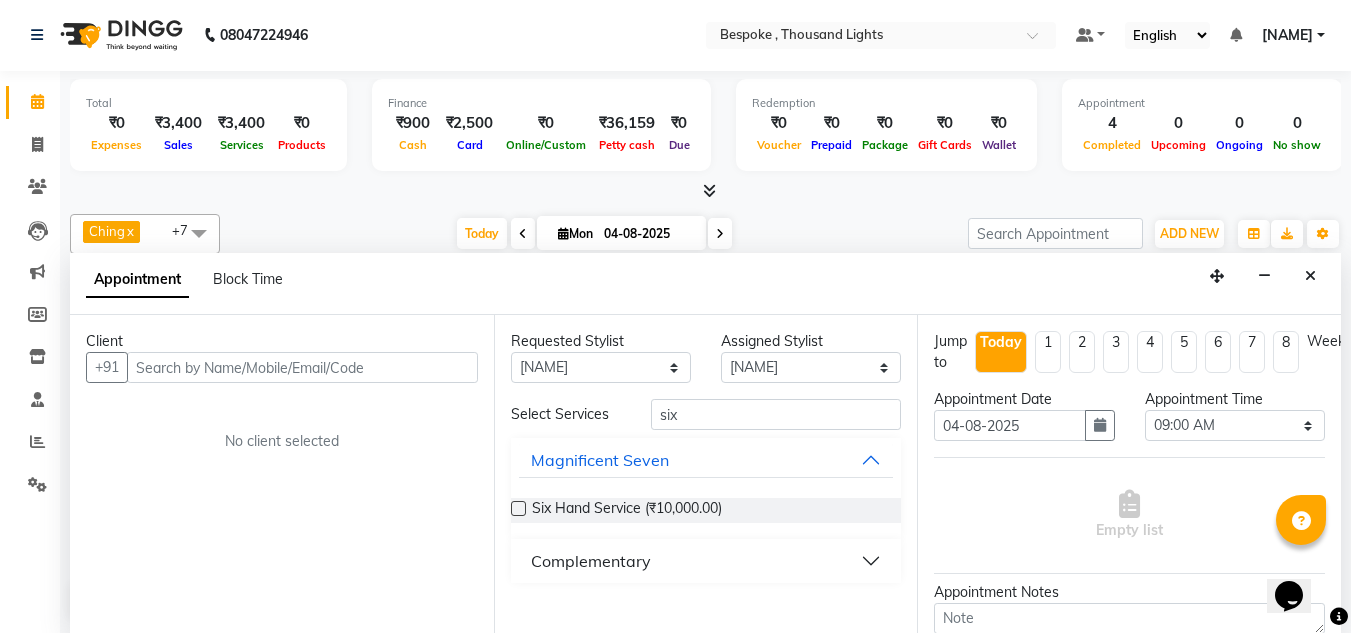 click at bounding box center (518, 508) 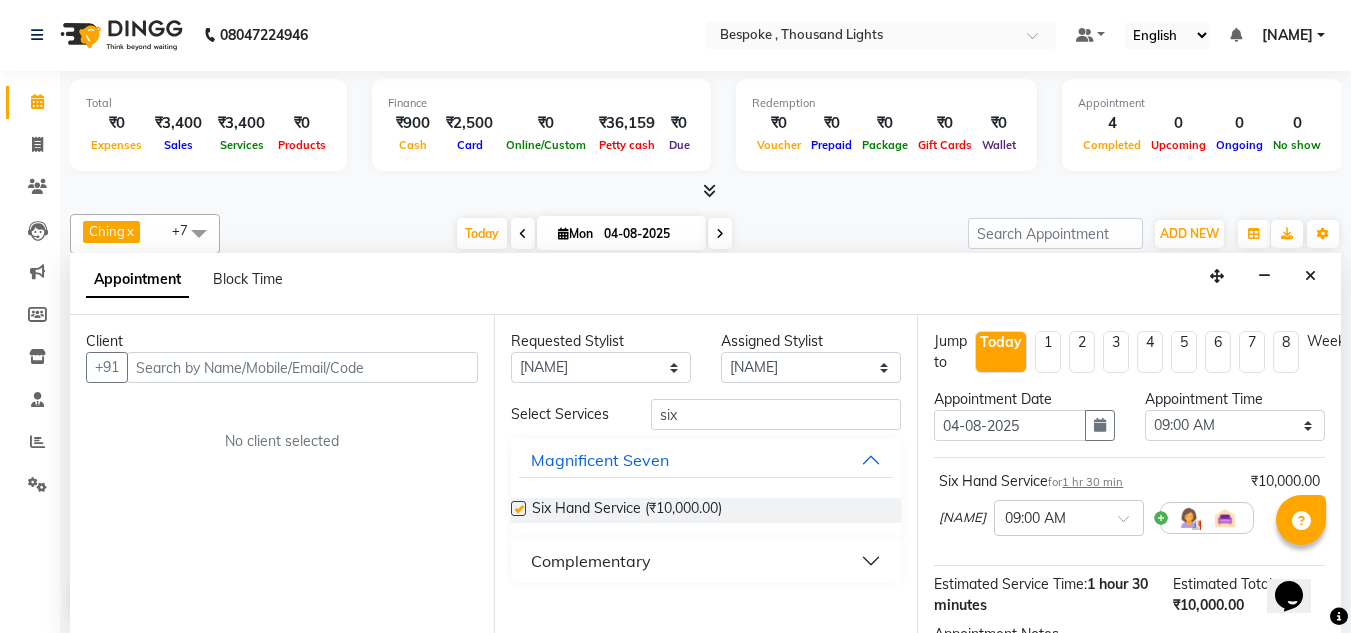 checkbox on "false" 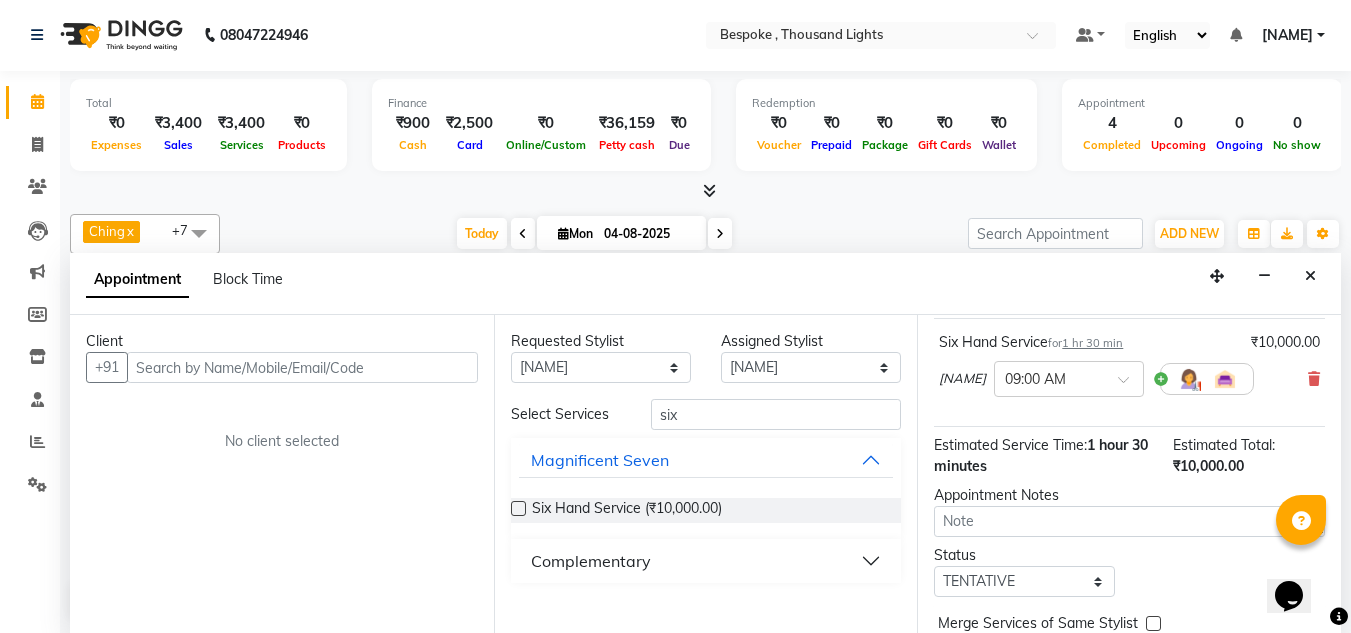 scroll, scrollTop: 141, scrollLeft: 0, axis: vertical 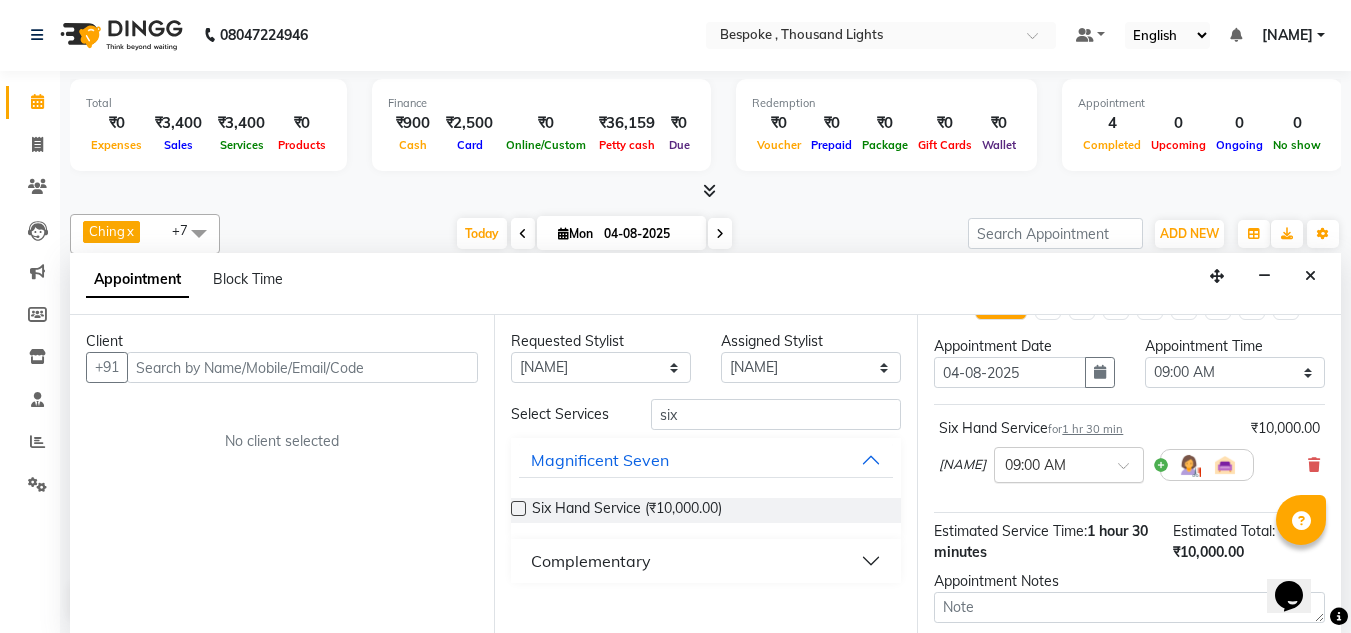 click at bounding box center (1049, 463) 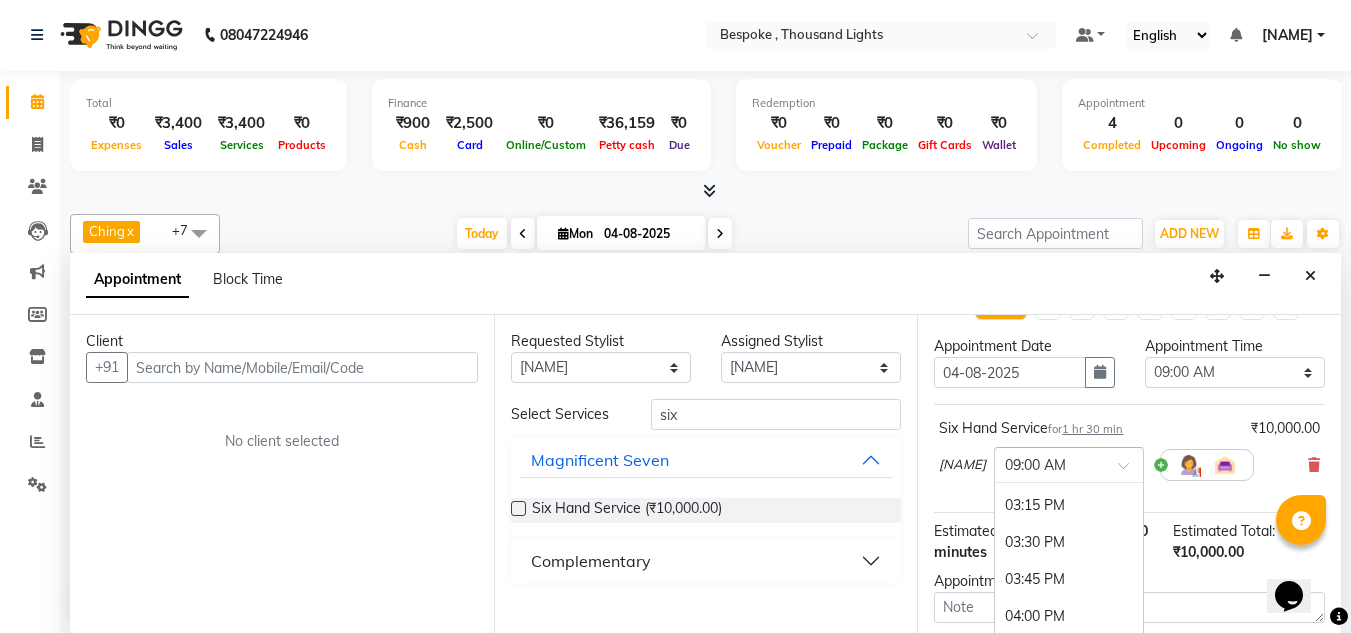 scroll, scrollTop: 962, scrollLeft: 0, axis: vertical 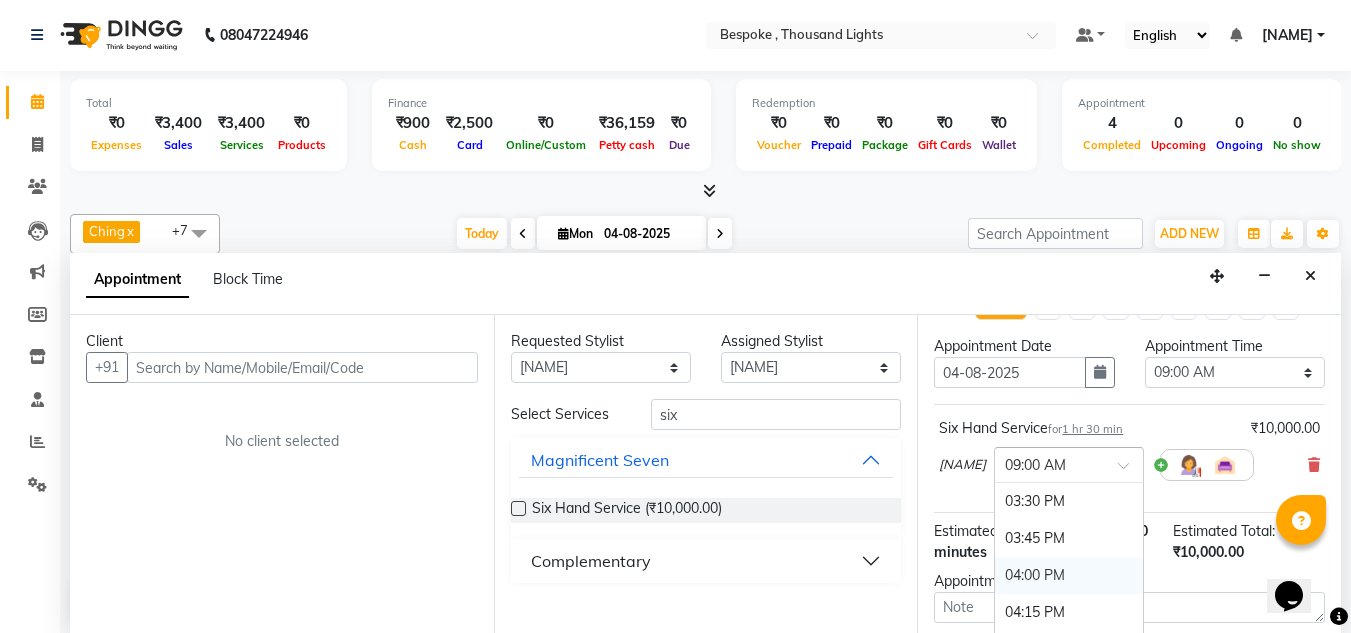 click on "04:00 PM" at bounding box center (1069, 575) 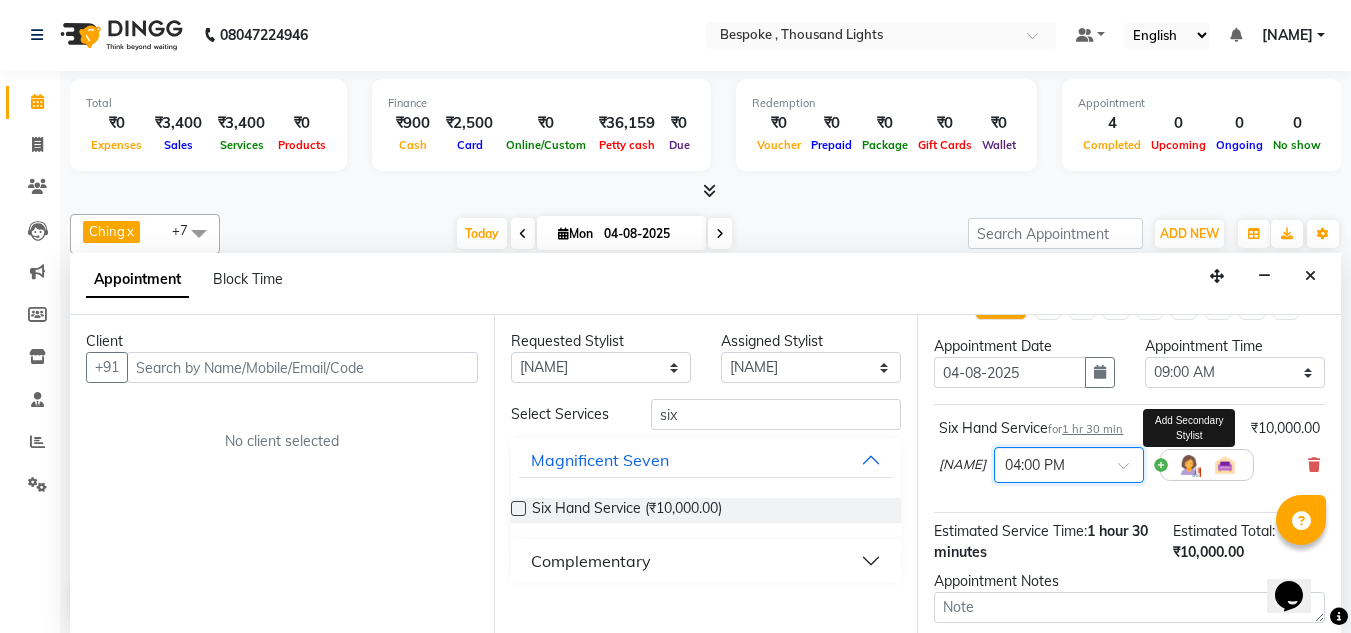 click at bounding box center (1189, 465) 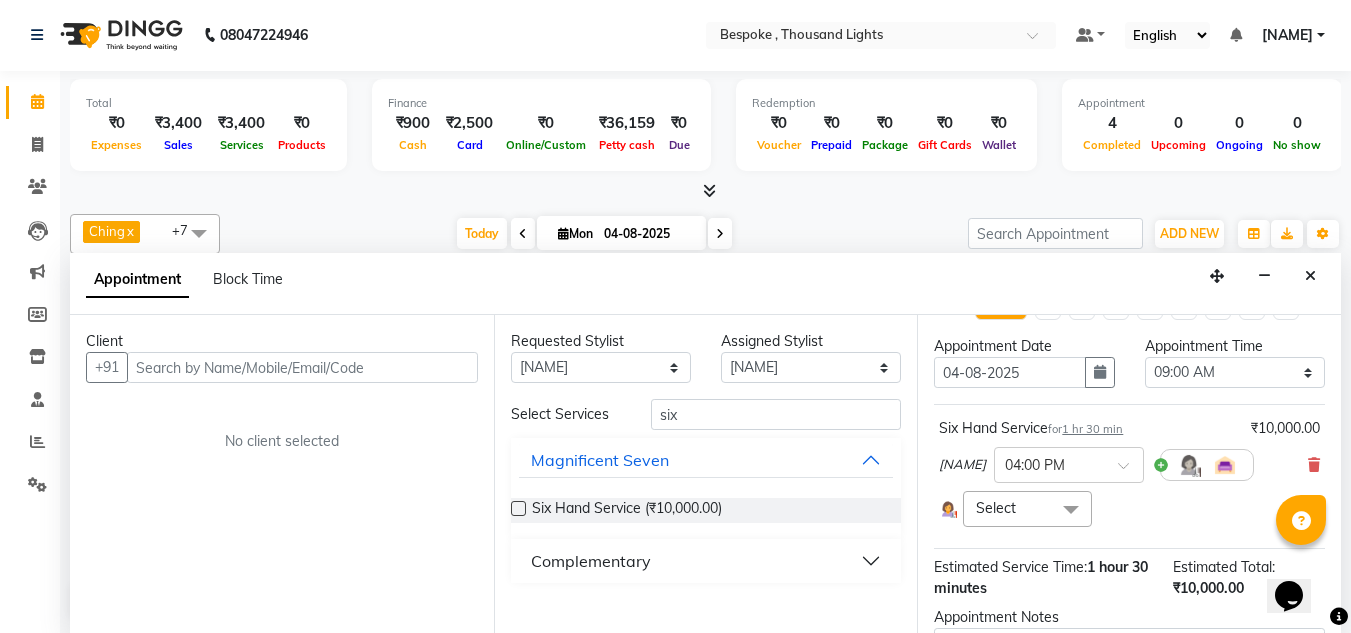 click on "Select" at bounding box center (996, 508) 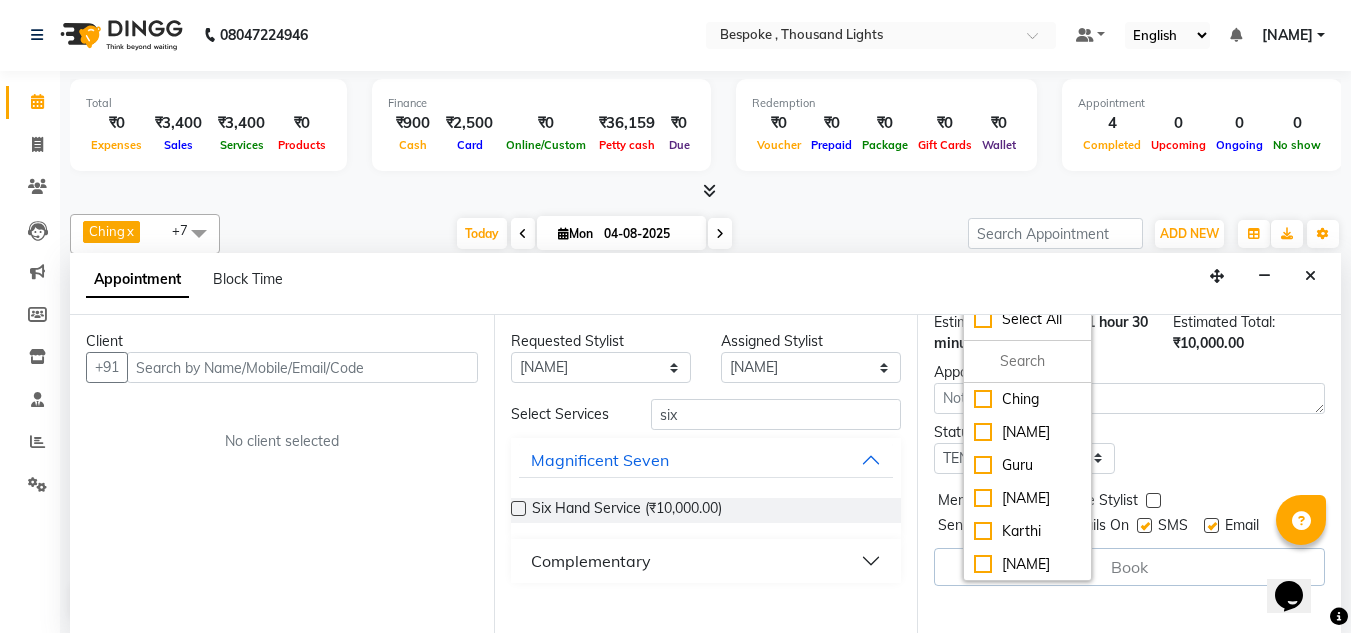 scroll, scrollTop: 305, scrollLeft: 0, axis: vertical 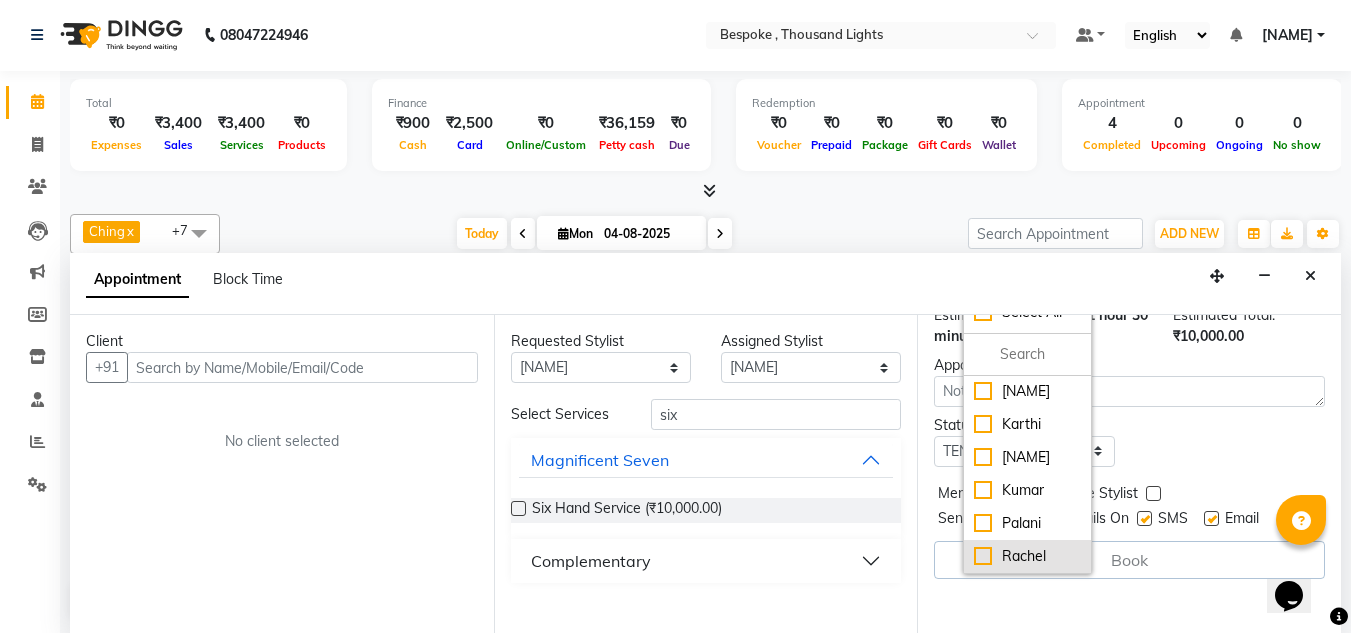 click on "Rachel" at bounding box center [1027, 556] 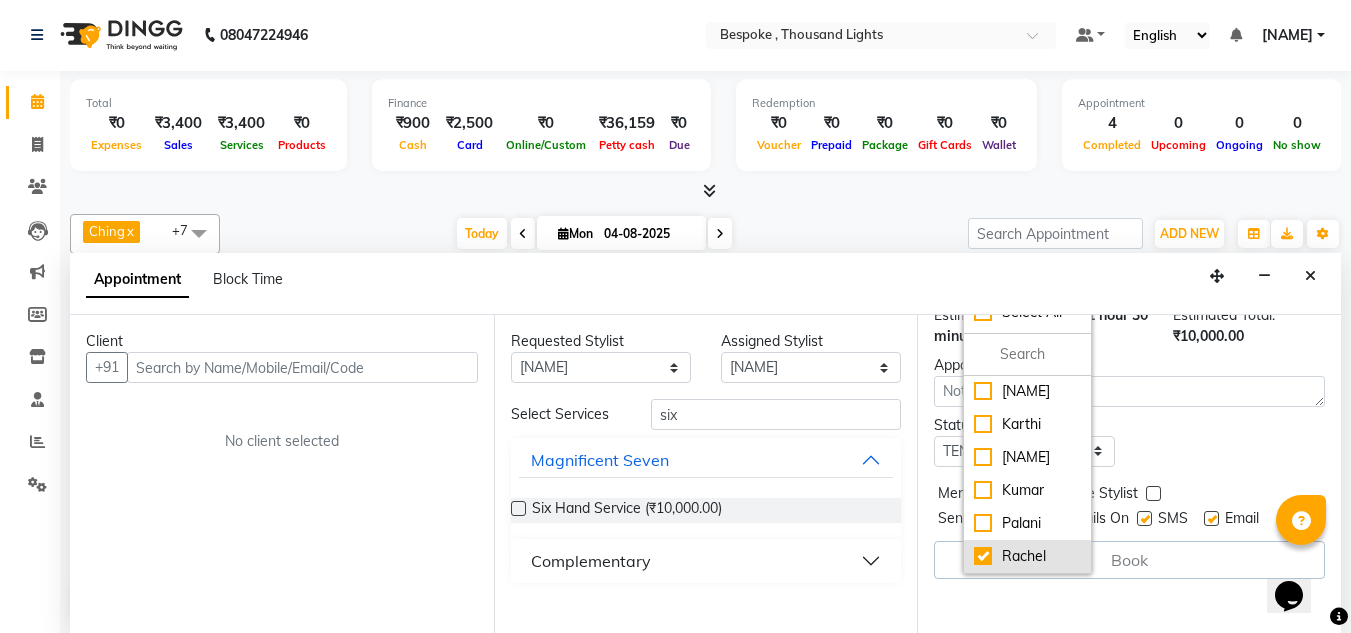 checkbox on "true" 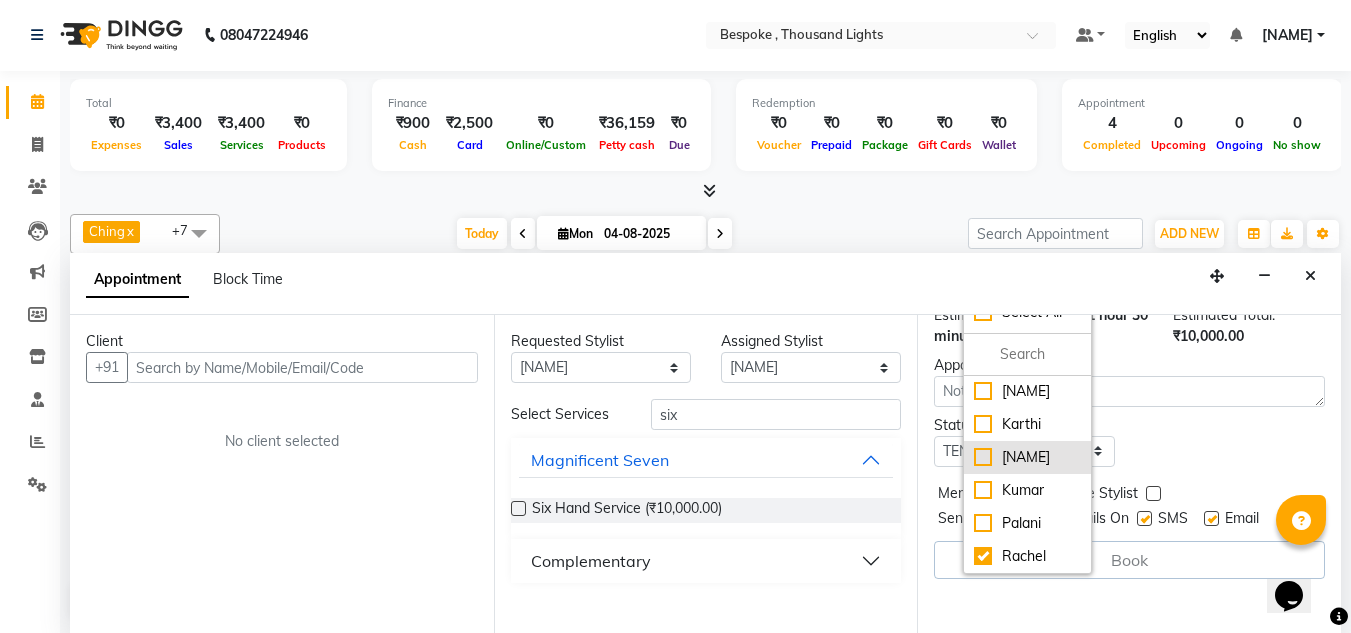 click on "[NAME]" at bounding box center (1027, 457) 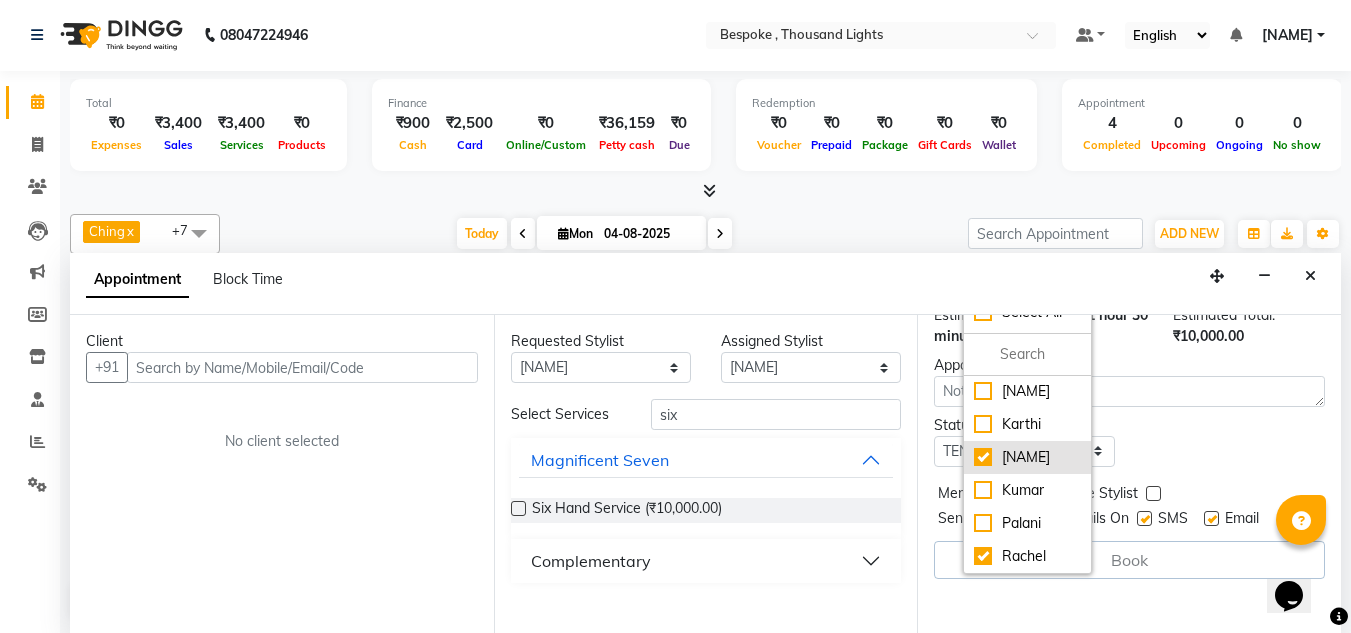 checkbox on "true" 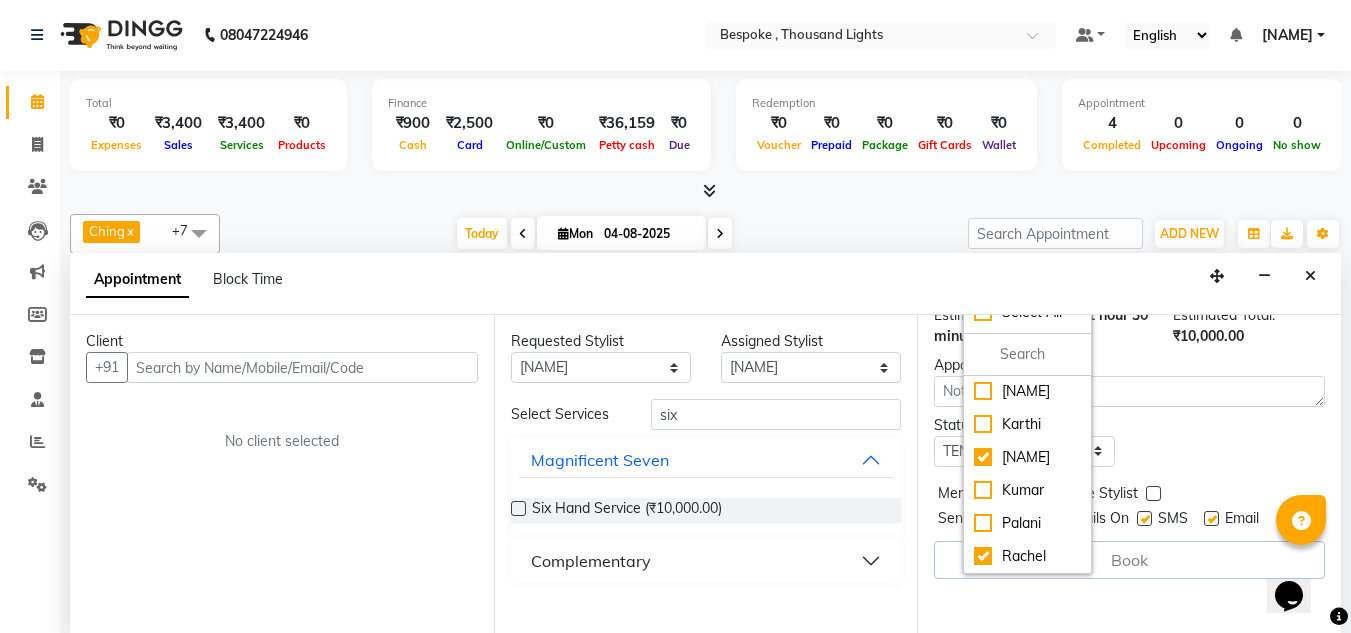 click on "Status Select TENTATIVE CONFIRM CHECK-IN UPCOMING" at bounding box center [1129, 441] 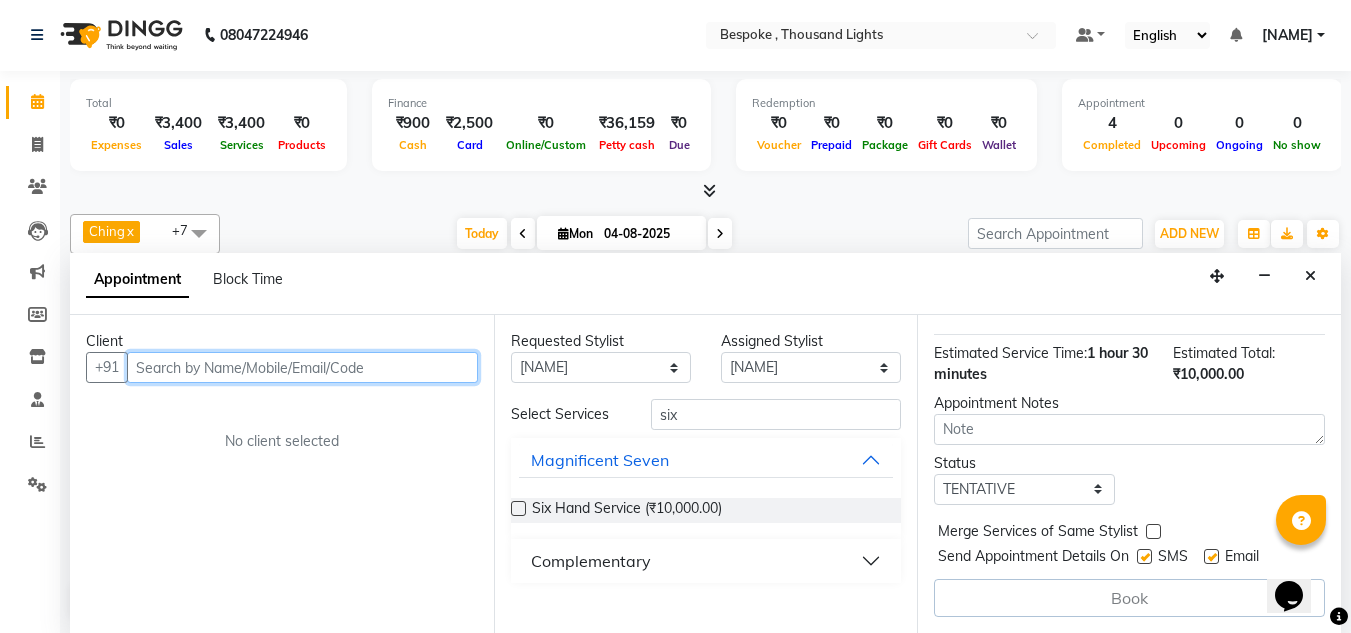 click at bounding box center [302, 367] 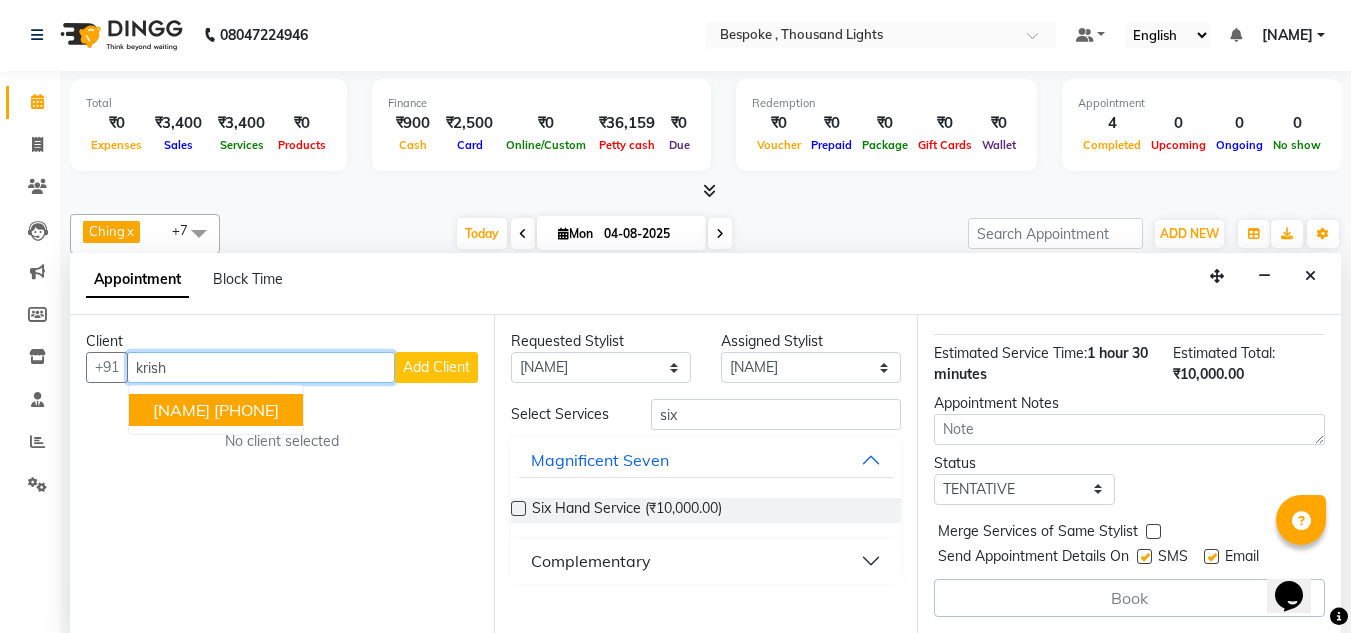 click on "[PHONE]" at bounding box center (246, 410) 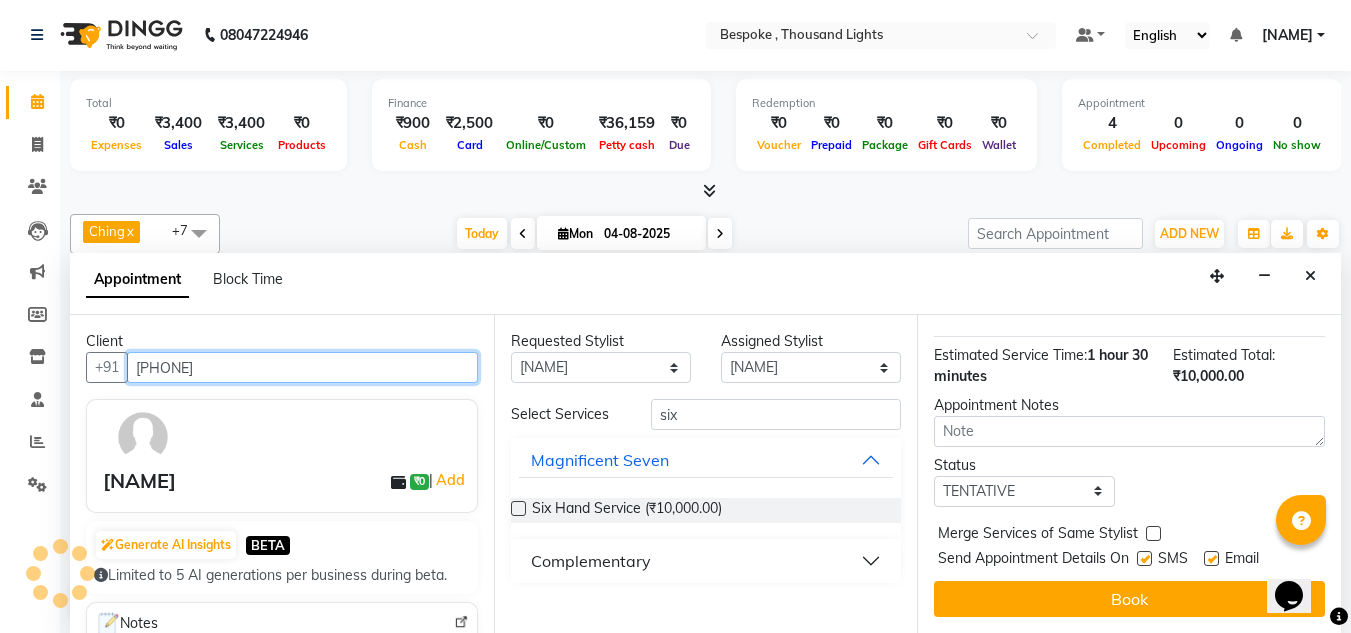 scroll, scrollTop: 307, scrollLeft: 0, axis: vertical 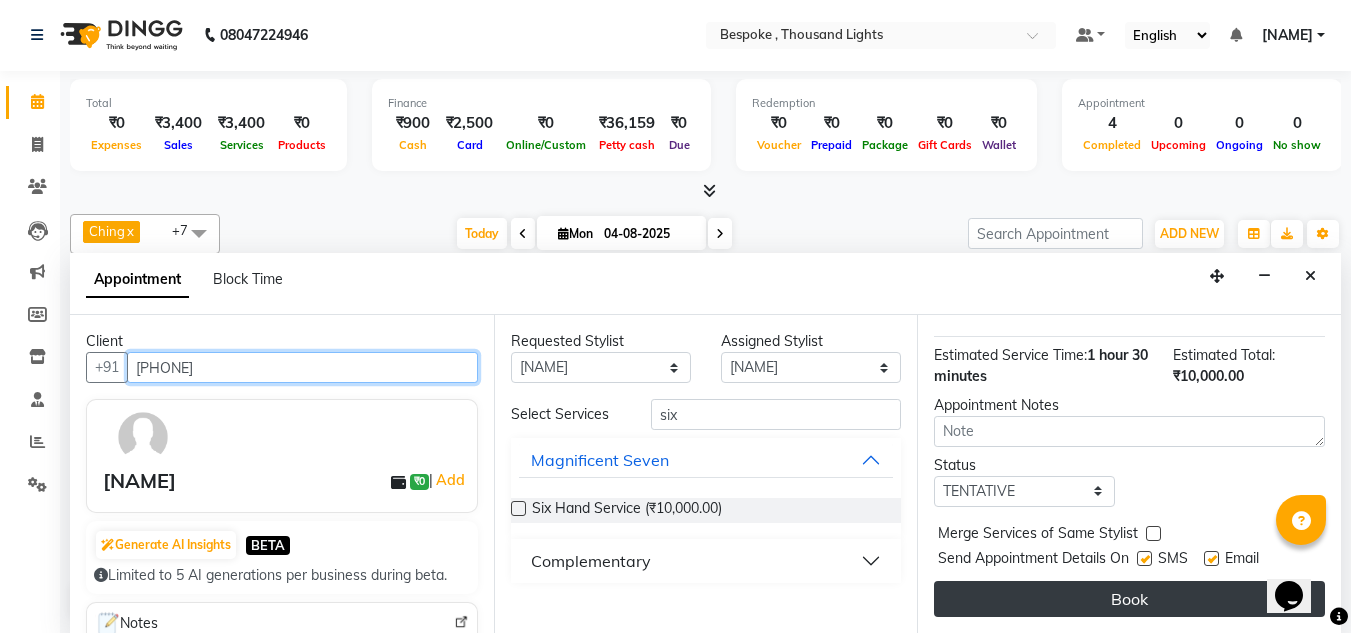 type on "[PHONE]" 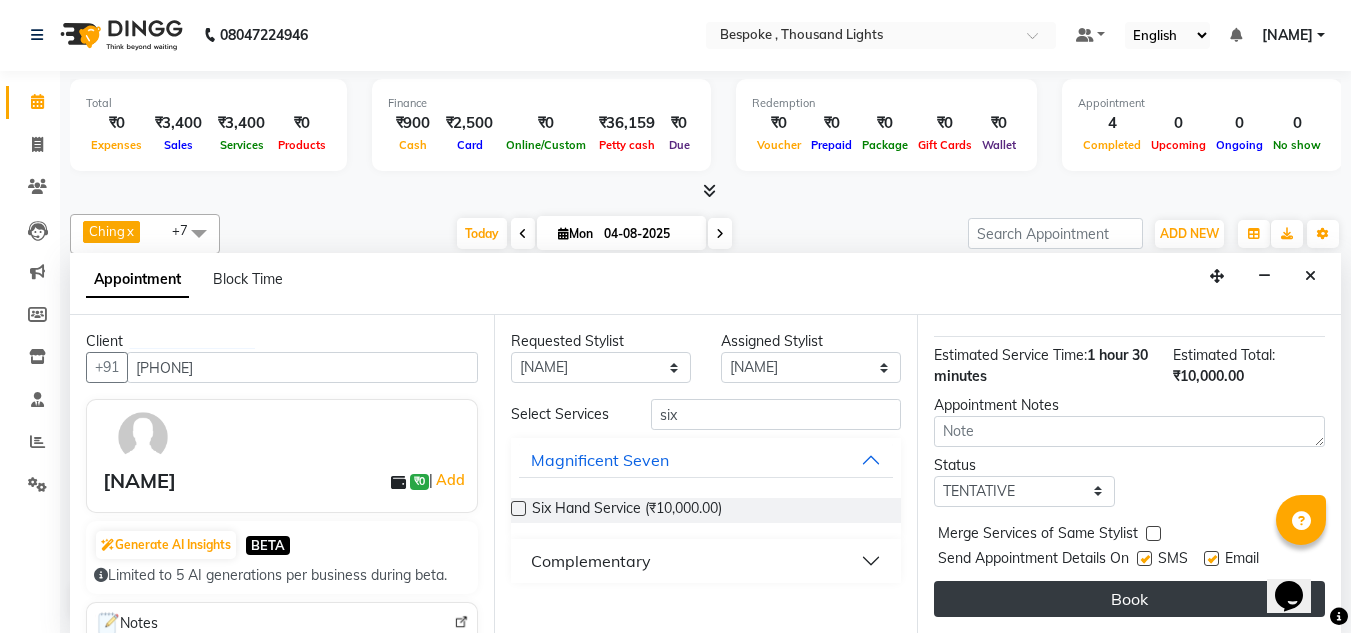 click on "Book" at bounding box center (1129, 599) 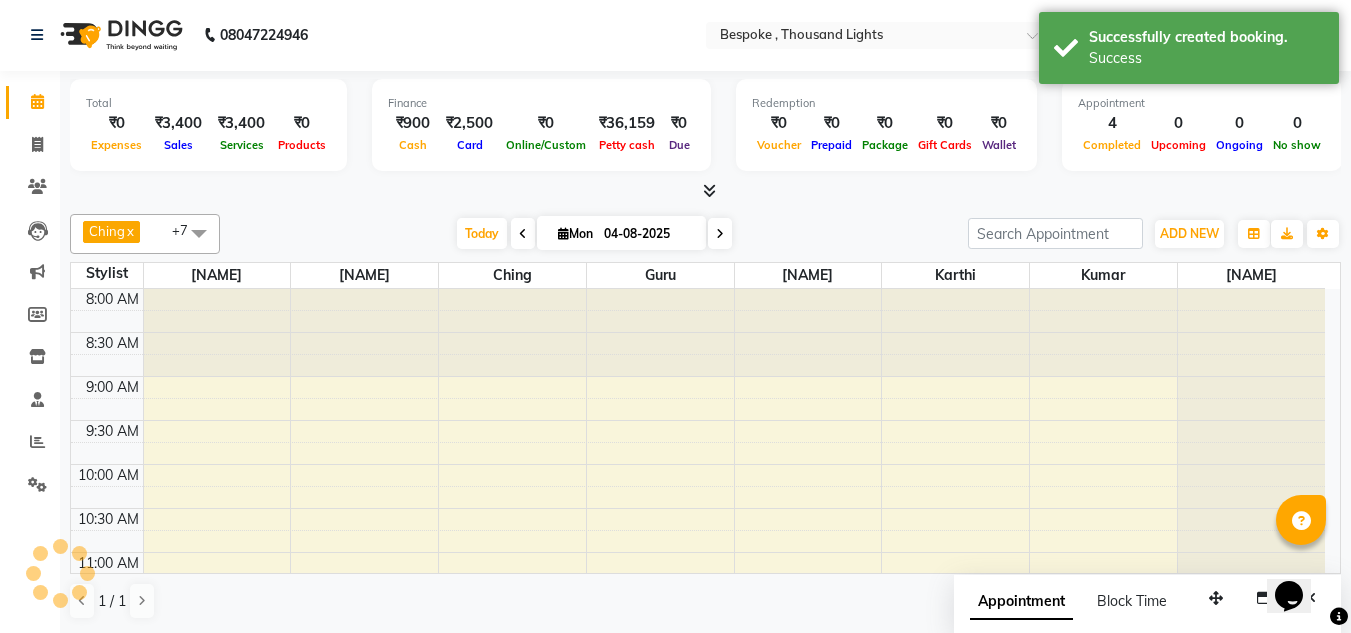 scroll, scrollTop: 0, scrollLeft: 0, axis: both 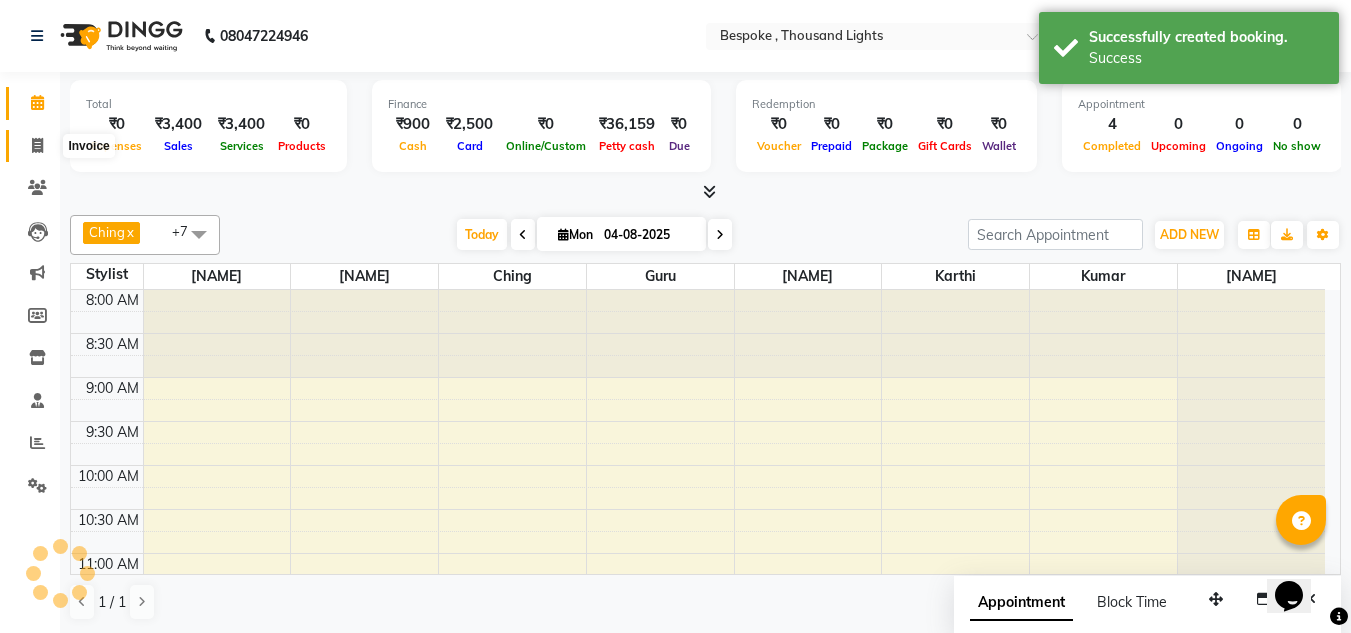 click 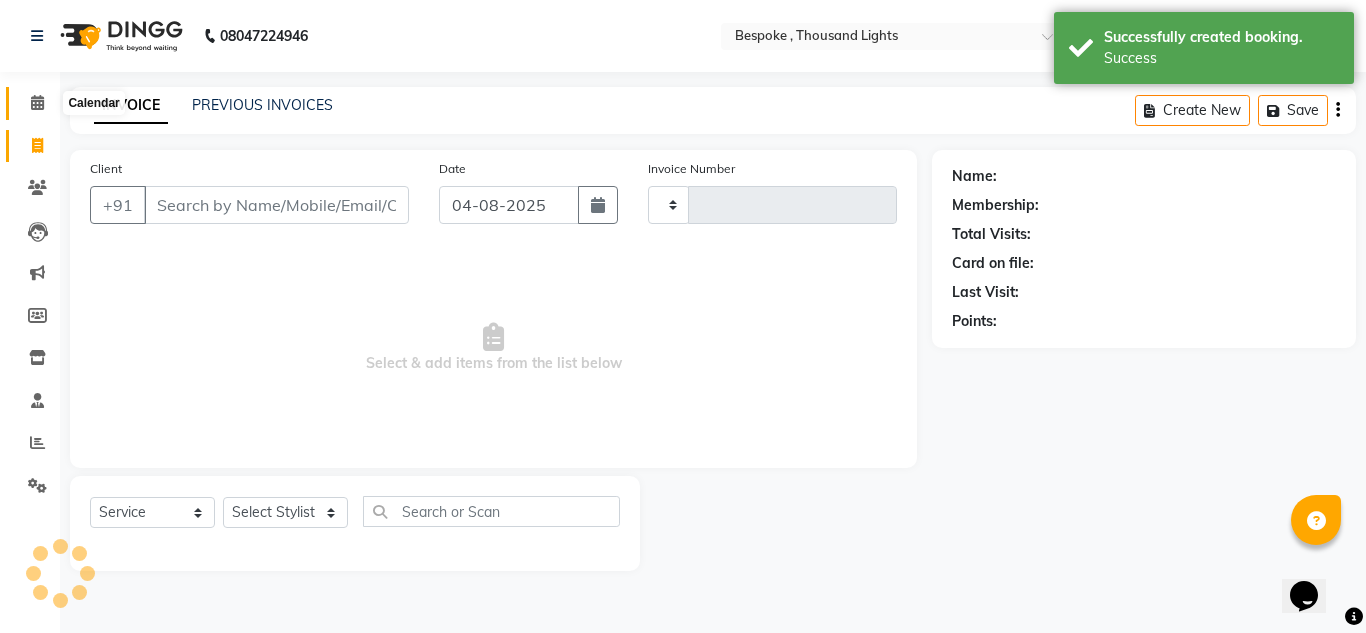 click 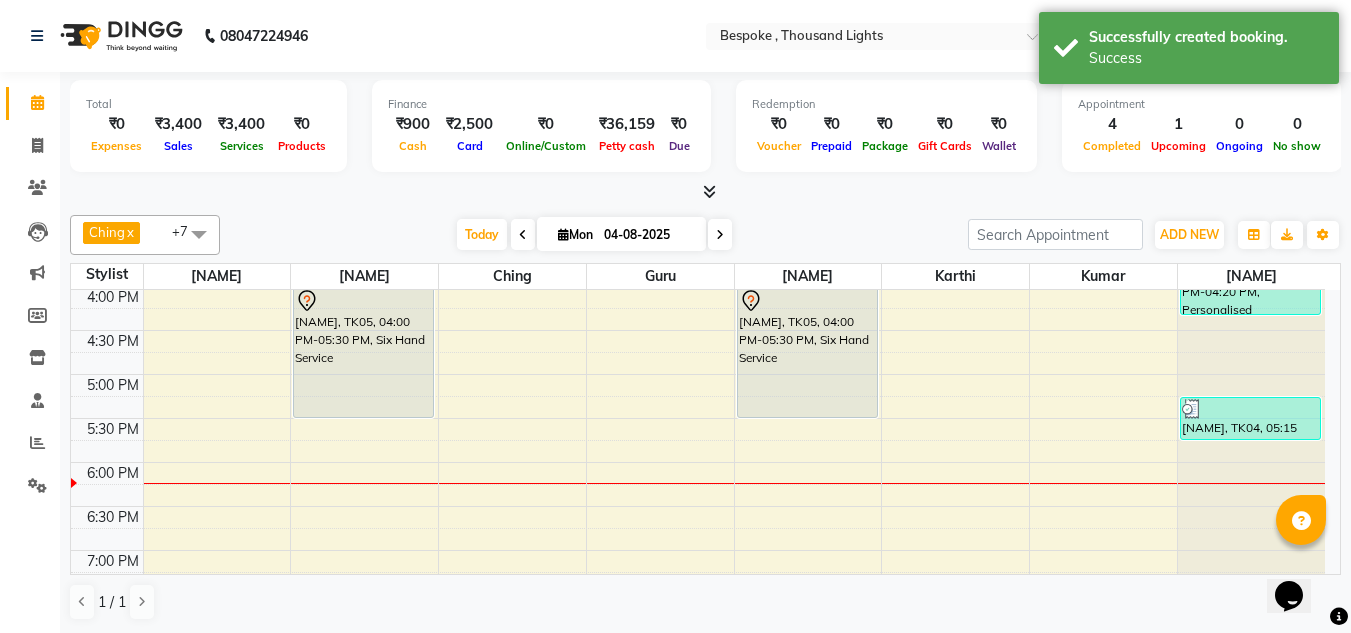 scroll, scrollTop: 665, scrollLeft: 0, axis: vertical 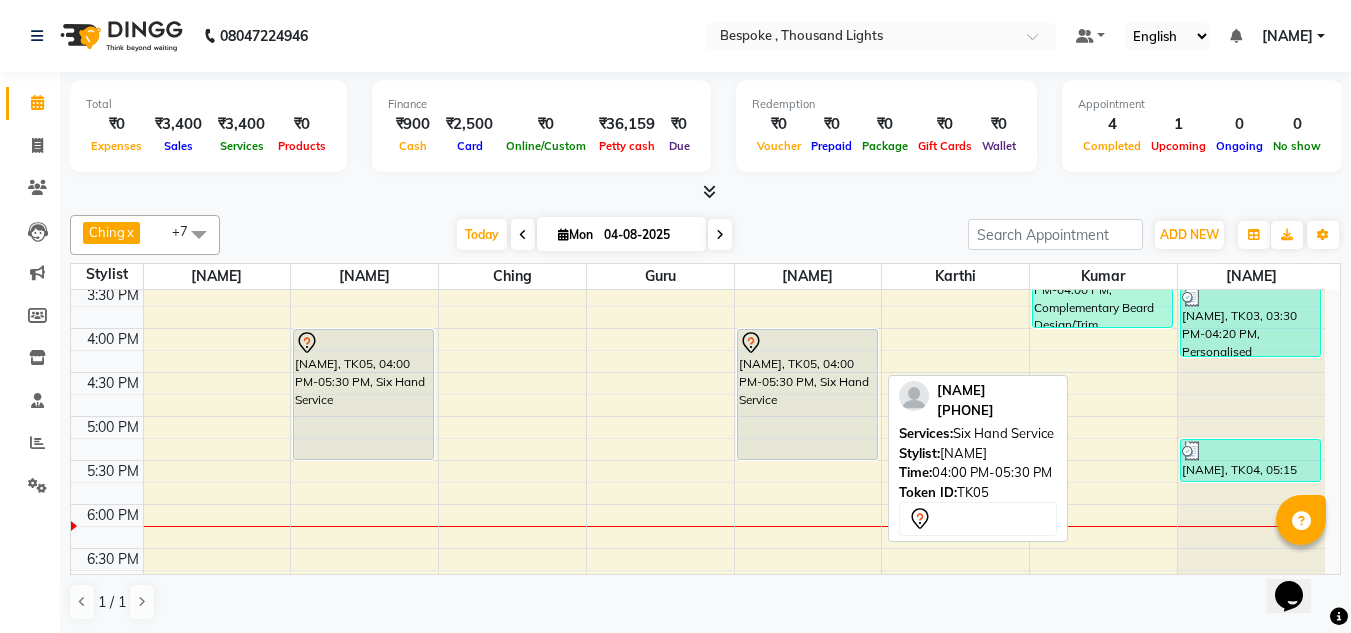click on "[NAME], TK05, 04:00 PM-05:30 PM, Six Hand Service" at bounding box center (807, 394) 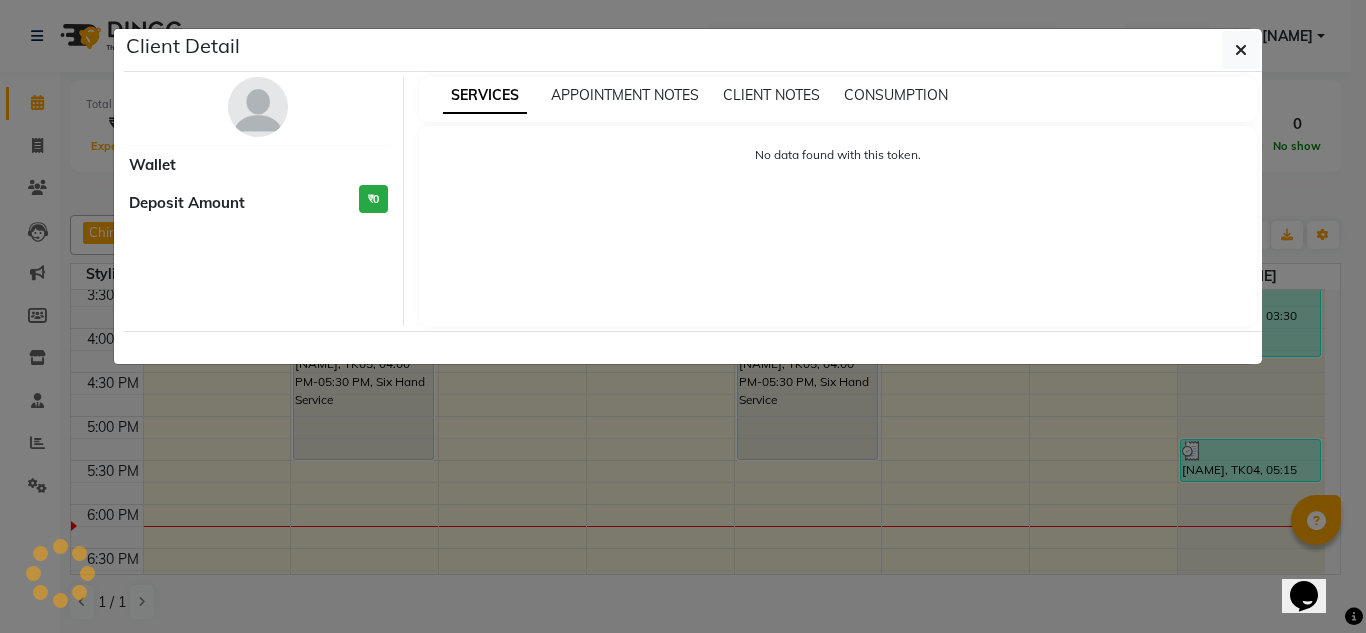 select on "7" 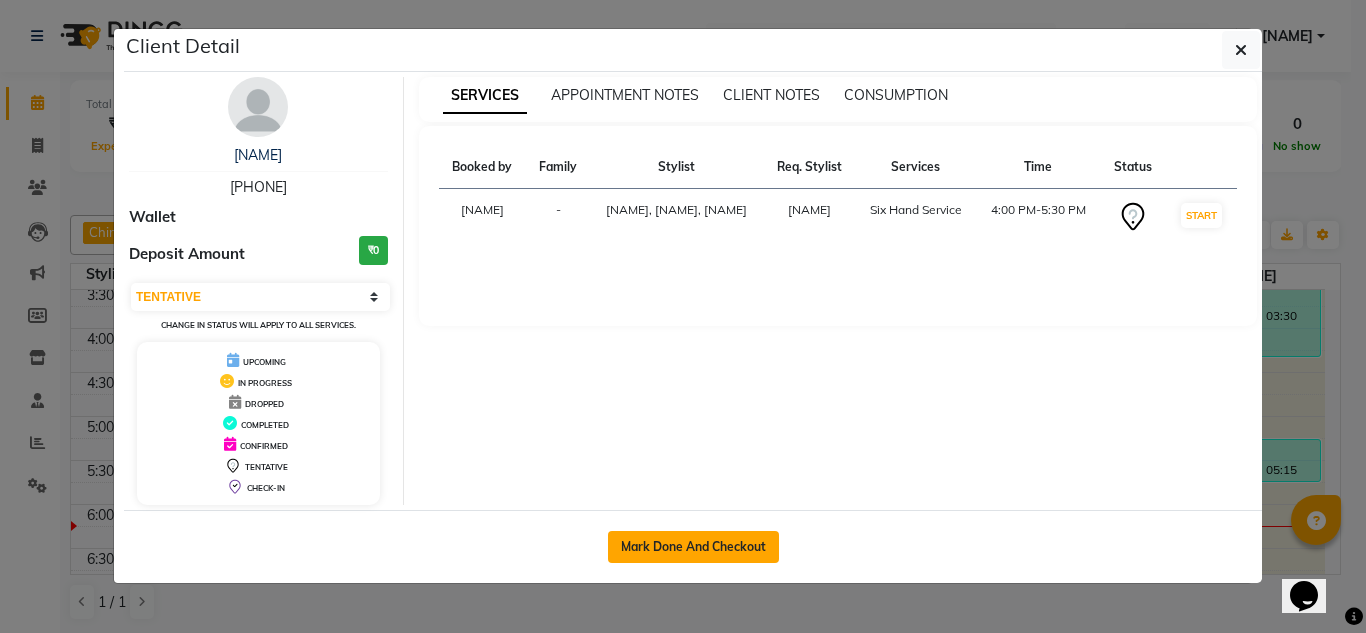 click on "Mark Done And Checkout" 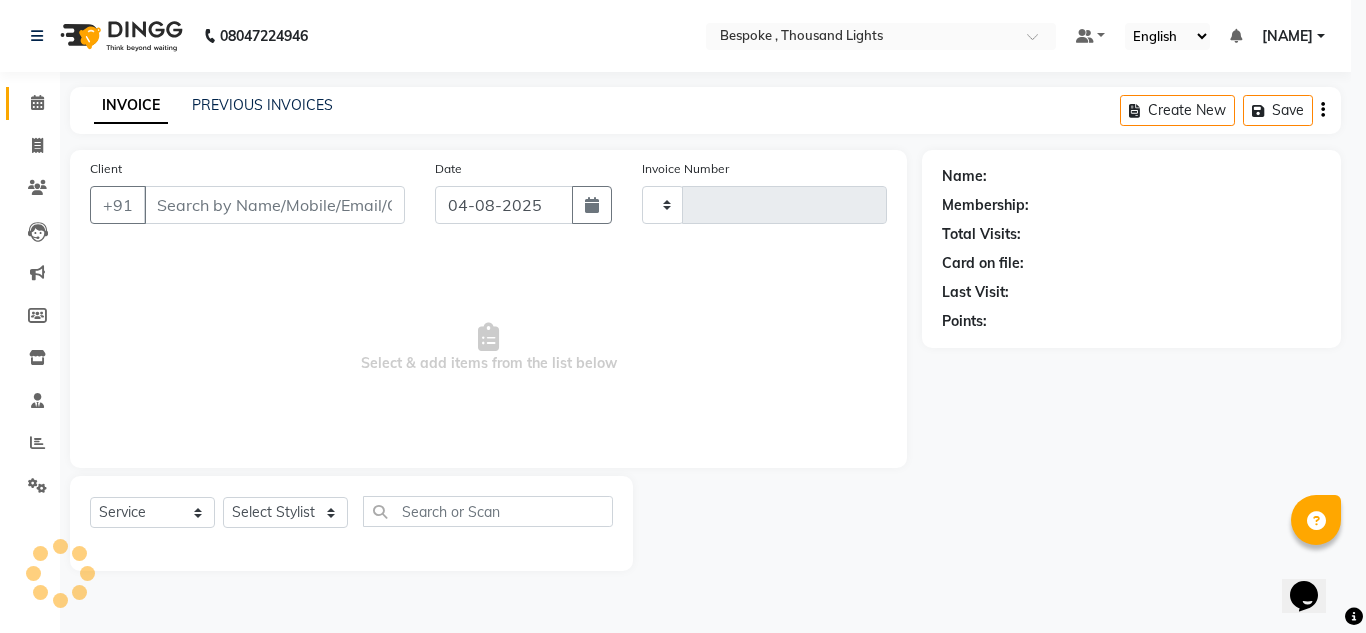type on "0261" 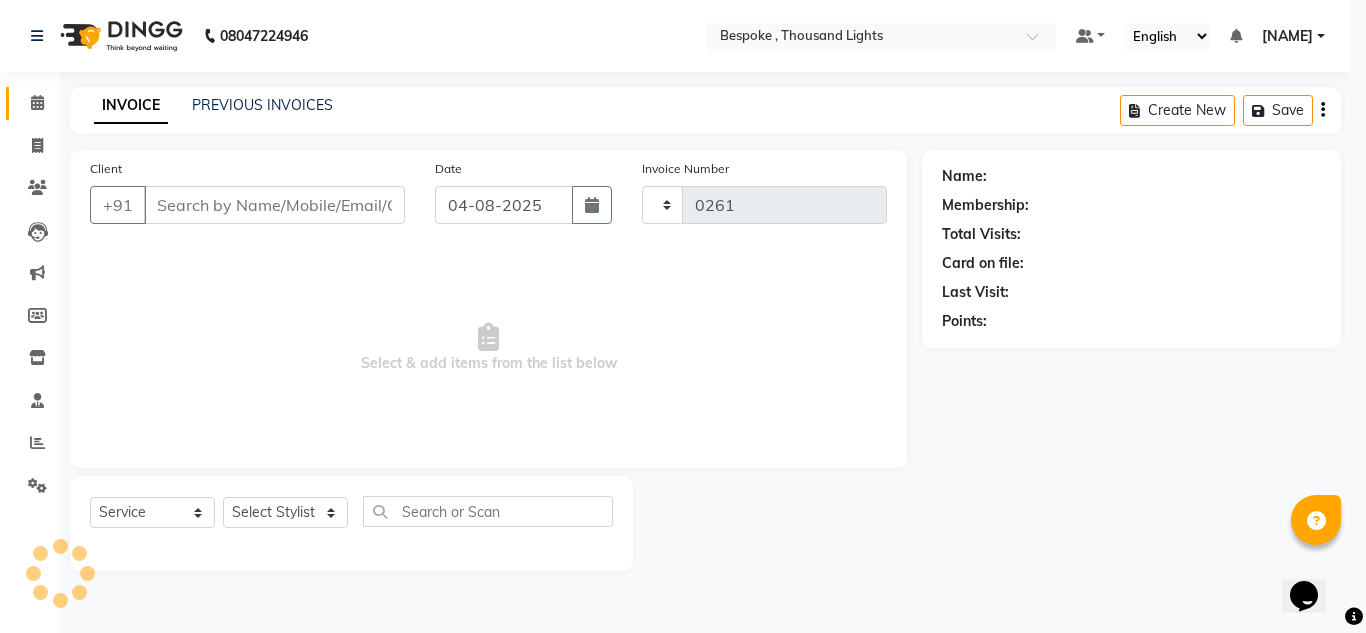 select on "8177" 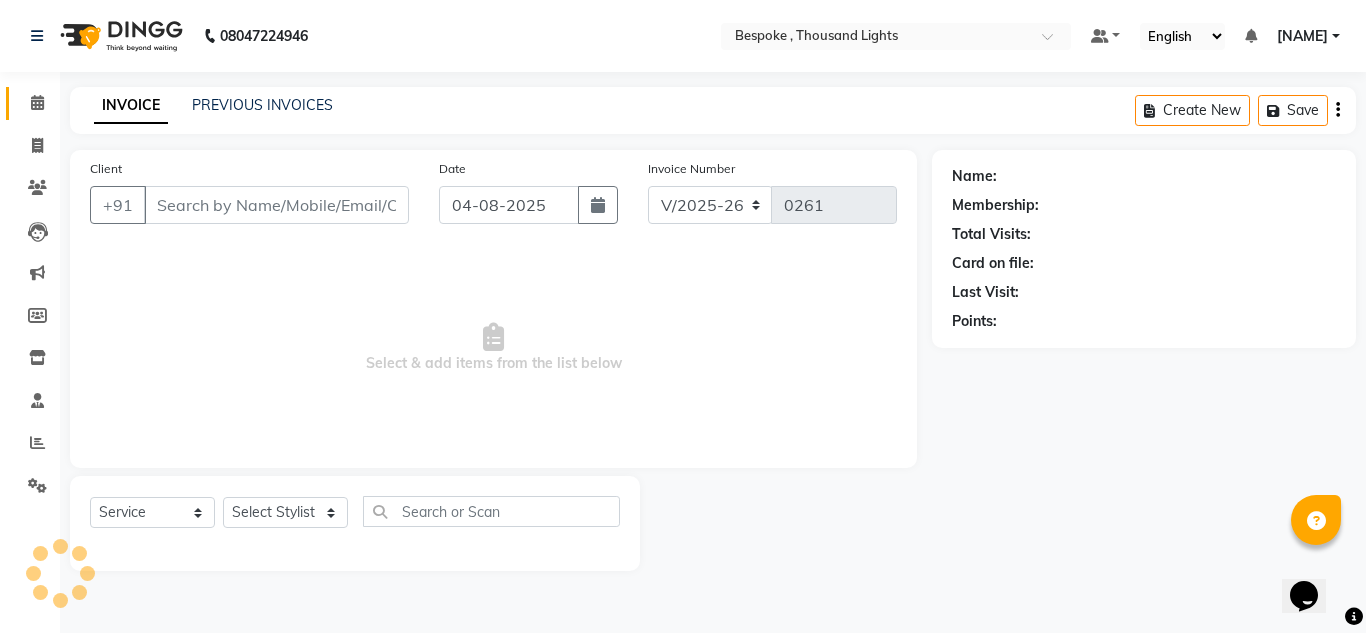type on "[PHONE]" 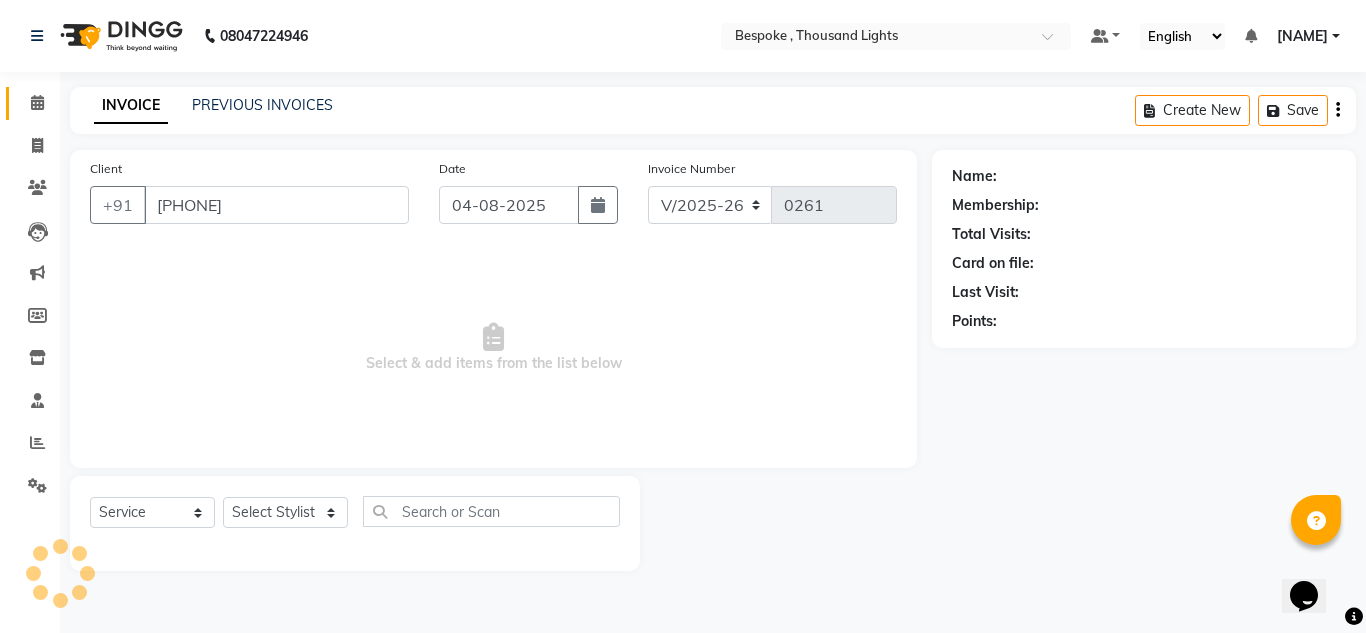 select on "77393" 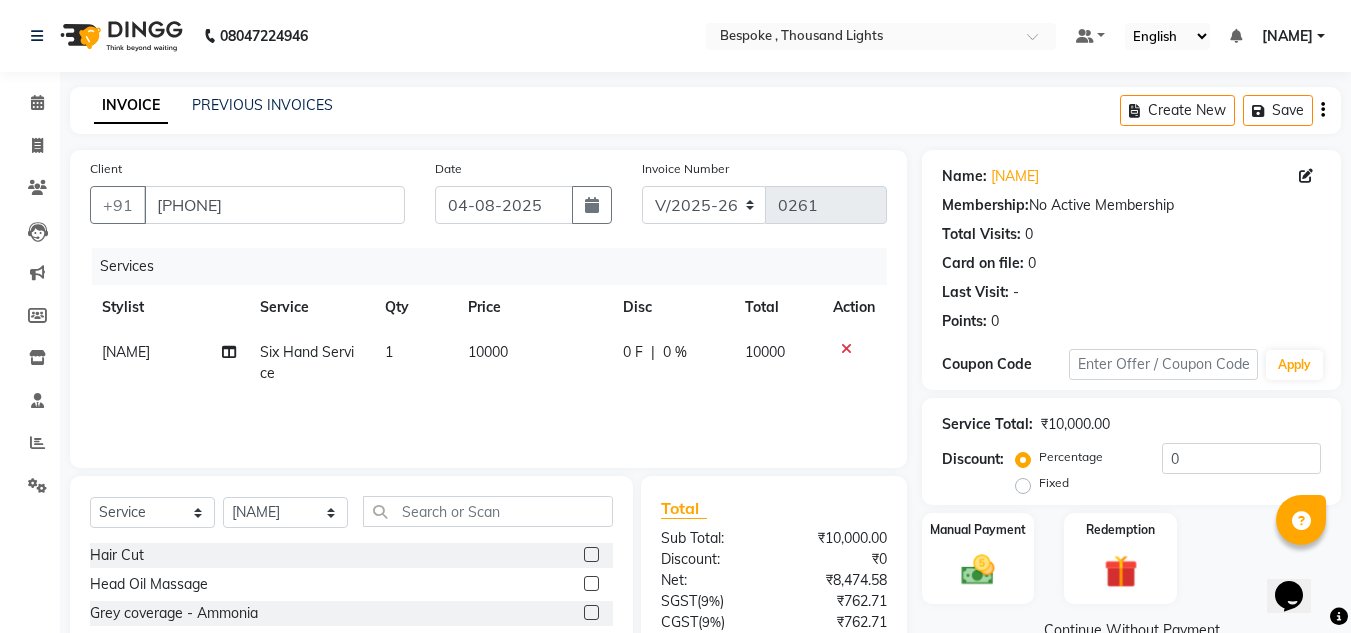 click on "10000" 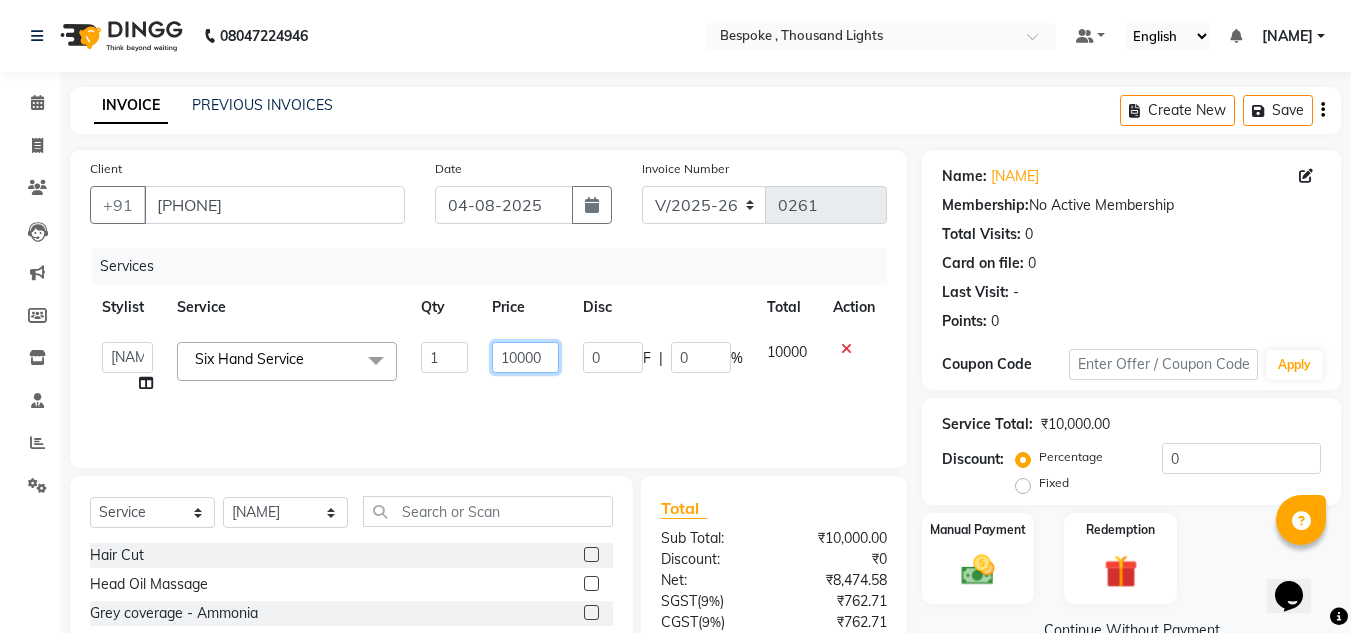 drag, startPoint x: 529, startPoint y: 357, endPoint x: 482, endPoint y: 364, distance: 47.518417 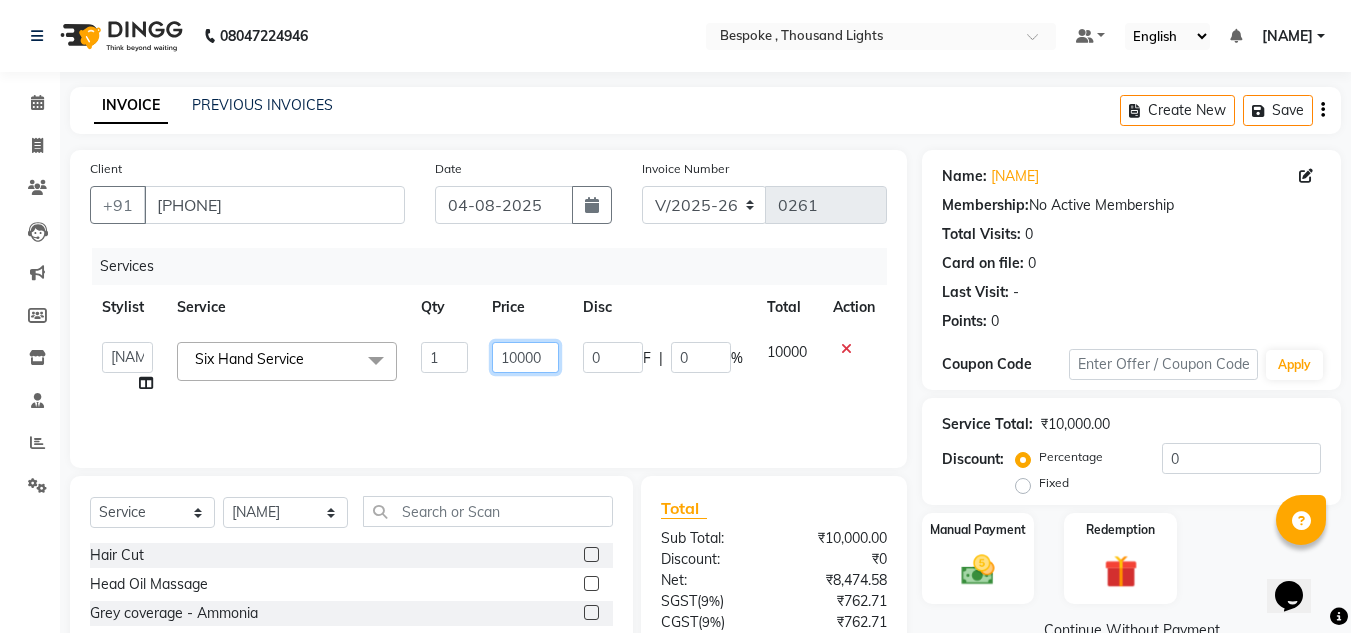 click on "10000" 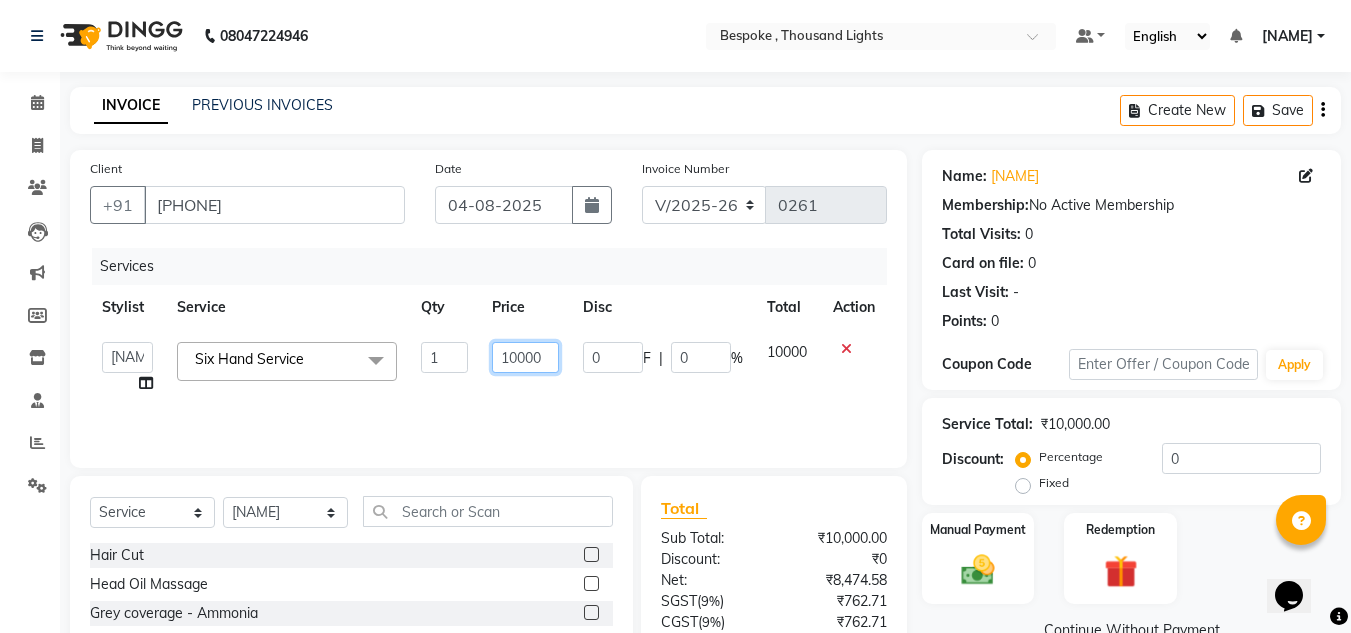 type on "0" 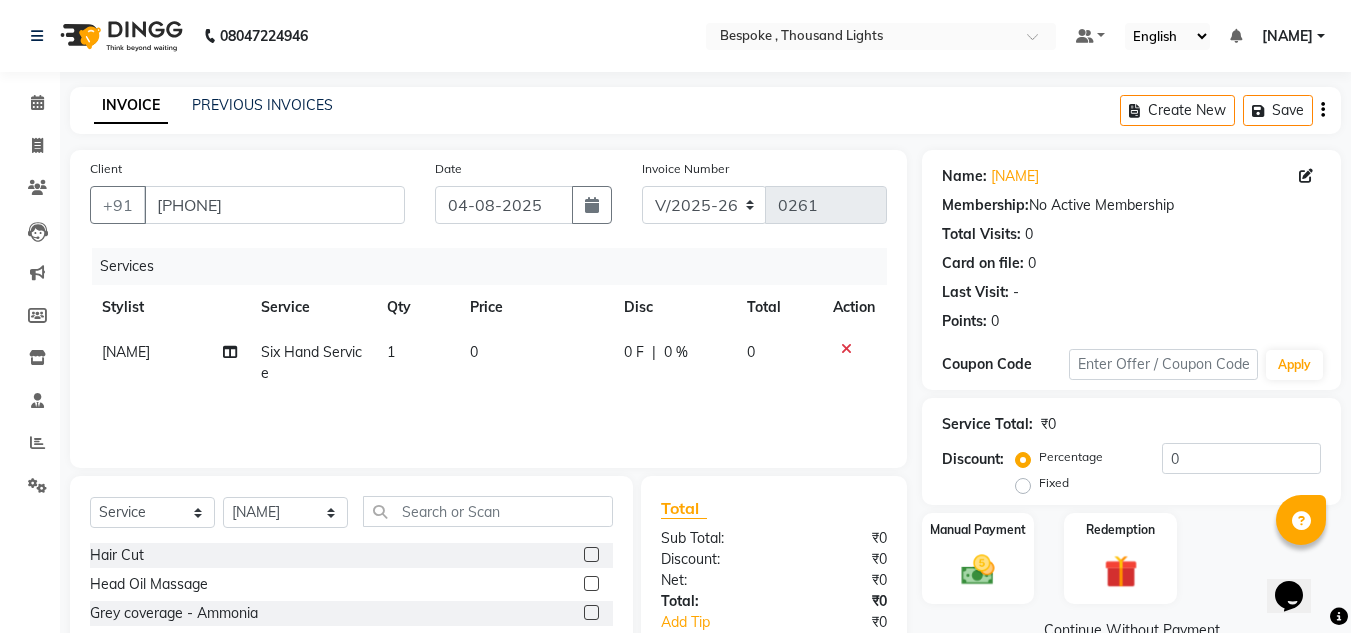click on "0" 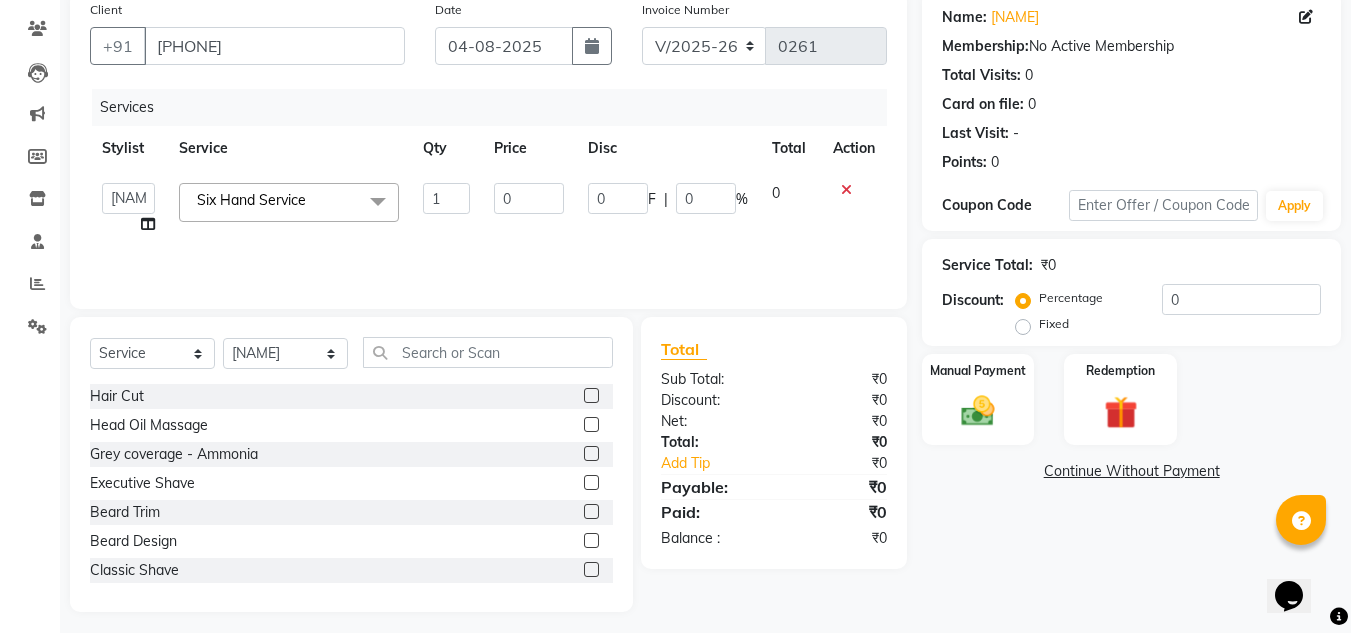 scroll, scrollTop: 168, scrollLeft: 0, axis: vertical 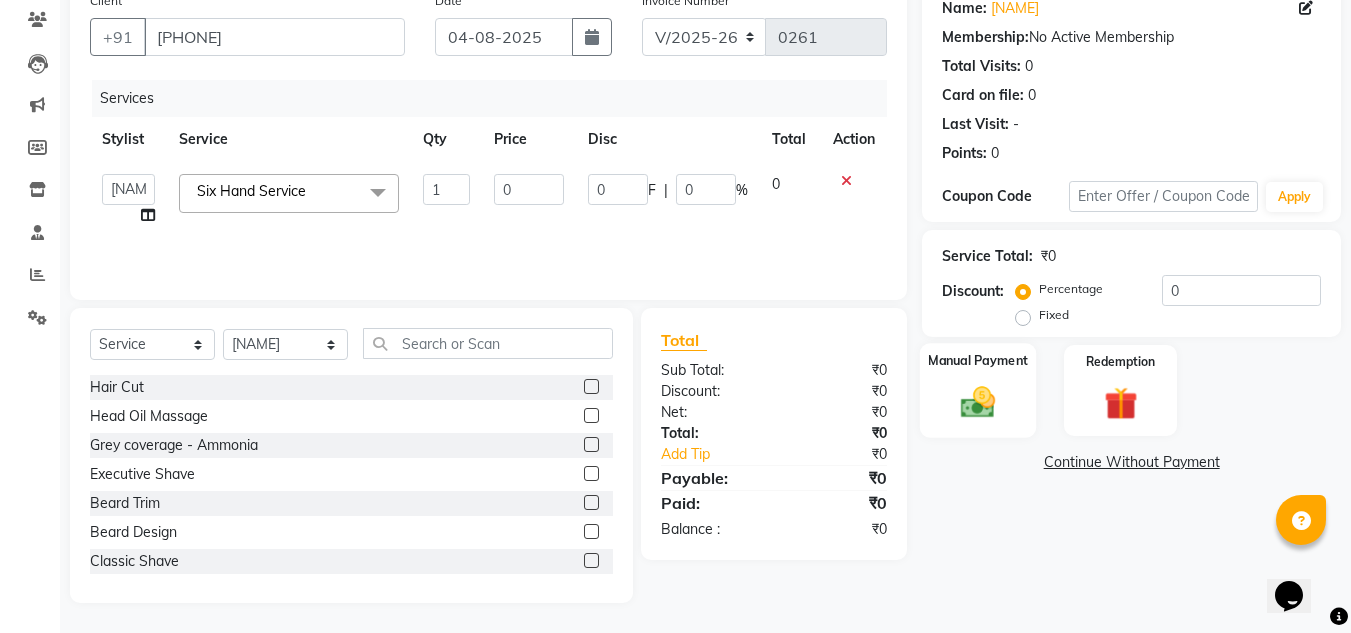 click 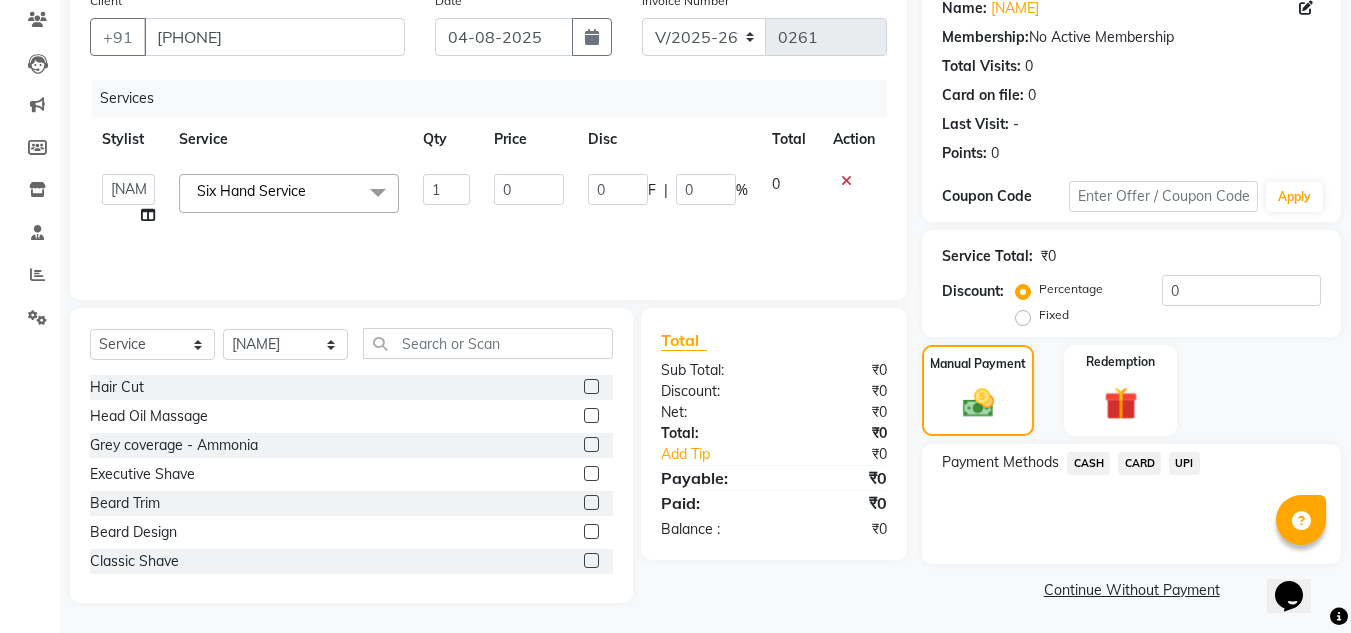 click on "CASH" 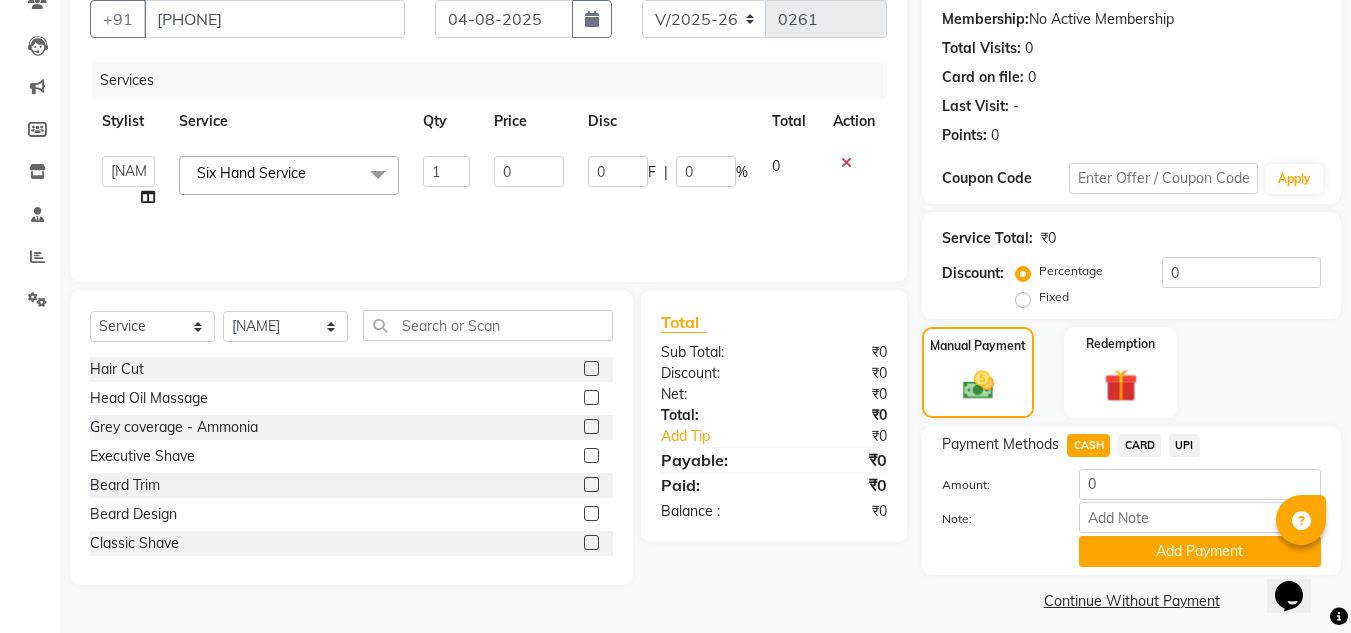 scroll, scrollTop: 199, scrollLeft: 0, axis: vertical 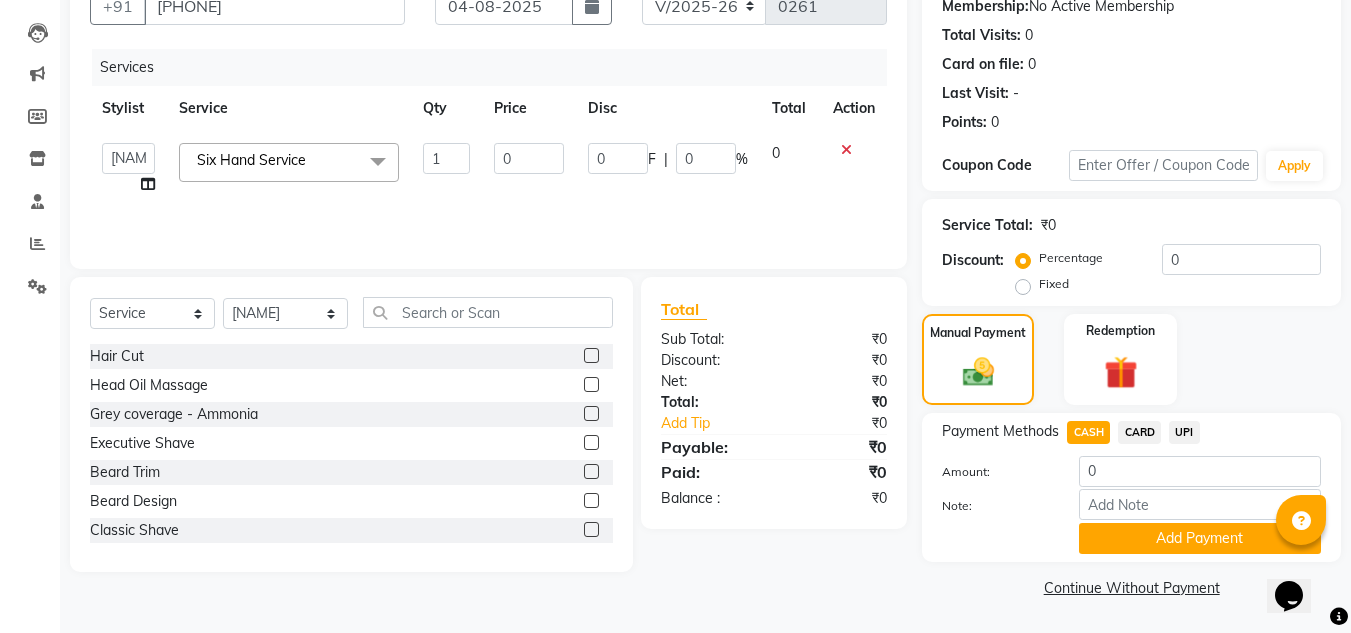 drag, startPoint x: 1365, startPoint y: 365, endPoint x: 26, endPoint y: 10, distance: 1385.2603 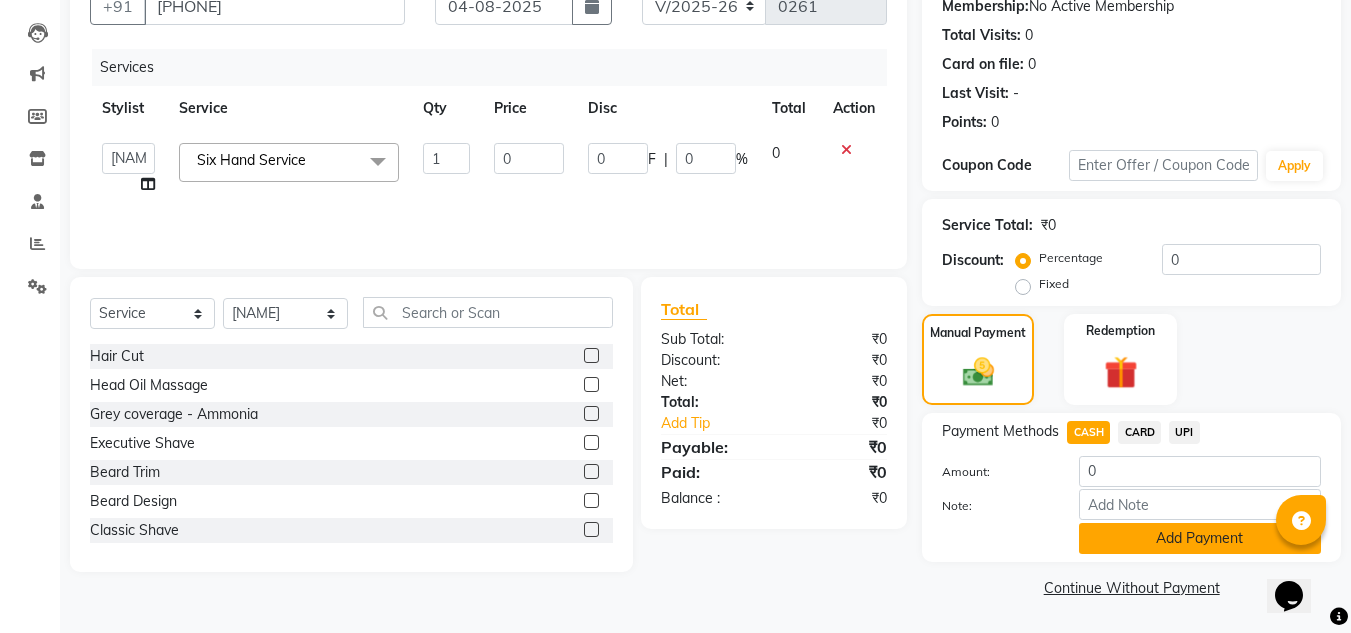 click on "Add Payment" 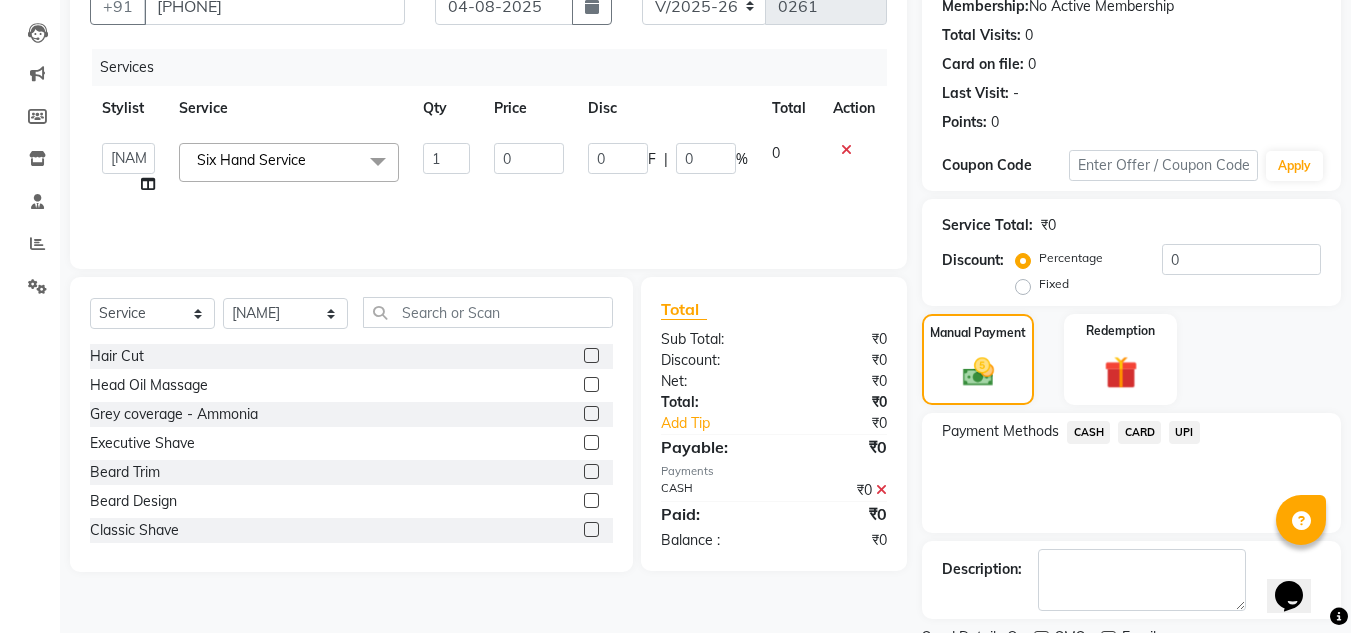 click on "Manual Payment Redemption" 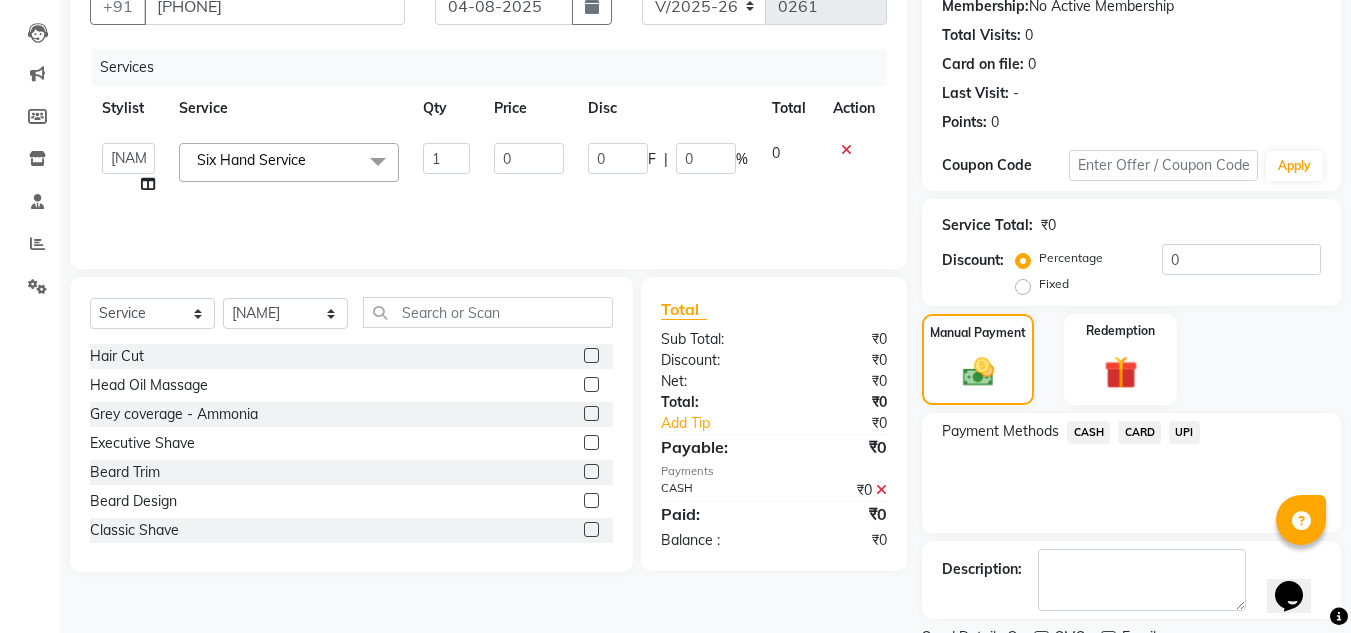 drag, startPoint x: 1347, startPoint y: 310, endPoint x: 1335, endPoint y: 395, distance: 85.84288 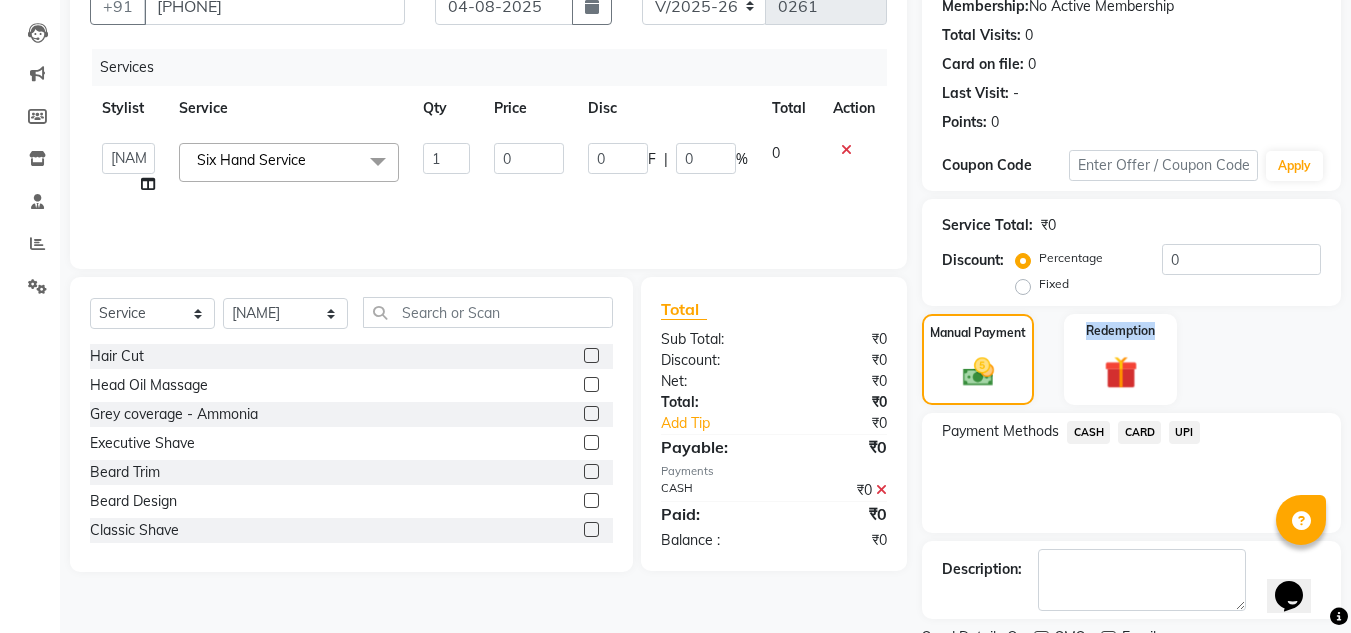 scroll, scrollTop: 283, scrollLeft: 0, axis: vertical 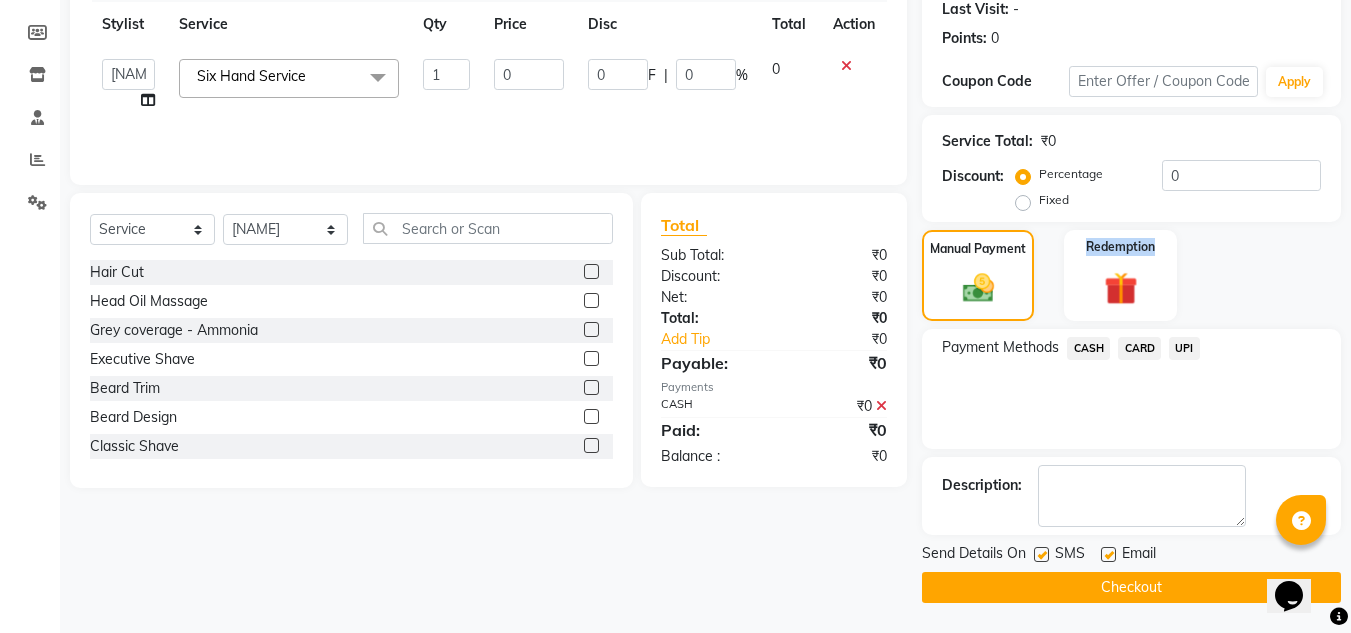 click on "Checkout" 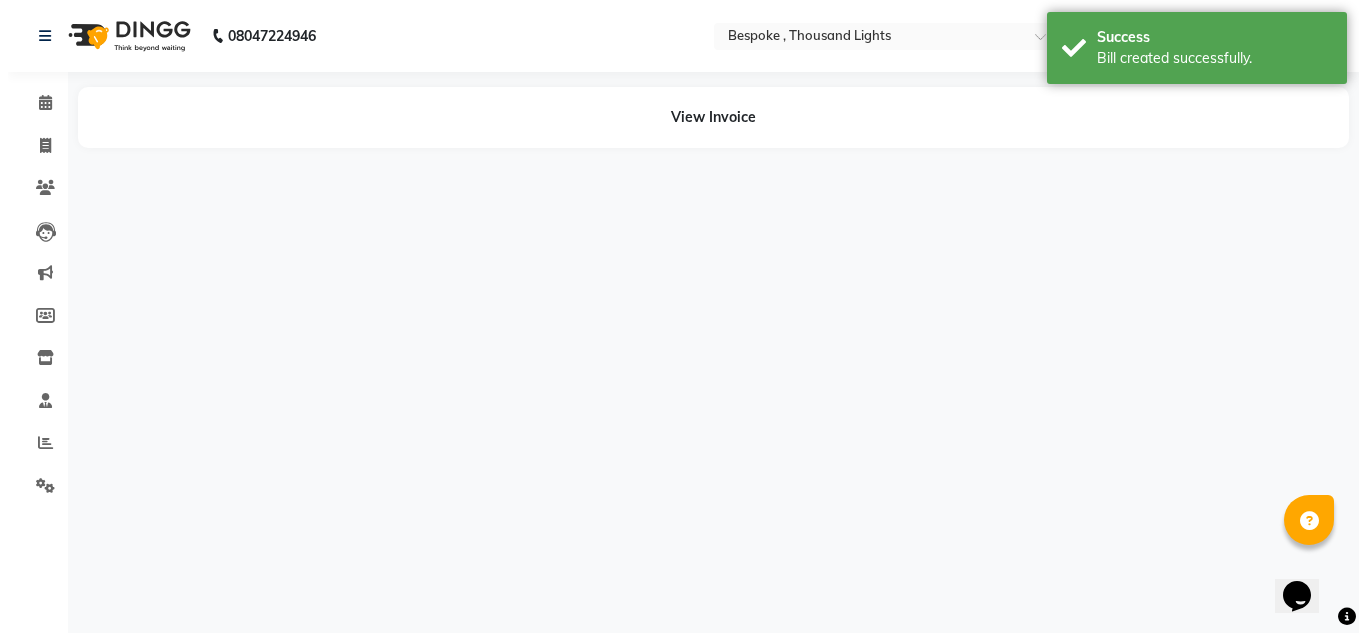 scroll, scrollTop: 0, scrollLeft: 0, axis: both 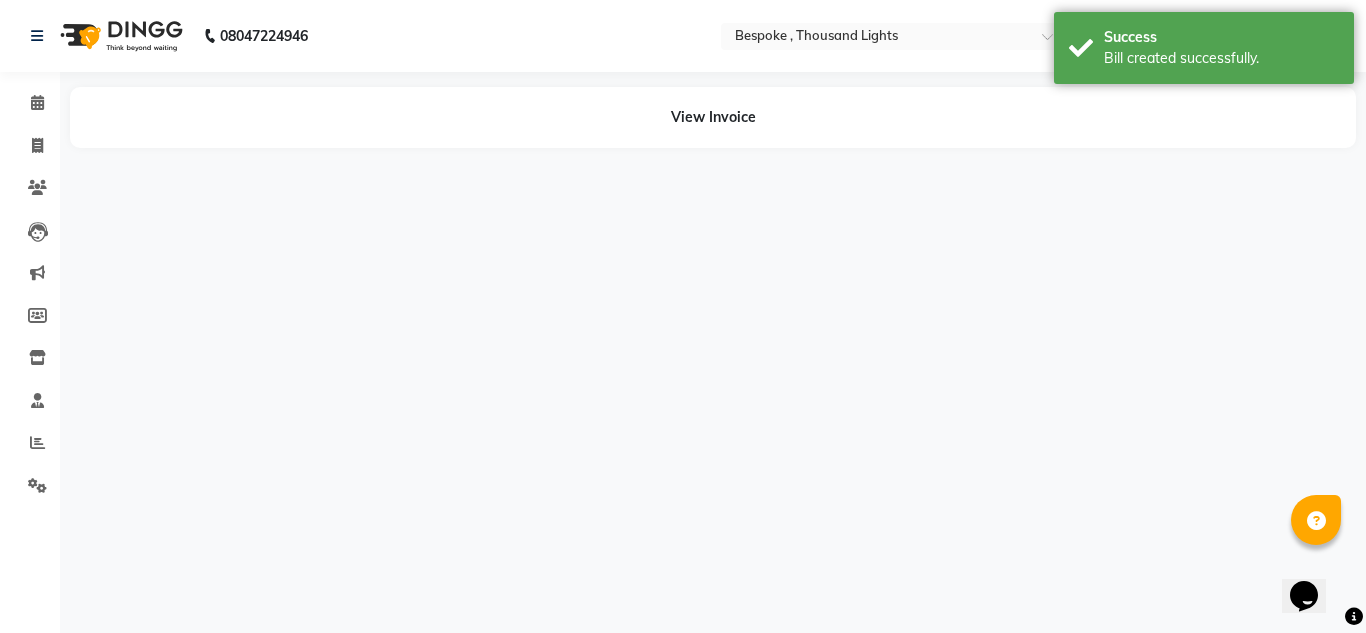 select on "77393" 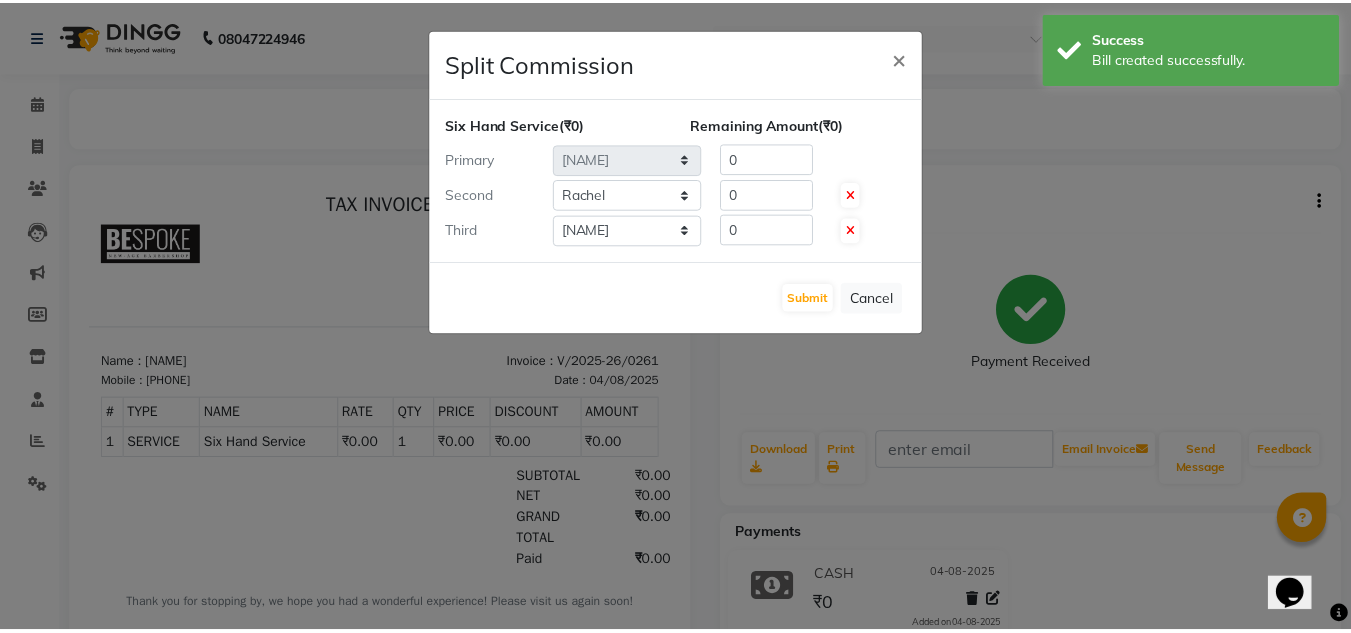 scroll, scrollTop: 0, scrollLeft: 0, axis: both 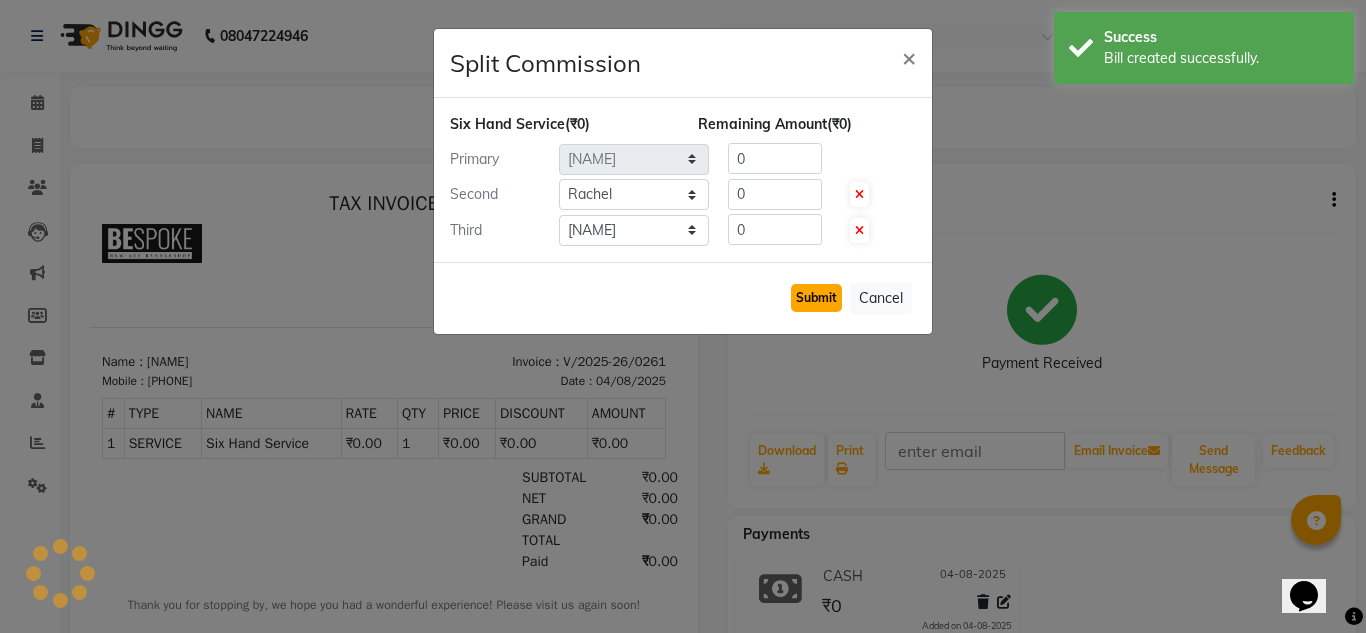 click on "Submit" 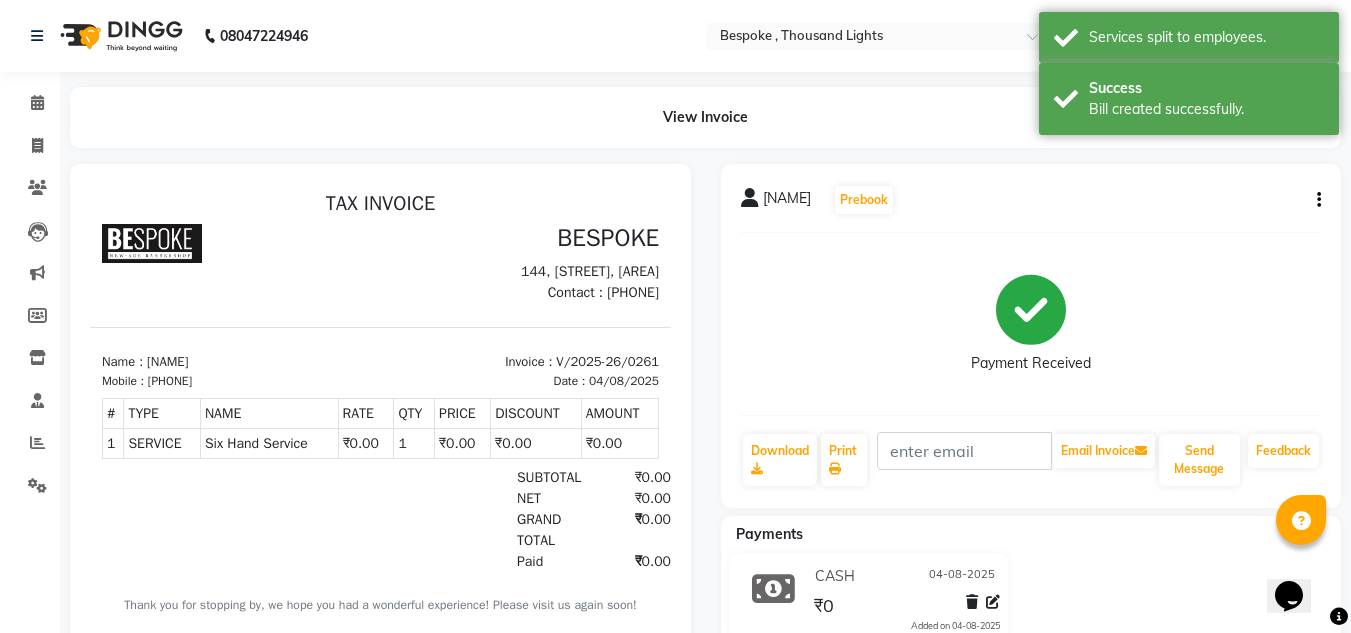 scroll, scrollTop: 65, scrollLeft: 0, axis: vertical 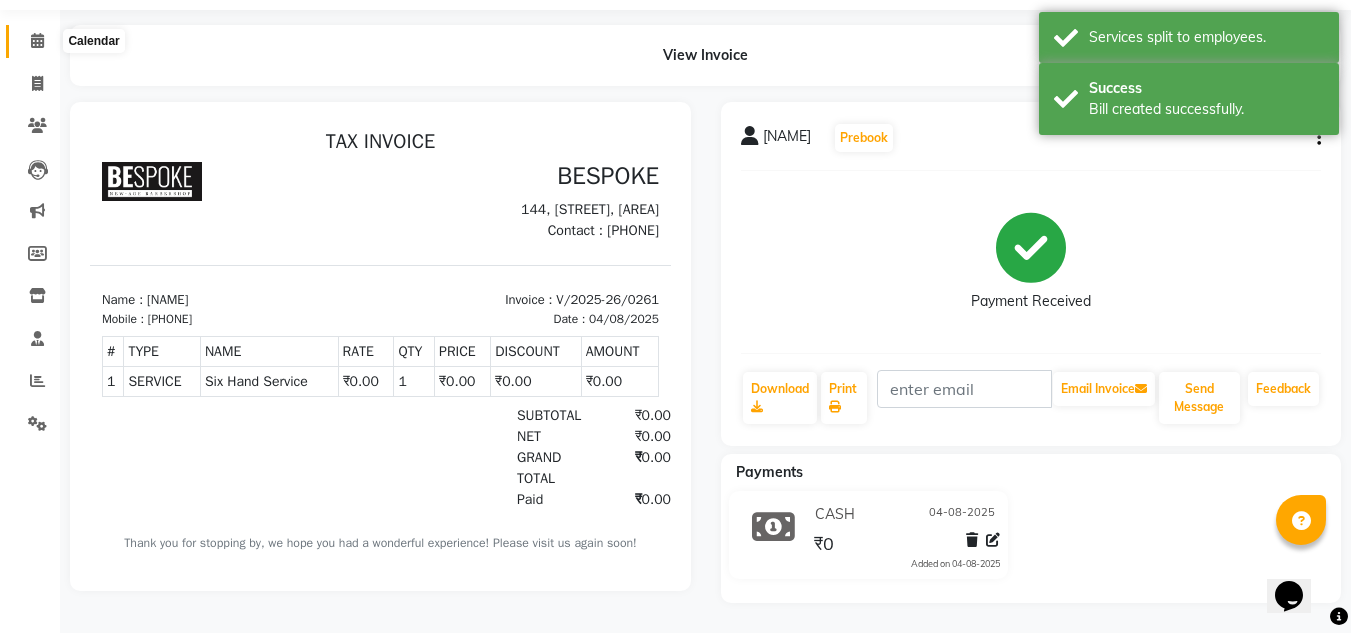 click 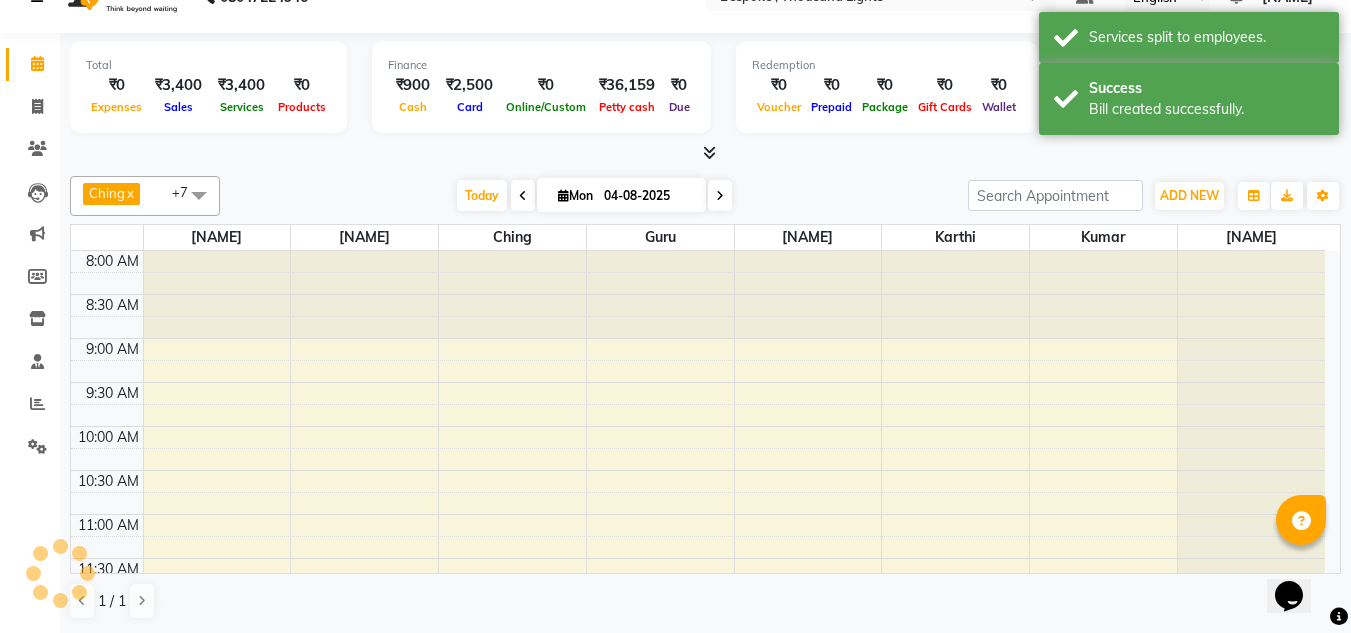 scroll, scrollTop: 0, scrollLeft: 0, axis: both 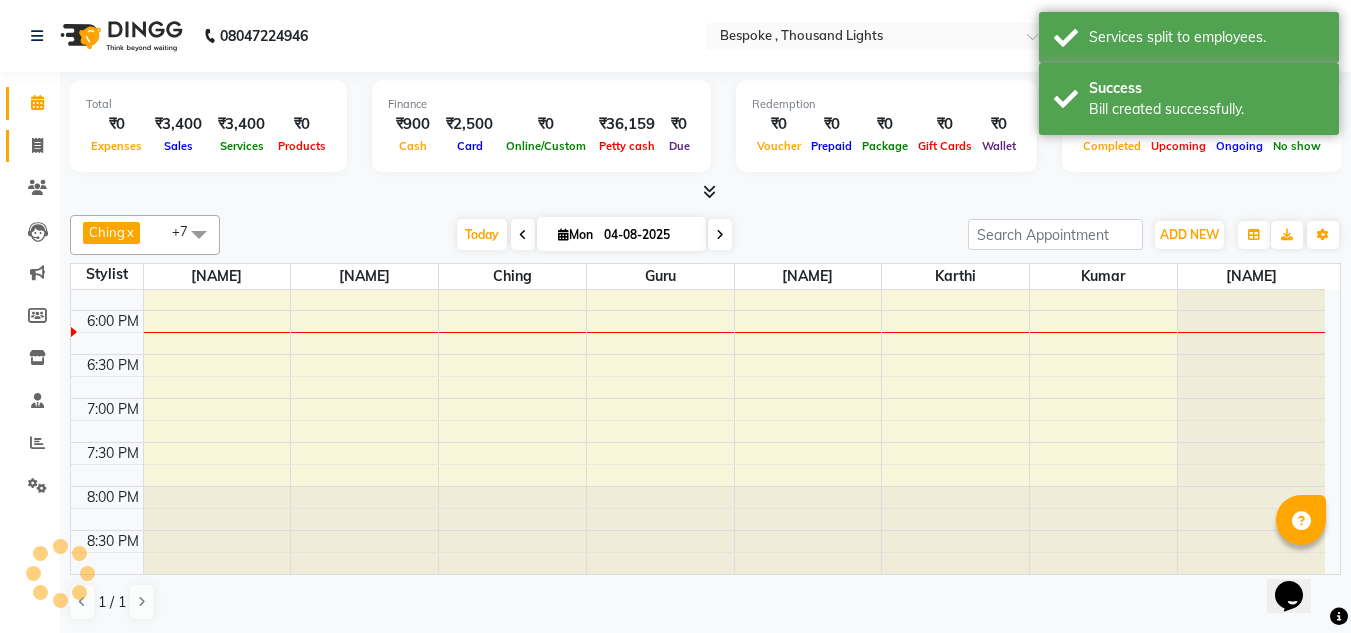 click 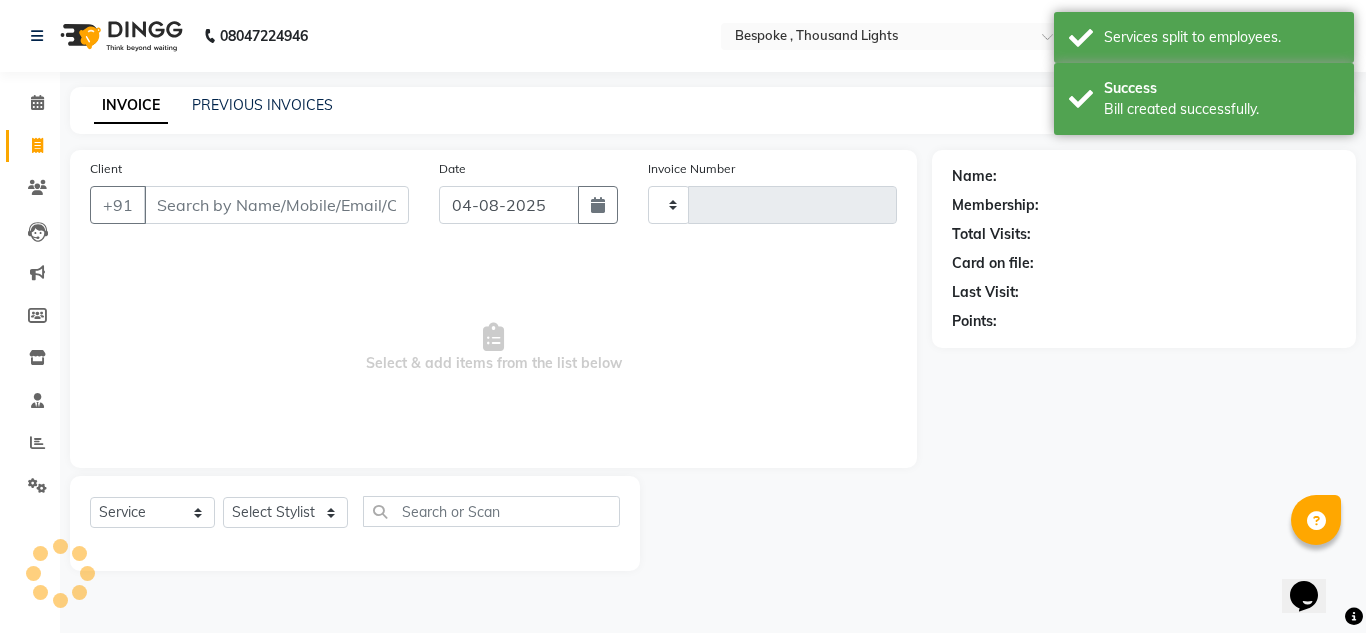 type on "0262" 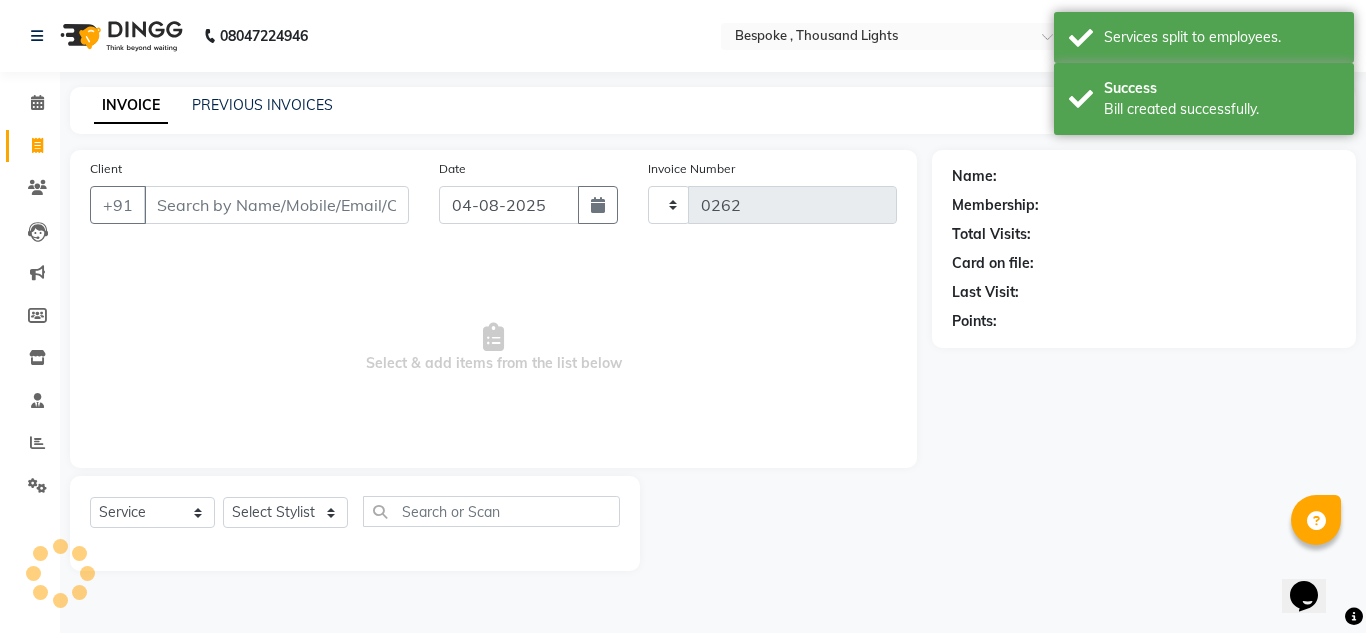 select on "8177" 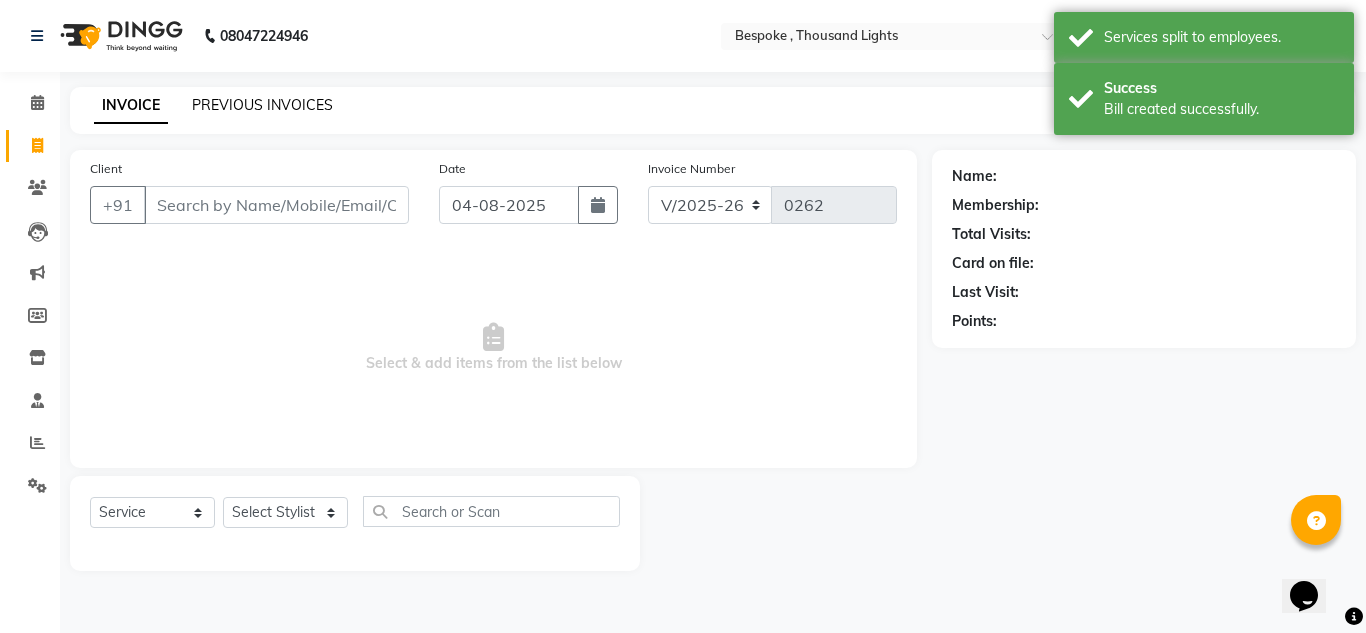 click on "PREVIOUS INVOICES" 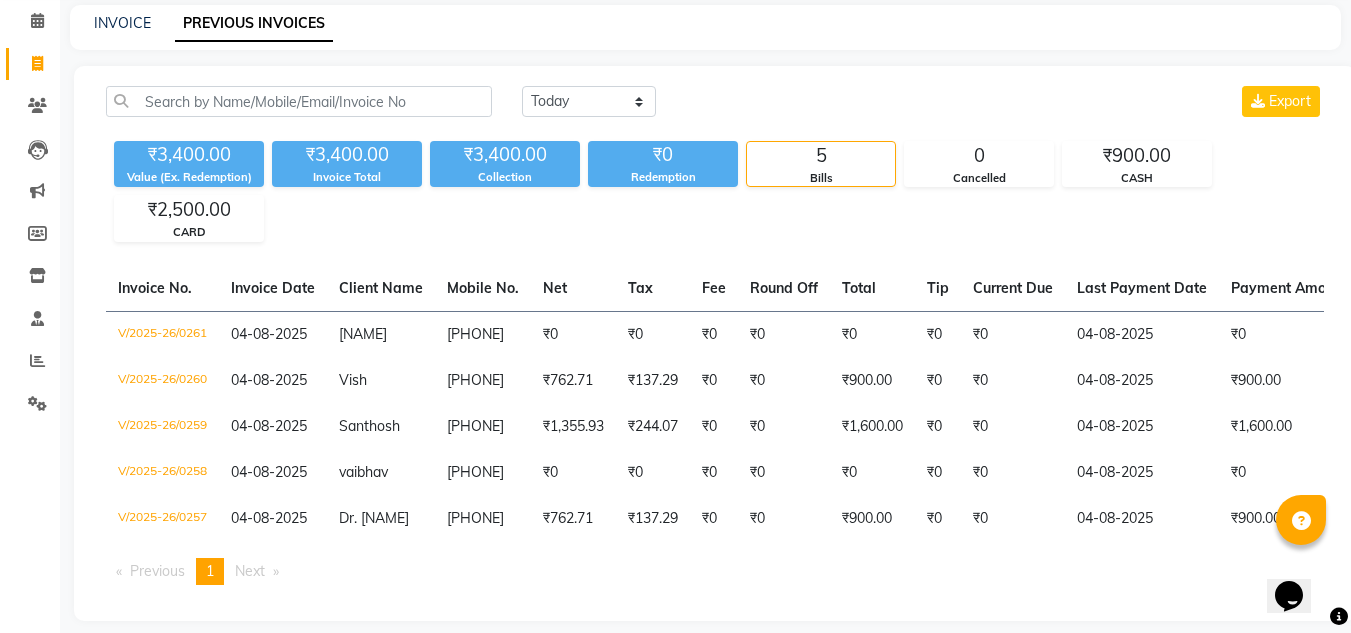scroll, scrollTop: 115, scrollLeft: 0, axis: vertical 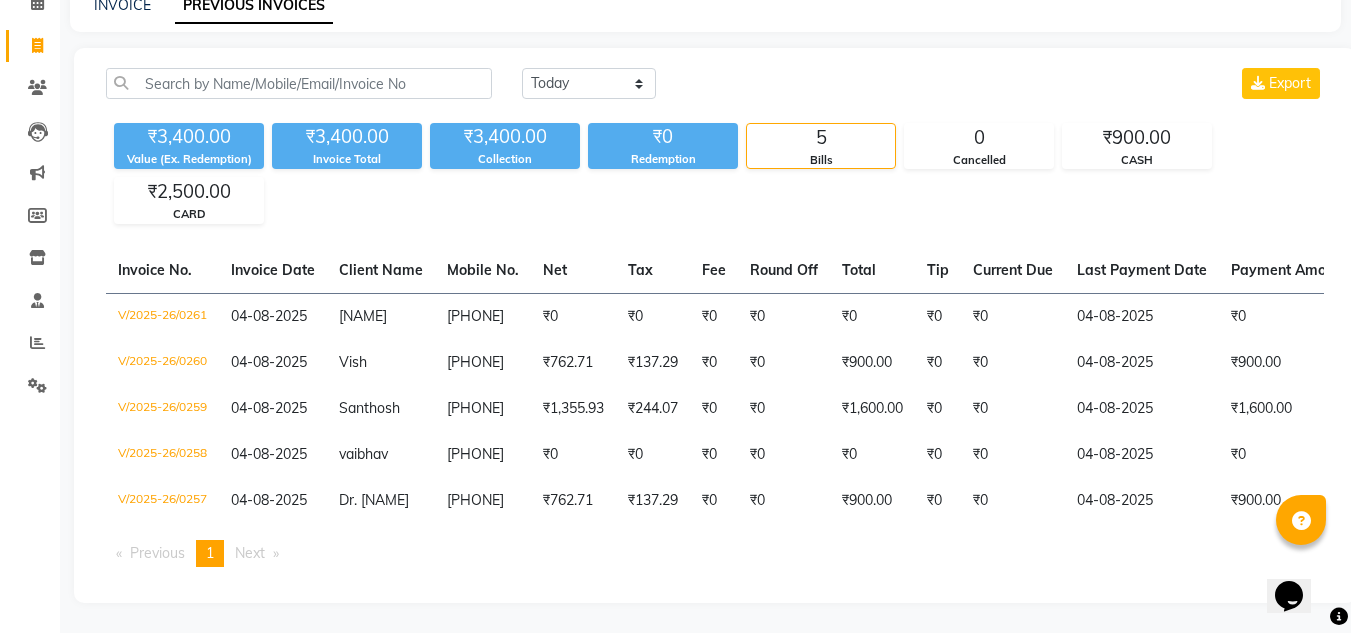 click on "5" 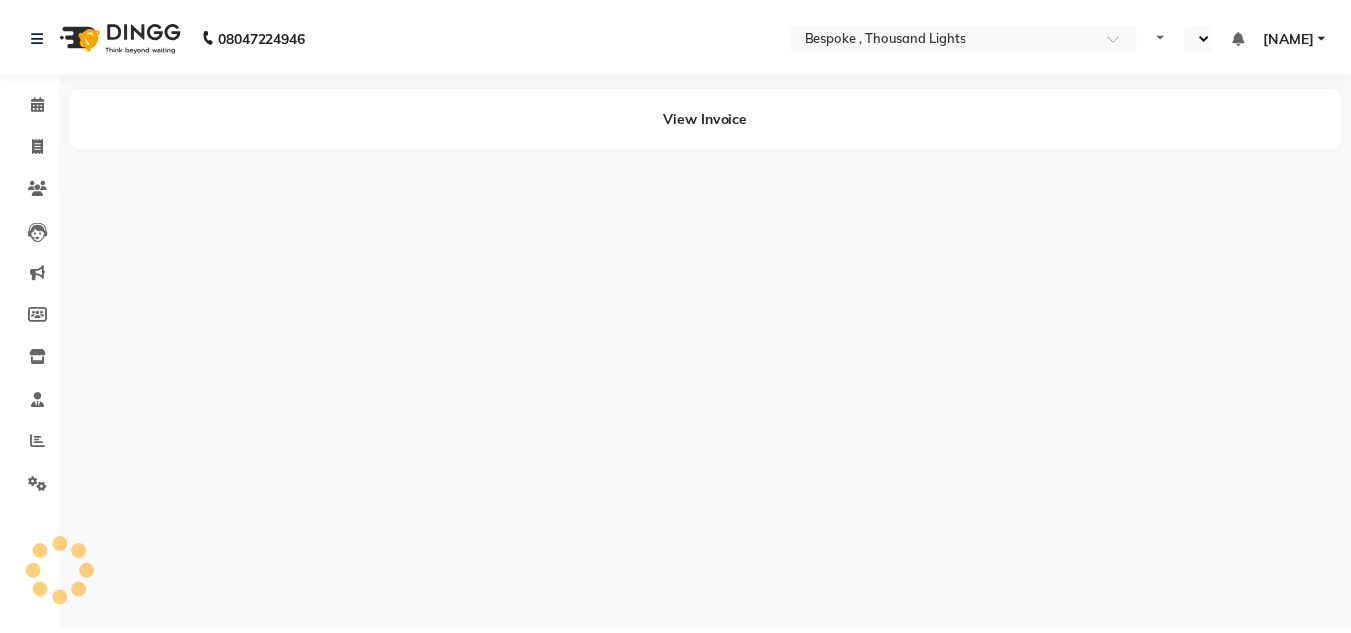 scroll, scrollTop: 0, scrollLeft: 0, axis: both 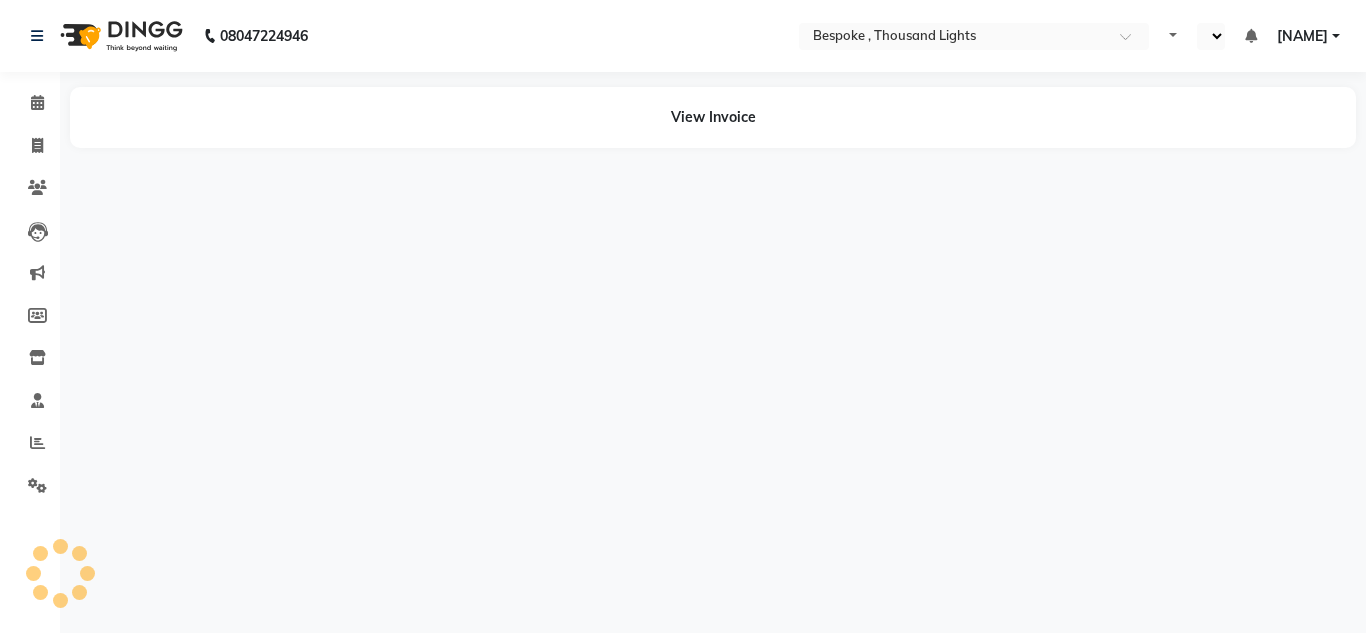 select on "en" 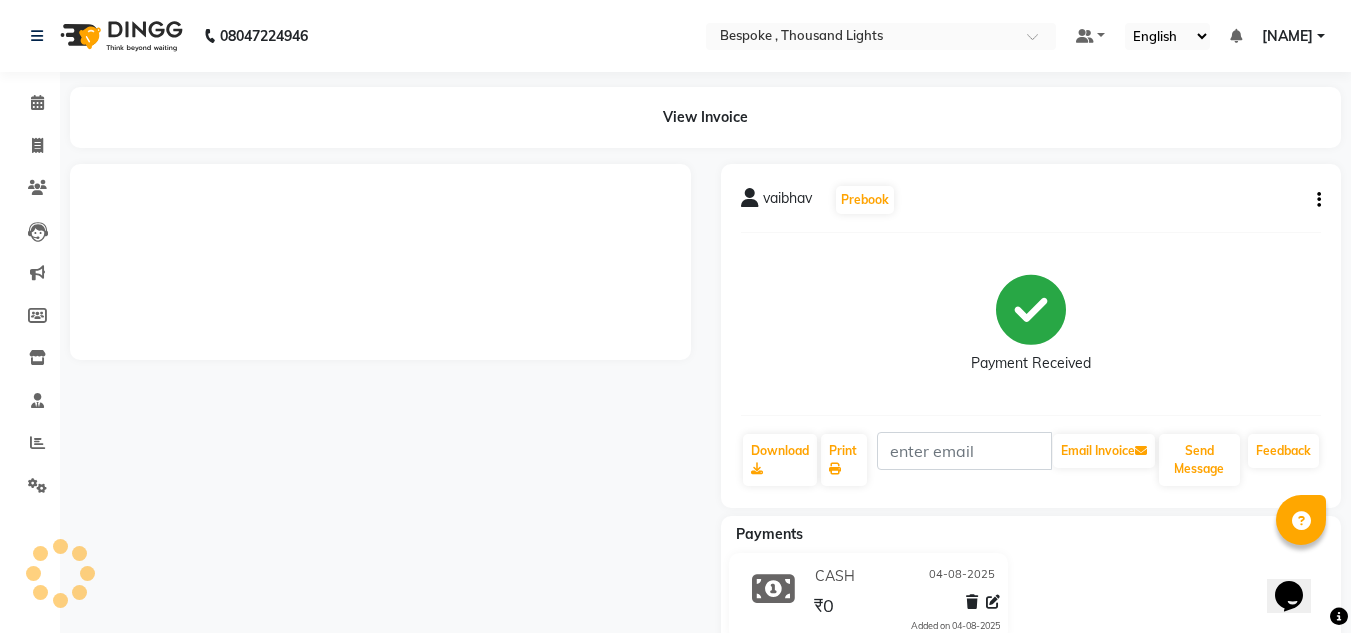 scroll, scrollTop: 0, scrollLeft: 0, axis: both 